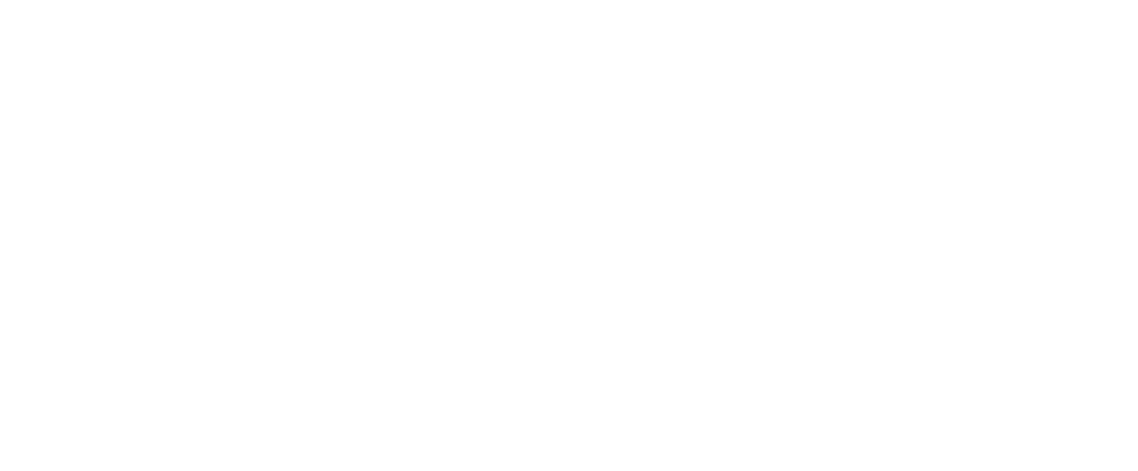 scroll, scrollTop: 0, scrollLeft: 0, axis: both 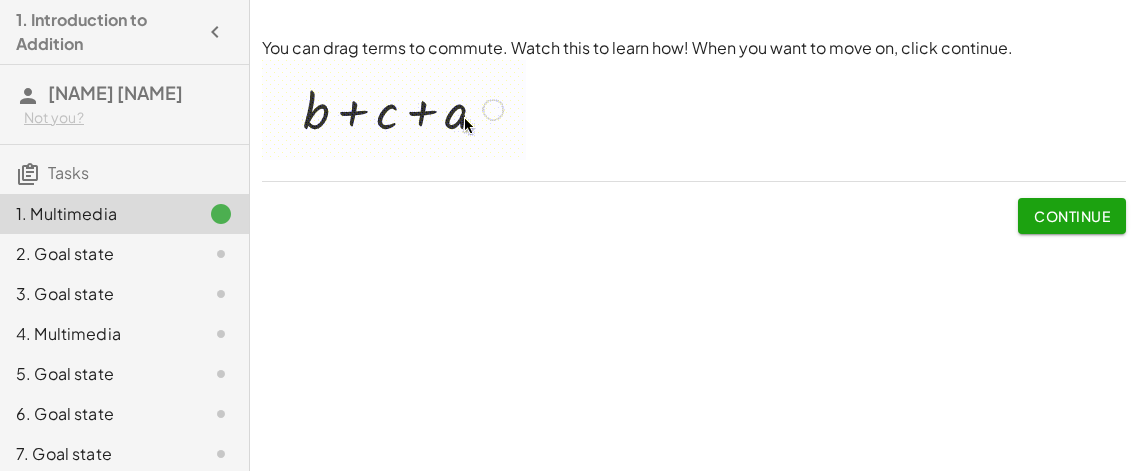 click on "Continue" 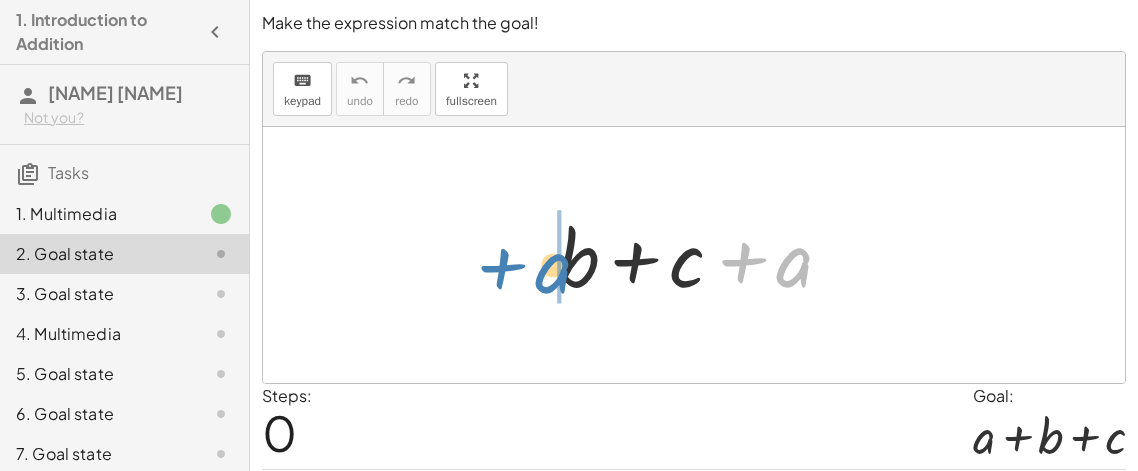 drag, startPoint x: 786, startPoint y: 264, endPoint x: 554, endPoint y: 273, distance: 232.1745 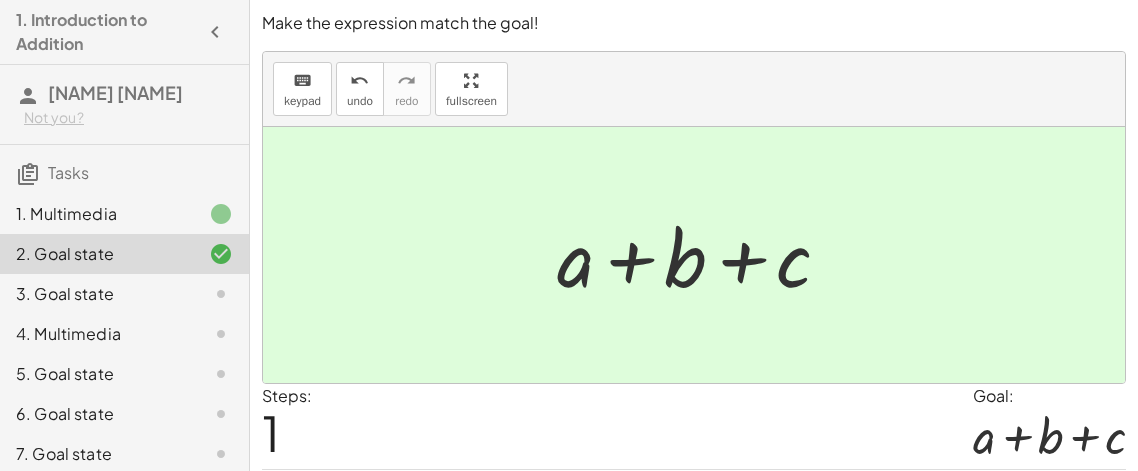 scroll, scrollTop: 63, scrollLeft: 0, axis: vertical 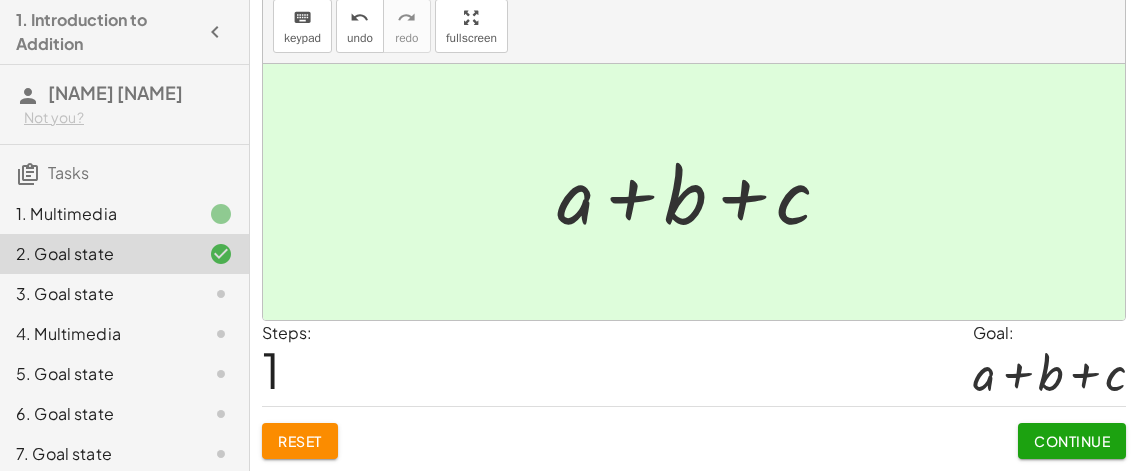 click on "Continue" at bounding box center (1072, 441) 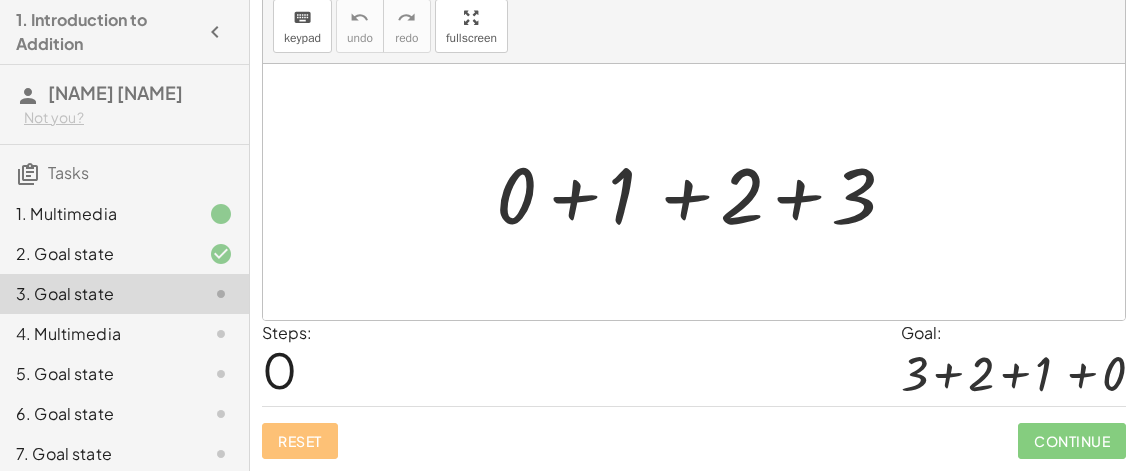 scroll, scrollTop: 0, scrollLeft: 0, axis: both 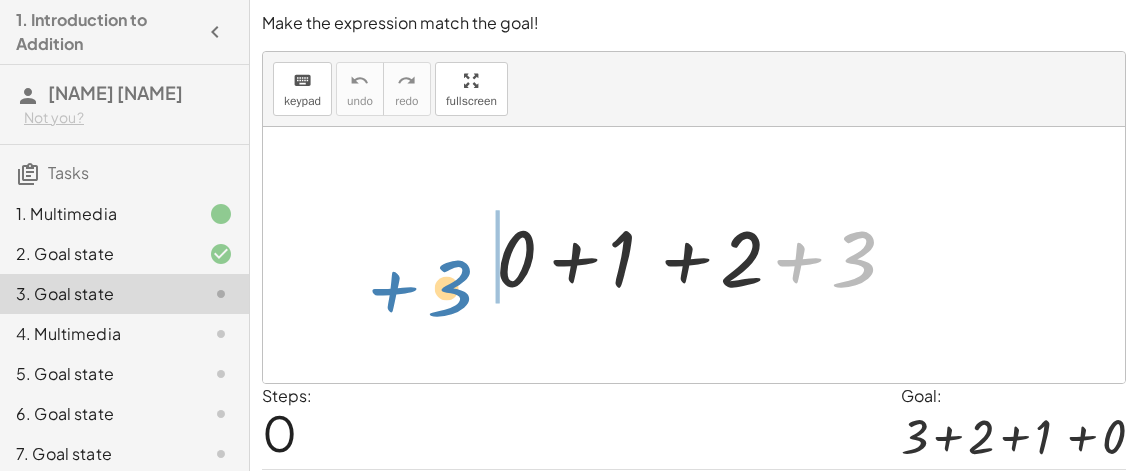 drag, startPoint x: 840, startPoint y: 247, endPoint x: 438, endPoint y: 269, distance: 402.60153 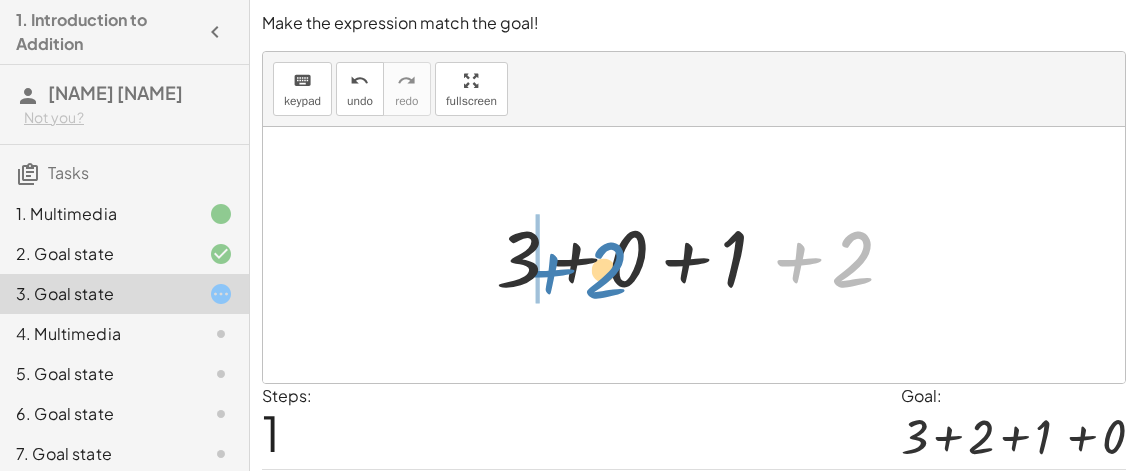 drag, startPoint x: 854, startPoint y: 280, endPoint x: 608, endPoint y: 291, distance: 246.24582 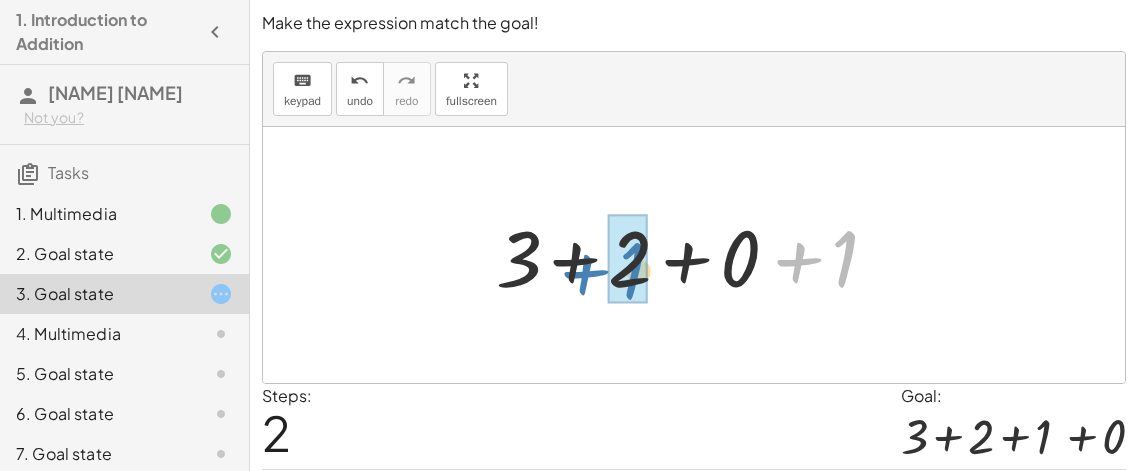 drag, startPoint x: 859, startPoint y: 247, endPoint x: 649, endPoint y: 259, distance: 210.34258 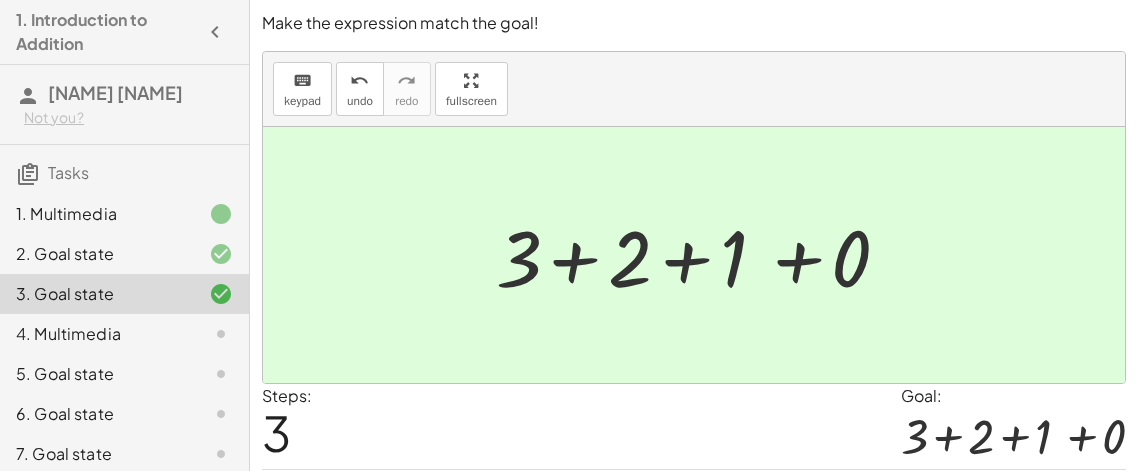 scroll, scrollTop: 63, scrollLeft: 0, axis: vertical 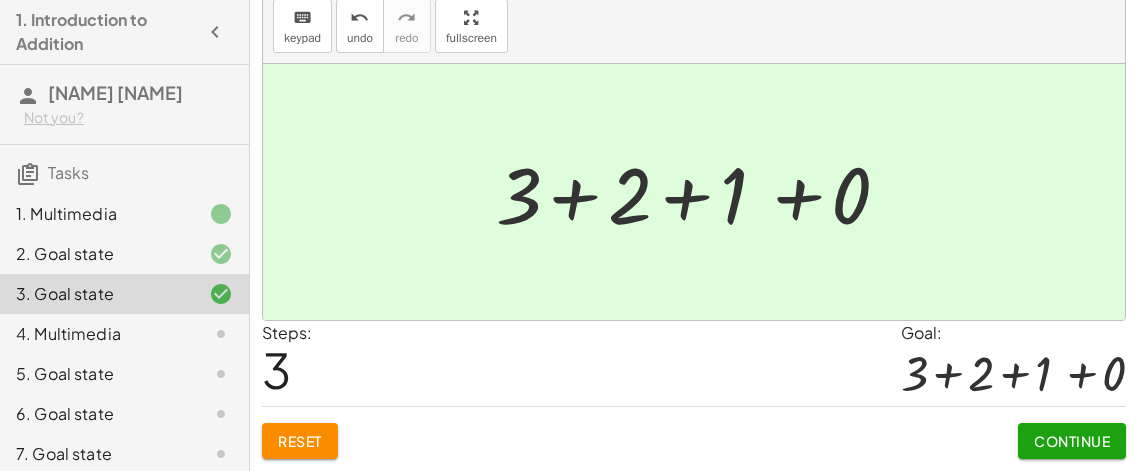 click on "Continue" 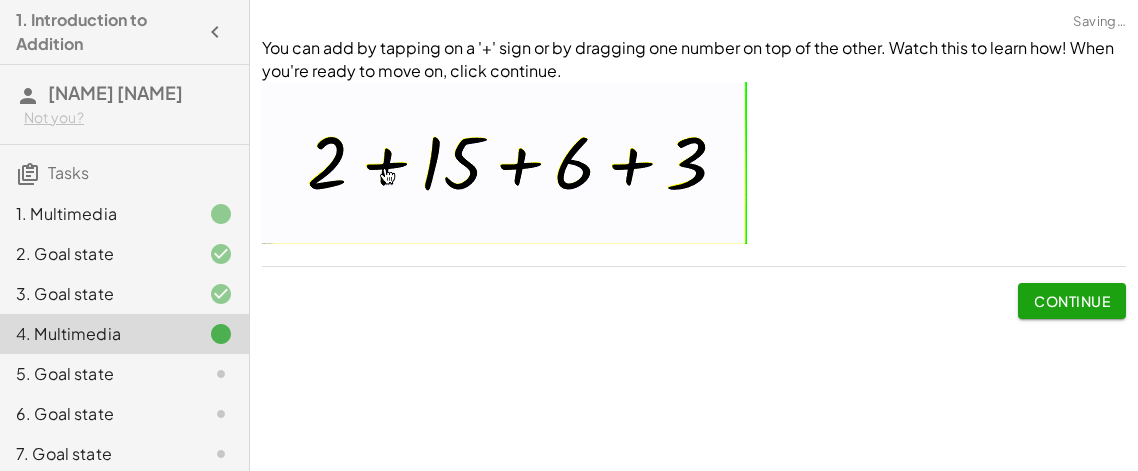 scroll, scrollTop: 0, scrollLeft: 0, axis: both 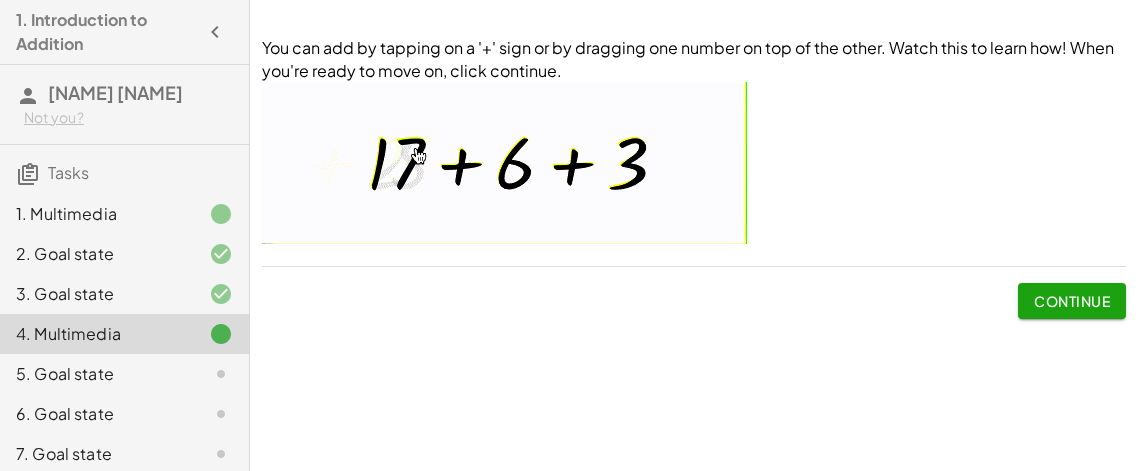 click on "Continue" 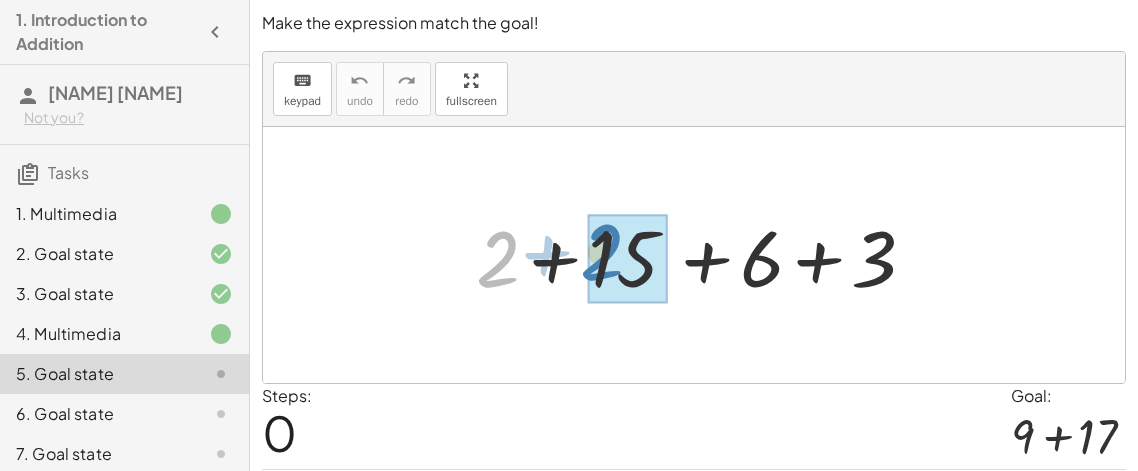 drag, startPoint x: 513, startPoint y: 269, endPoint x: 618, endPoint y: 262, distance: 105.23308 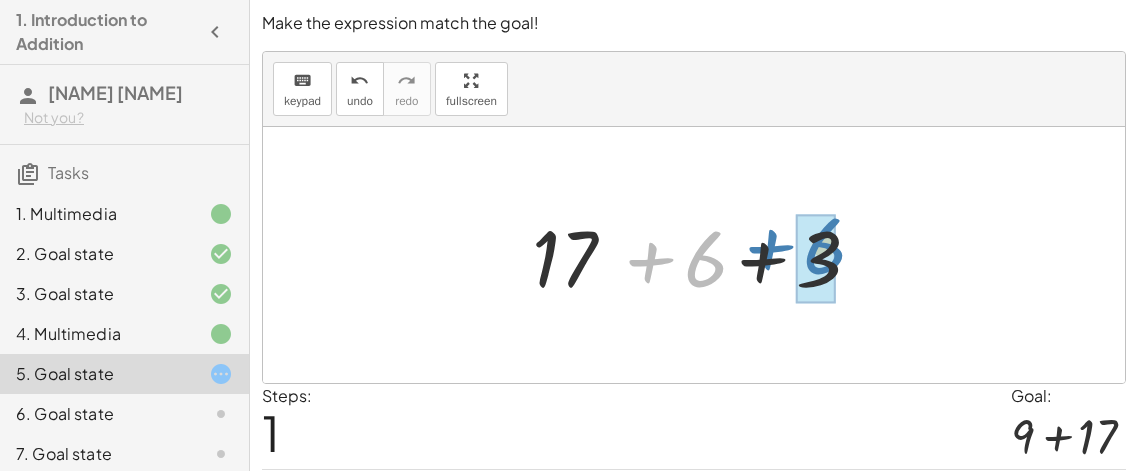 drag, startPoint x: 701, startPoint y: 265, endPoint x: 821, endPoint y: 252, distance: 120.70211 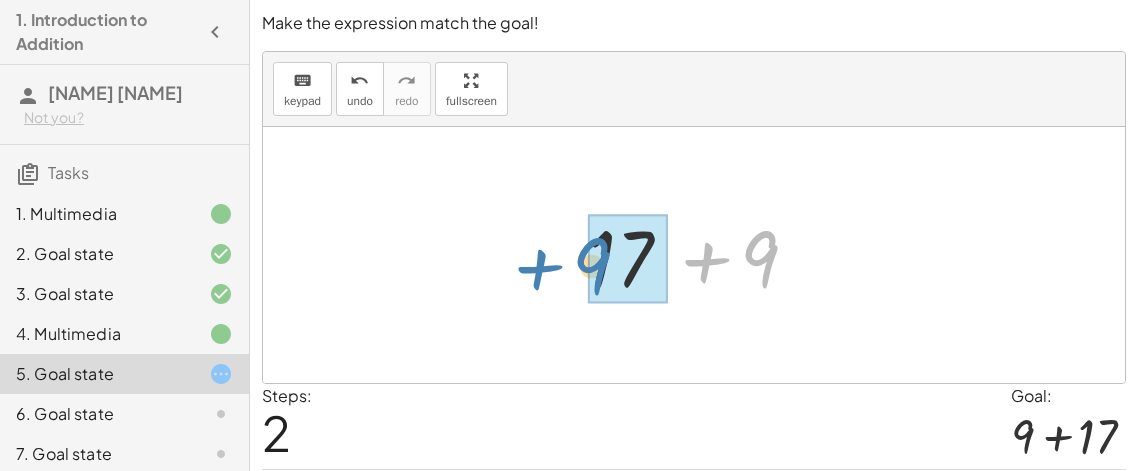 drag, startPoint x: 768, startPoint y: 266, endPoint x: 603, endPoint y: 273, distance: 165.14842 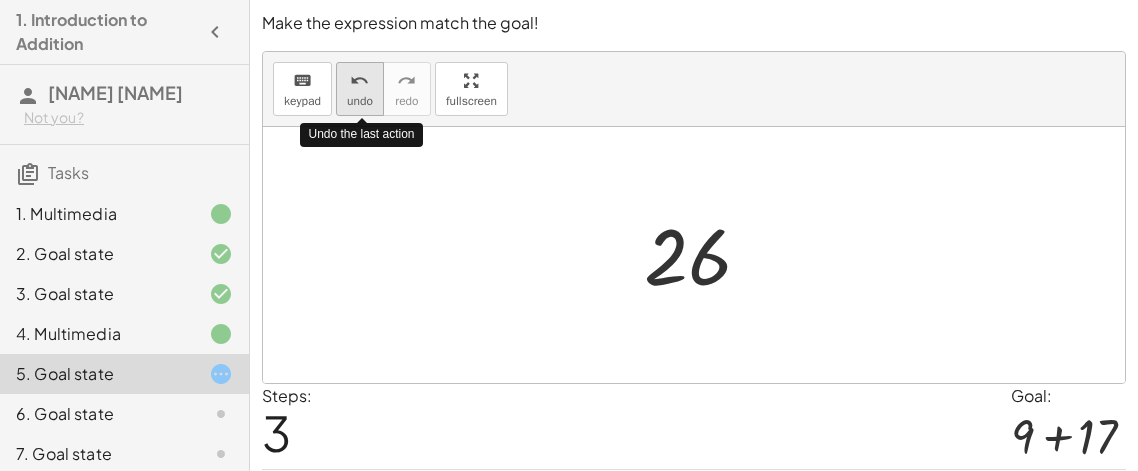 click on "undo" at bounding box center [359, 81] 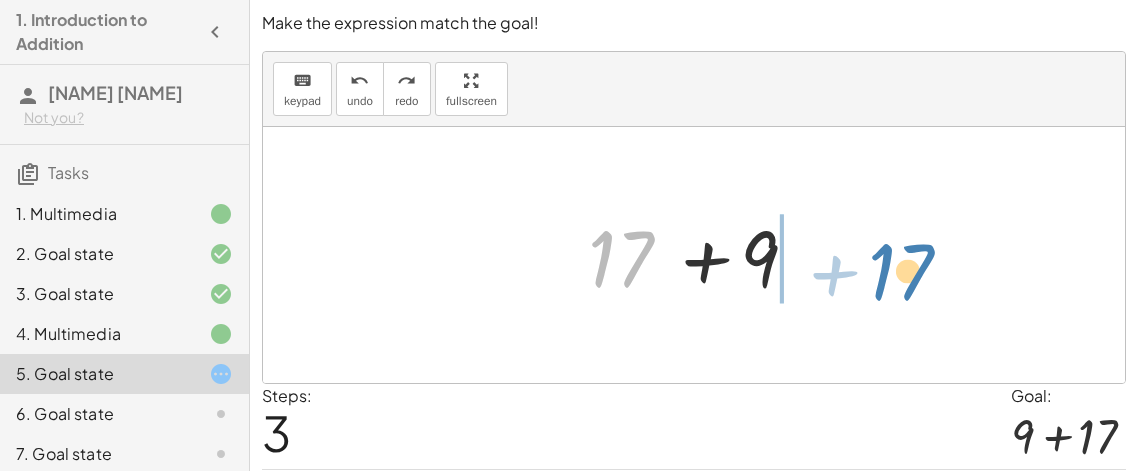 drag, startPoint x: 606, startPoint y: 268, endPoint x: 885, endPoint y: 276, distance: 279.1147 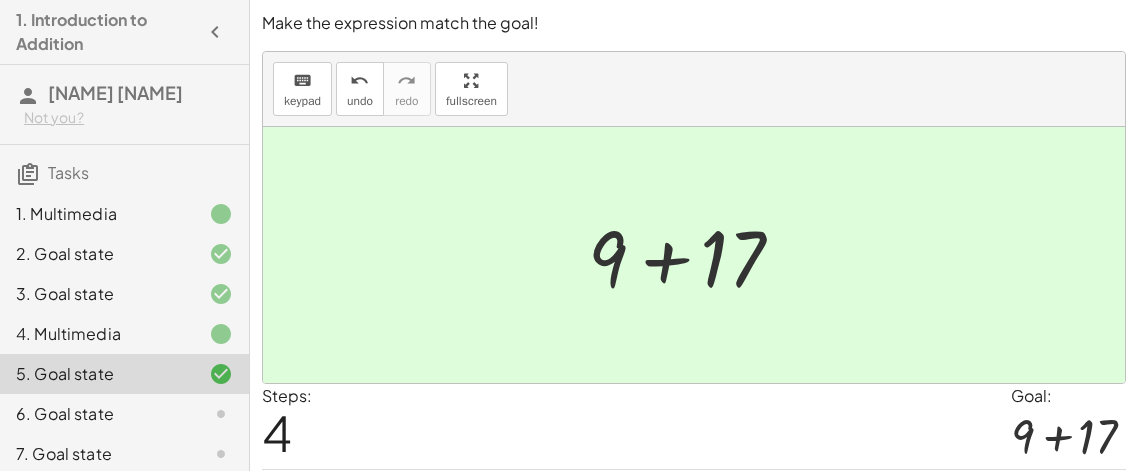 click at bounding box center (694, 255) 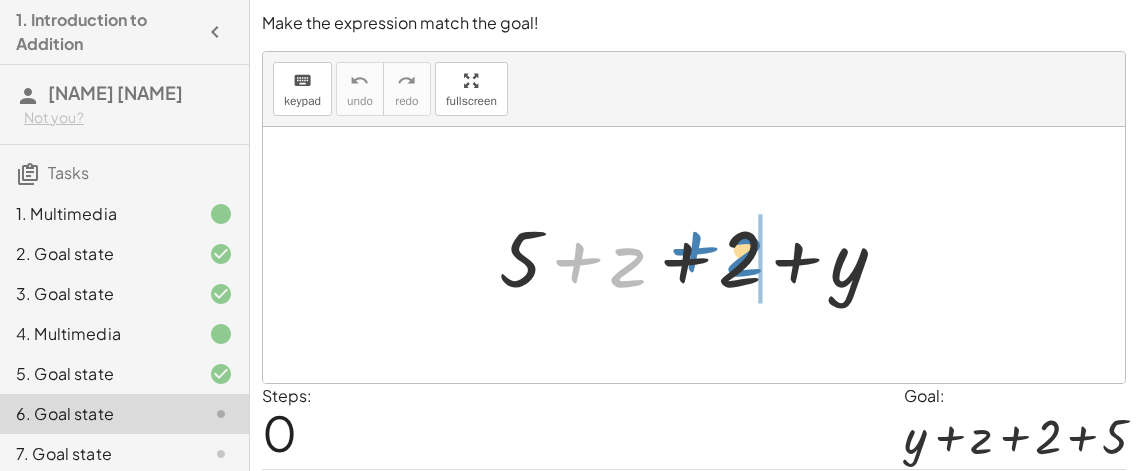 drag, startPoint x: 624, startPoint y: 272, endPoint x: 741, endPoint y: 261, distance: 117.51595 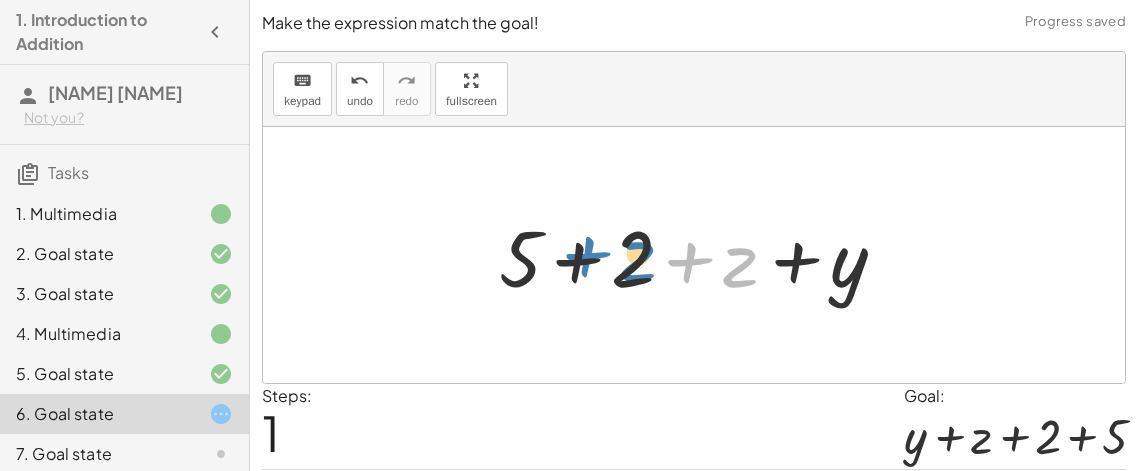drag, startPoint x: 739, startPoint y: 262, endPoint x: 634, endPoint y: 251, distance: 105.574615 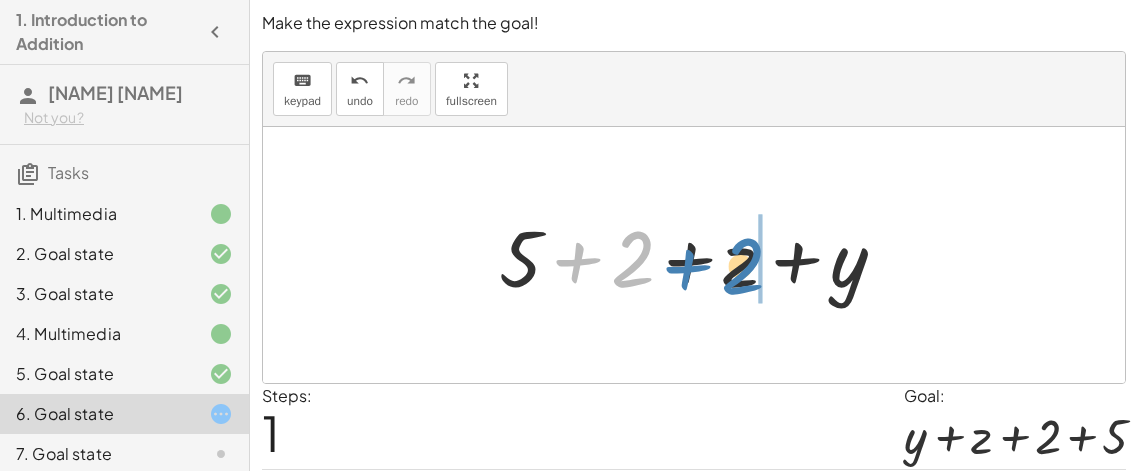 drag, startPoint x: 627, startPoint y: 257, endPoint x: 737, endPoint y: 264, distance: 110.2225 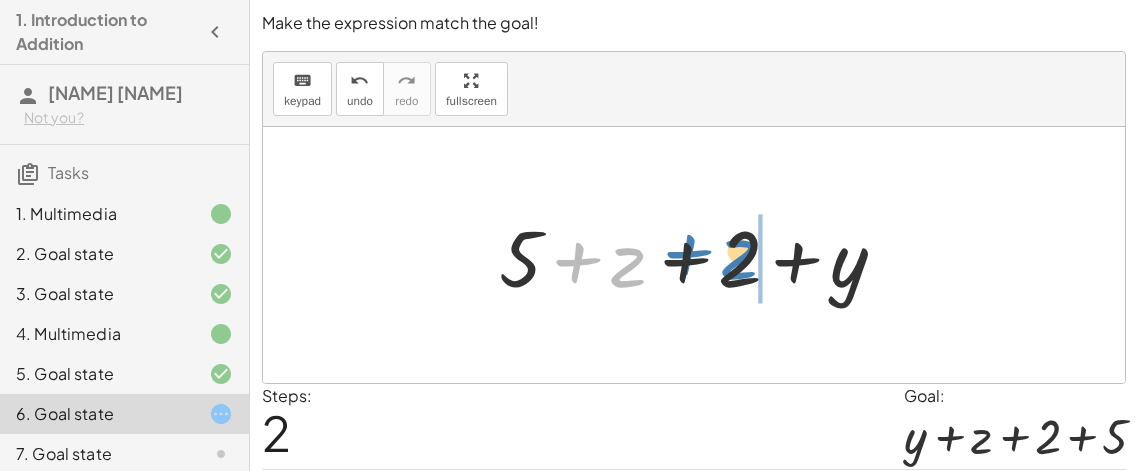 drag, startPoint x: 627, startPoint y: 269, endPoint x: 740, endPoint y: 261, distance: 113.28283 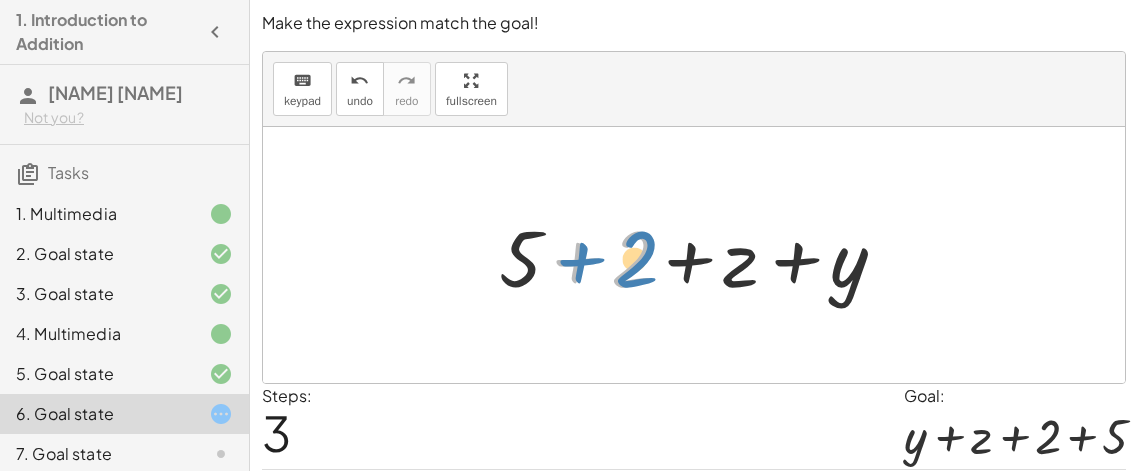 click at bounding box center (702, 255) 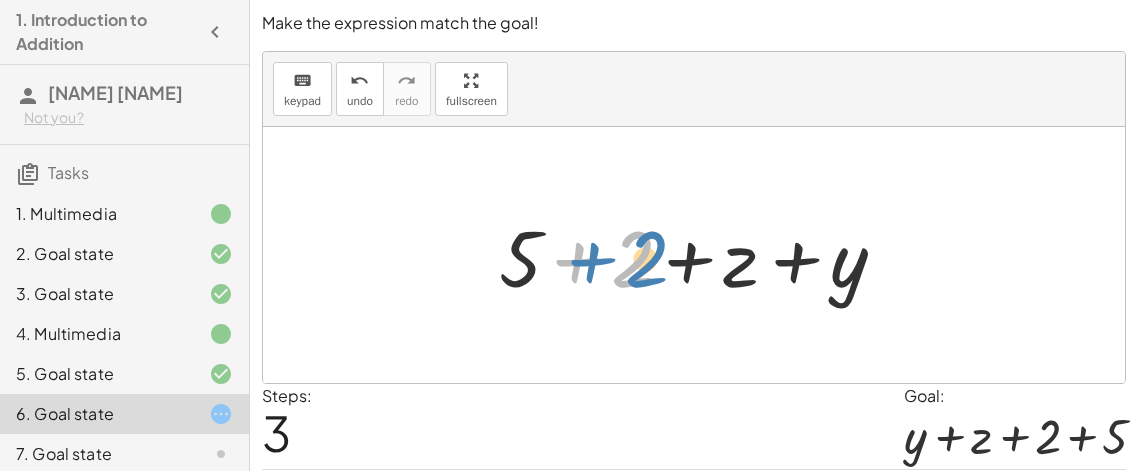 drag, startPoint x: 635, startPoint y: 248, endPoint x: 650, endPoint y: 251, distance: 15.297058 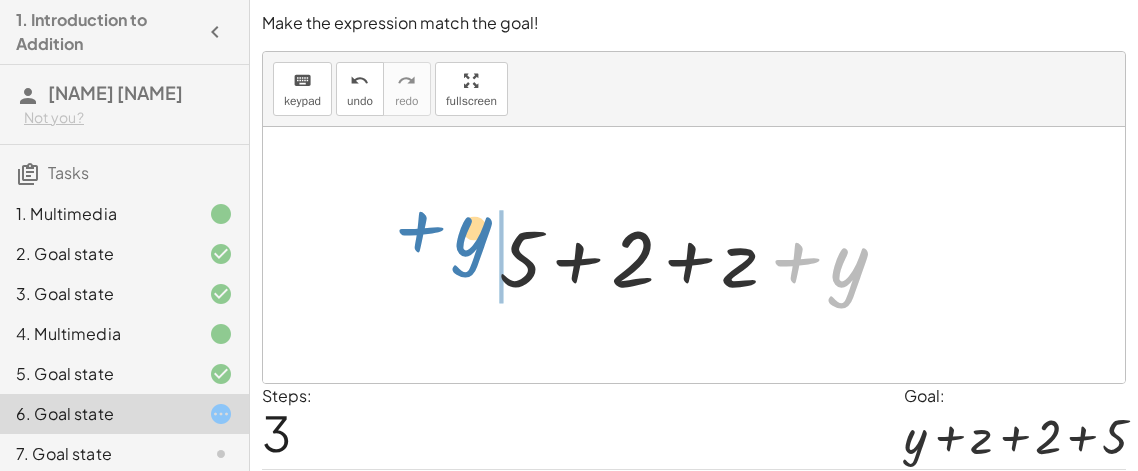 drag, startPoint x: 831, startPoint y: 270, endPoint x: 455, endPoint y: 239, distance: 377.27576 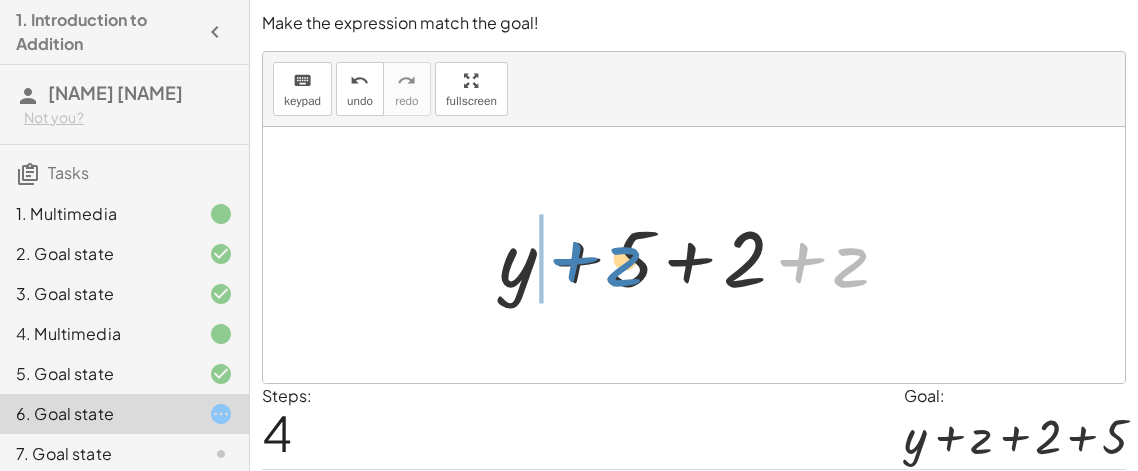 drag, startPoint x: 860, startPoint y: 269, endPoint x: 633, endPoint y: 268, distance: 227.0022 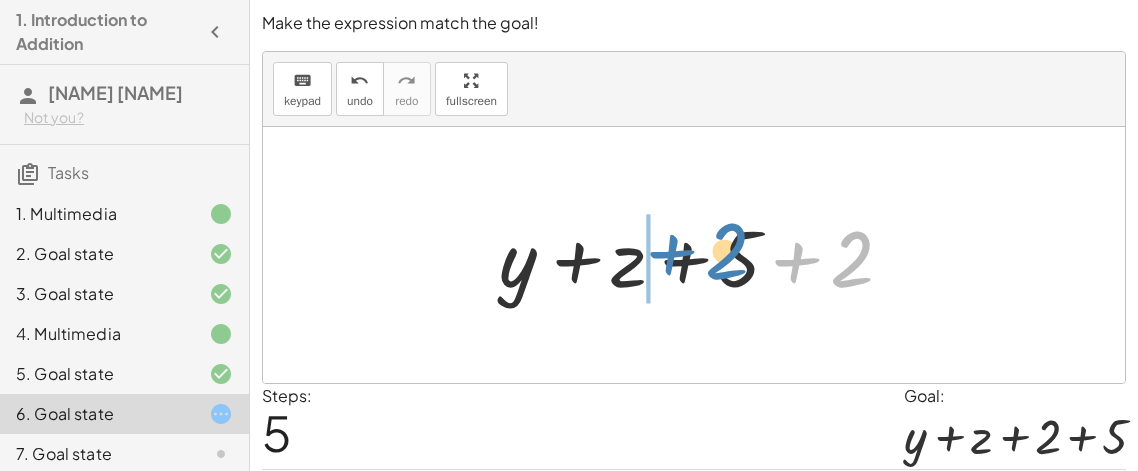 drag, startPoint x: 857, startPoint y: 257, endPoint x: 732, endPoint y: 249, distance: 125.25574 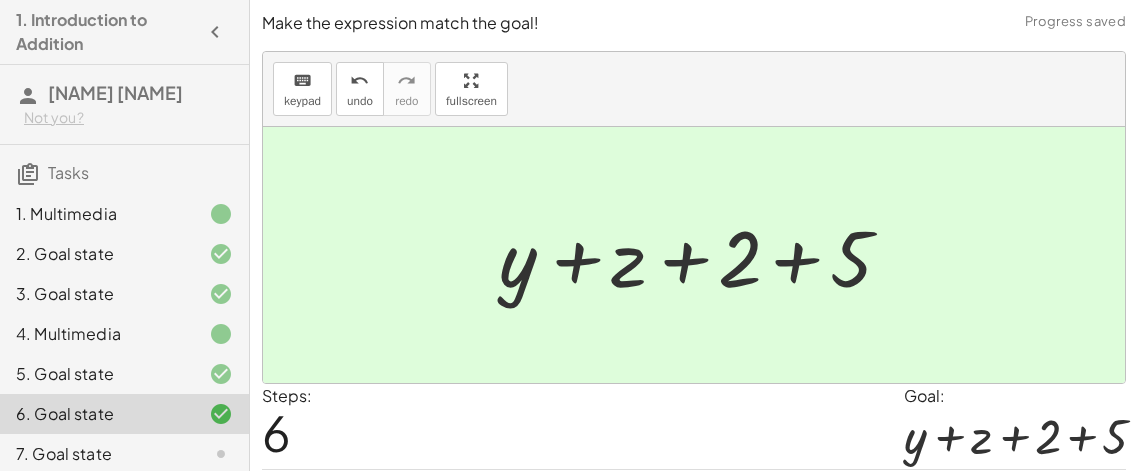 click 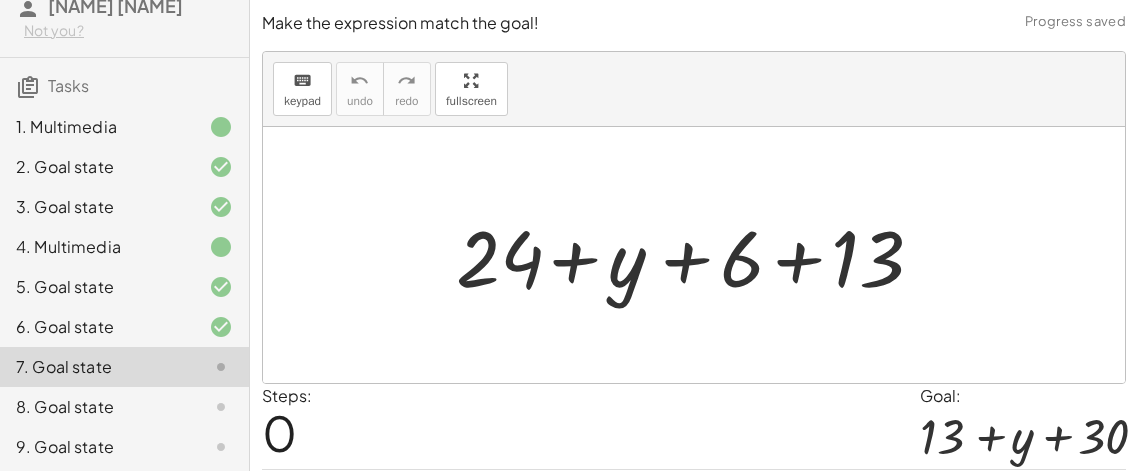 scroll, scrollTop: 76, scrollLeft: 0, axis: vertical 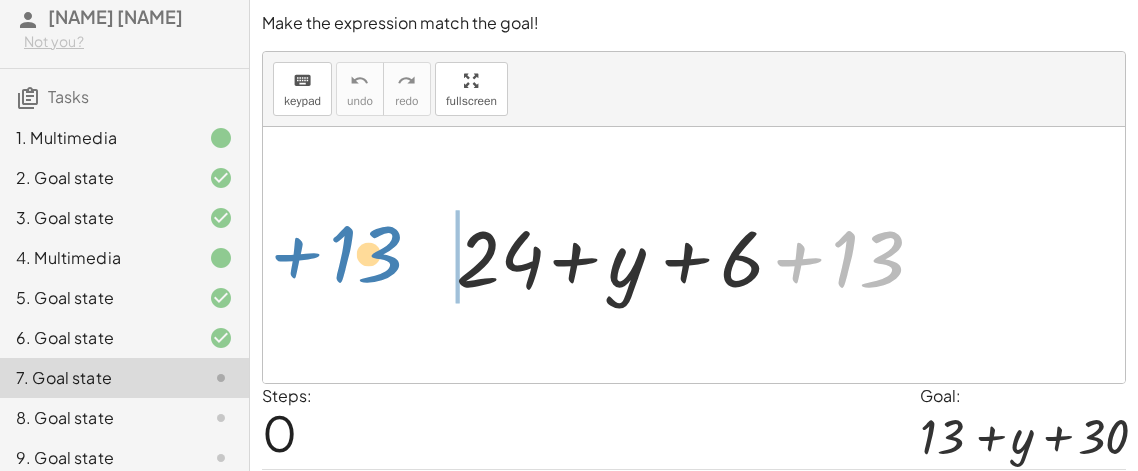 drag, startPoint x: 886, startPoint y: 255, endPoint x: 384, endPoint y: 250, distance: 502.0249 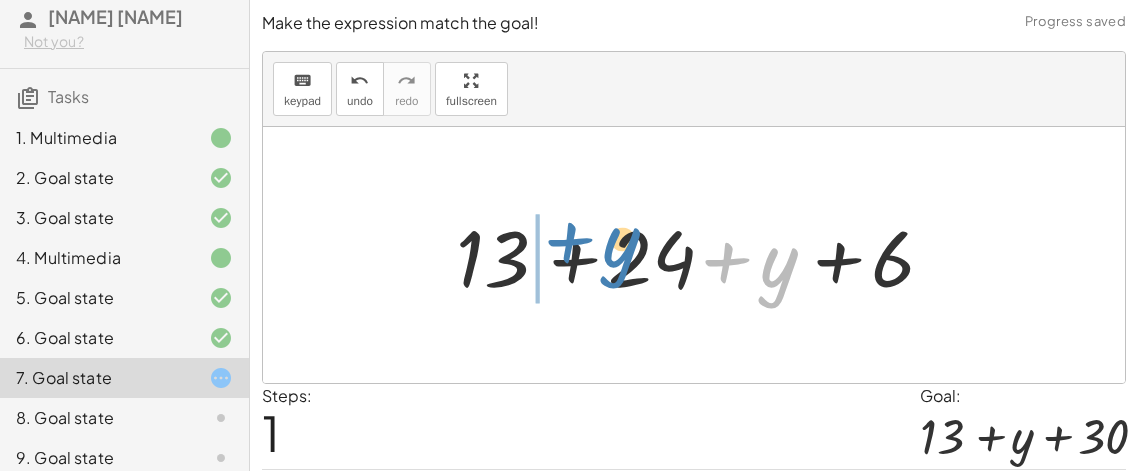 drag, startPoint x: 772, startPoint y: 266, endPoint x: 613, endPoint y: 246, distance: 160.25293 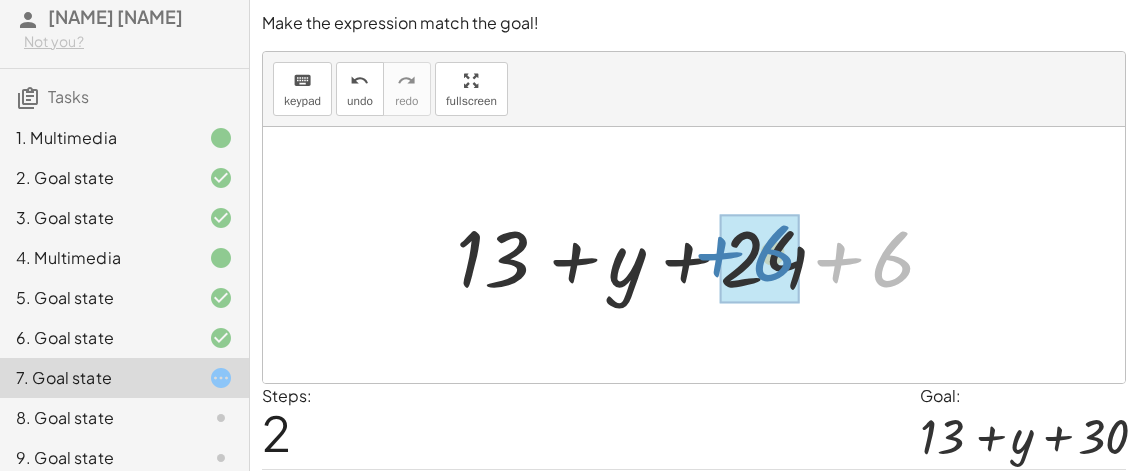 drag, startPoint x: 933, startPoint y: 251, endPoint x: 814, endPoint y: 247, distance: 119.06721 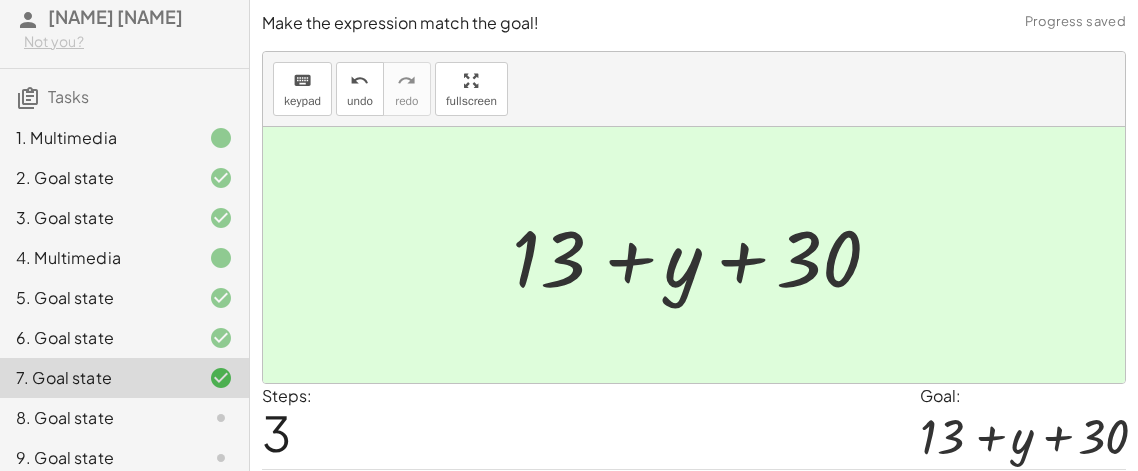 click at bounding box center (694, 255) 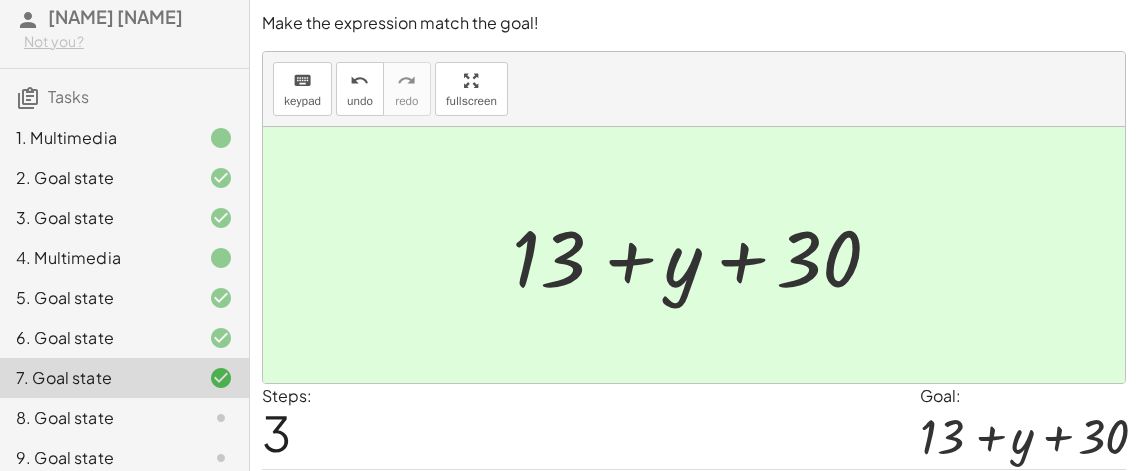 click 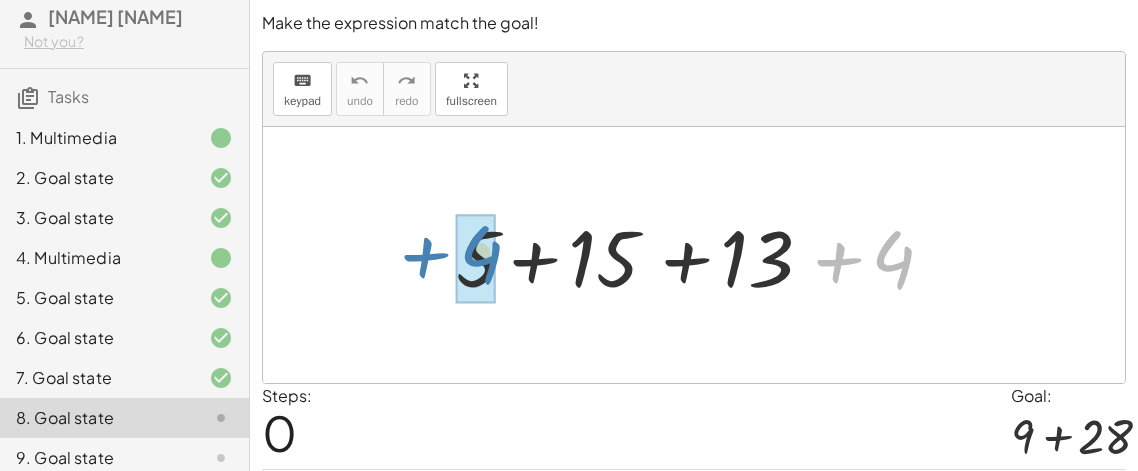 drag, startPoint x: 898, startPoint y: 265, endPoint x: 485, endPoint y: 260, distance: 413.03027 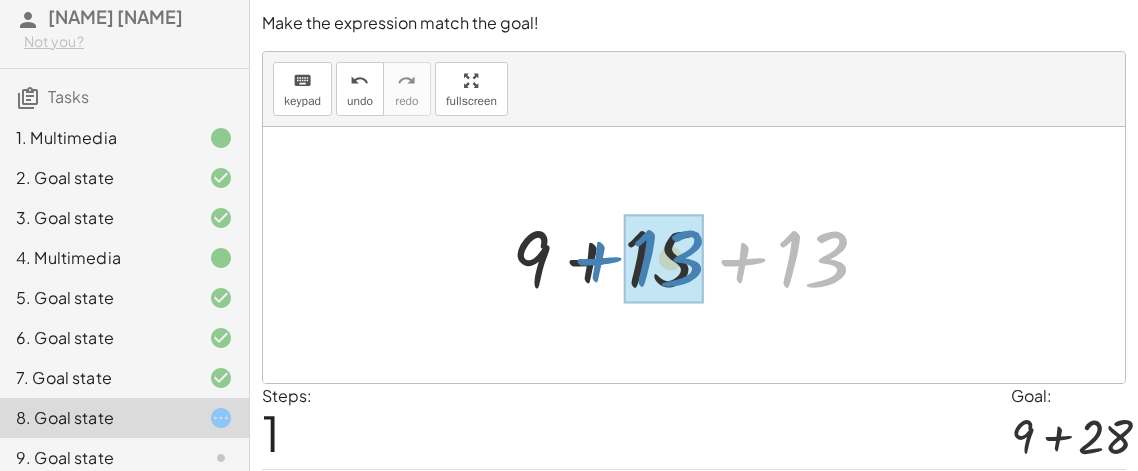 drag, startPoint x: 838, startPoint y: 255, endPoint x: 694, endPoint y: 254, distance: 144.00348 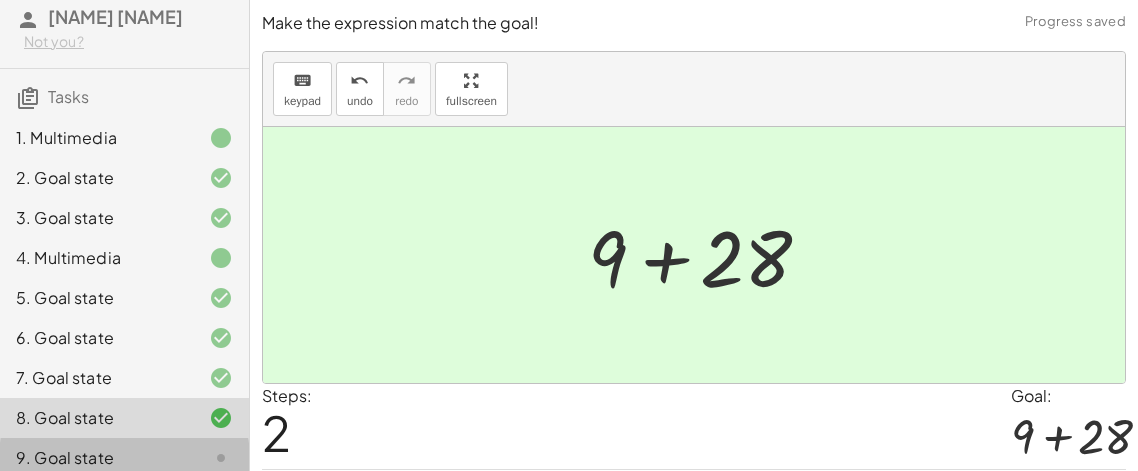 click 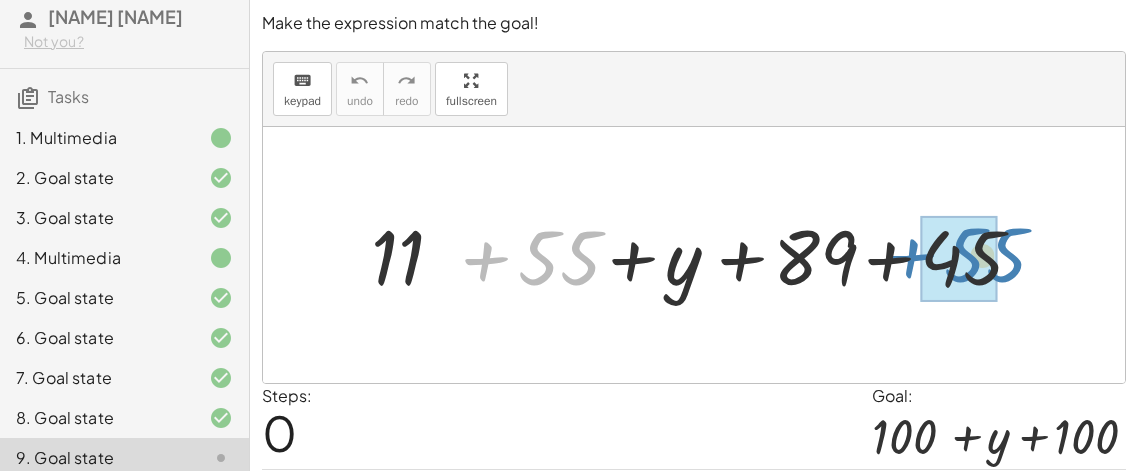 drag, startPoint x: 579, startPoint y: 267, endPoint x: 1006, endPoint y: 264, distance: 427.01053 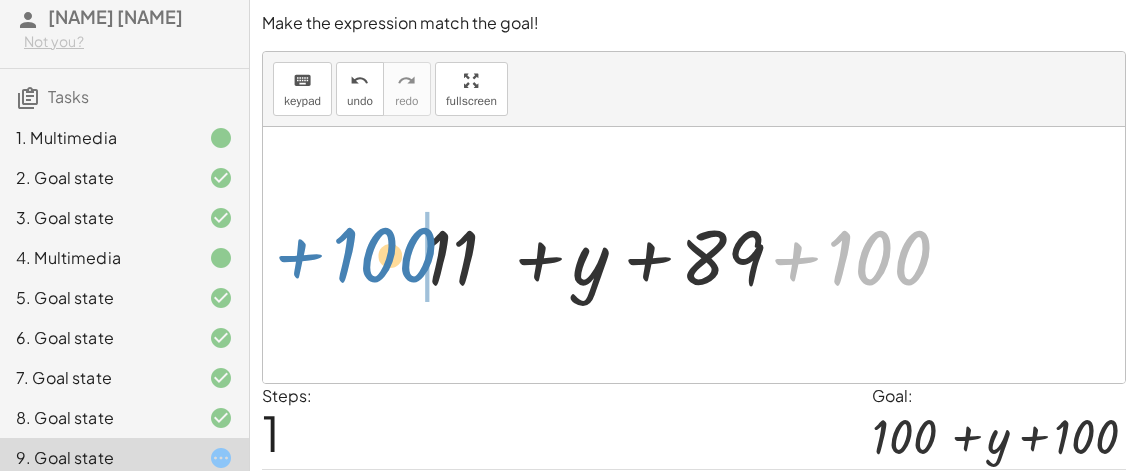 drag, startPoint x: 886, startPoint y: 266, endPoint x: 390, endPoint y: 264, distance: 496.00403 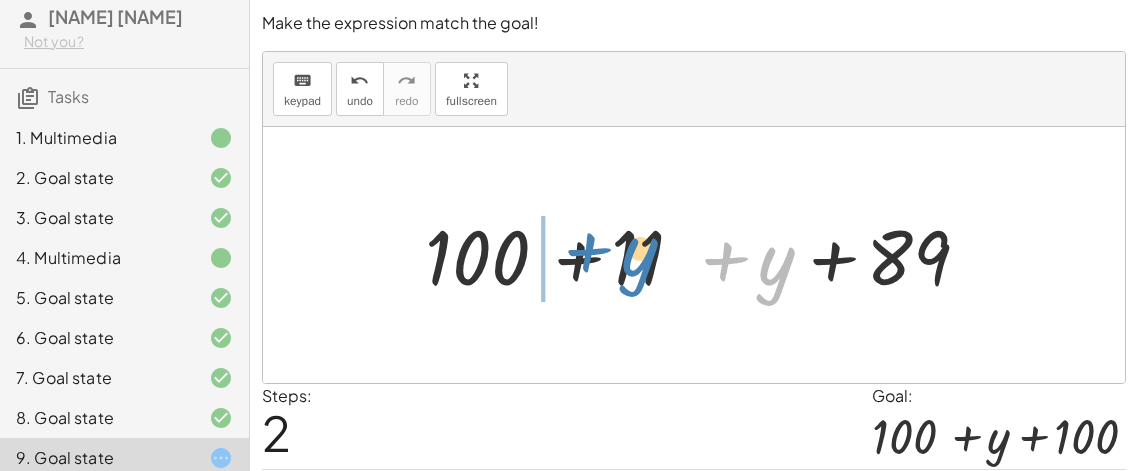 drag, startPoint x: 777, startPoint y: 271, endPoint x: 633, endPoint y: 261, distance: 144.3468 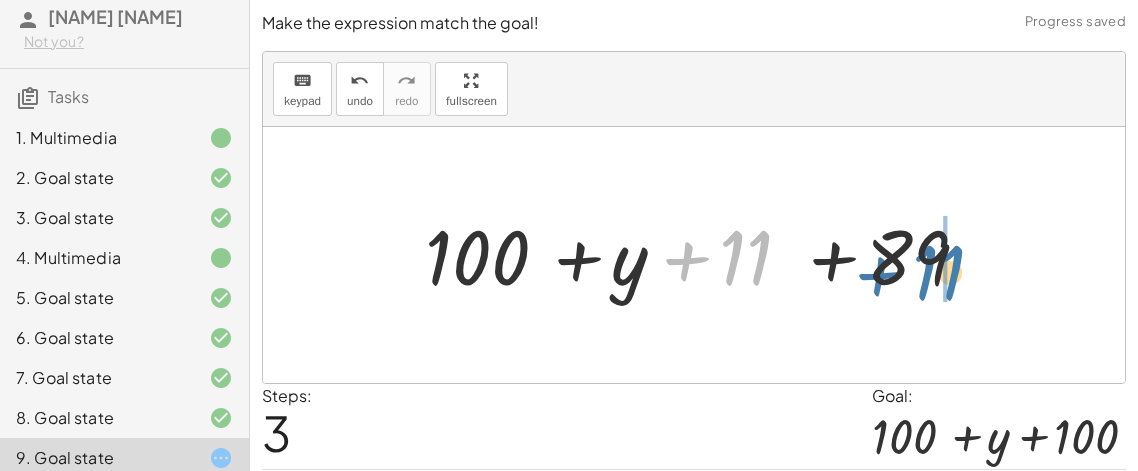 drag, startPoint x: 739, startPoint y: 254, endPoint x: 934, endPoint y: 269, distance: 195.57607 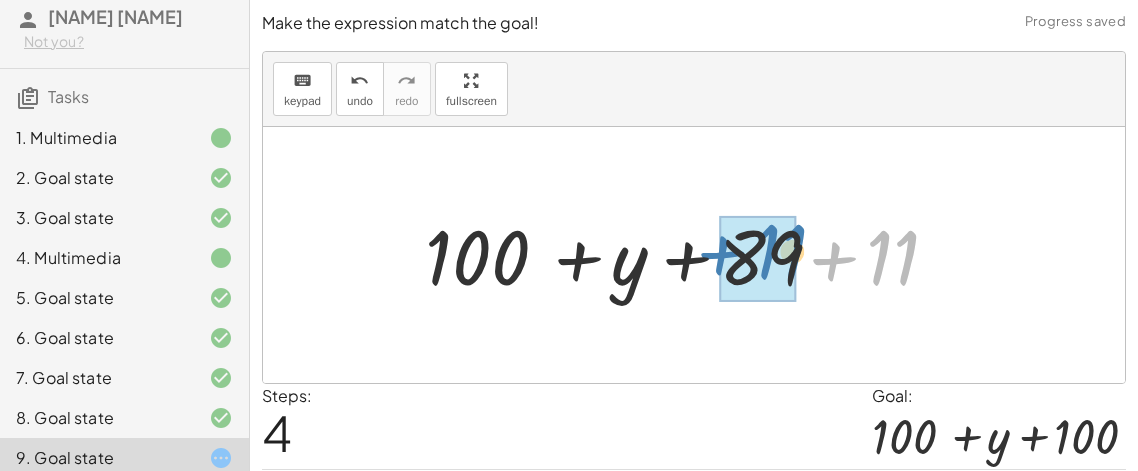drag, startPoint x: 914, startPoint y: 263, endPoint x: 800, endPoint y: 256, distance: 114.21471 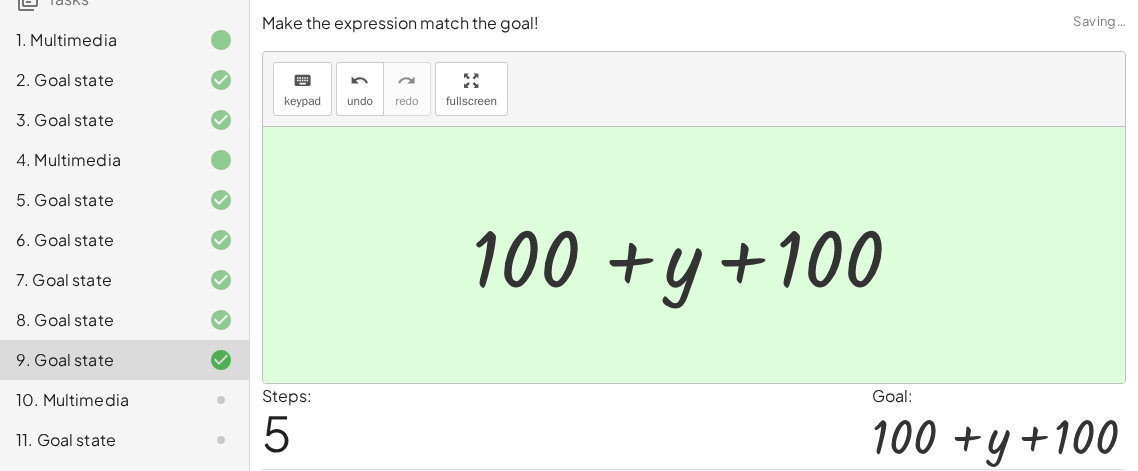 scroll, scrollTop: 184, scrollLeft: 0, axis: vertical 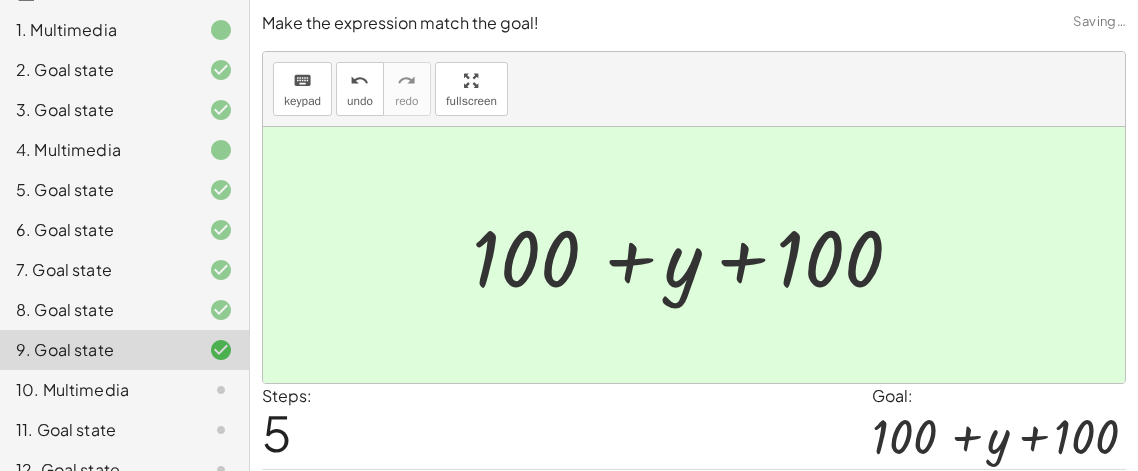 click 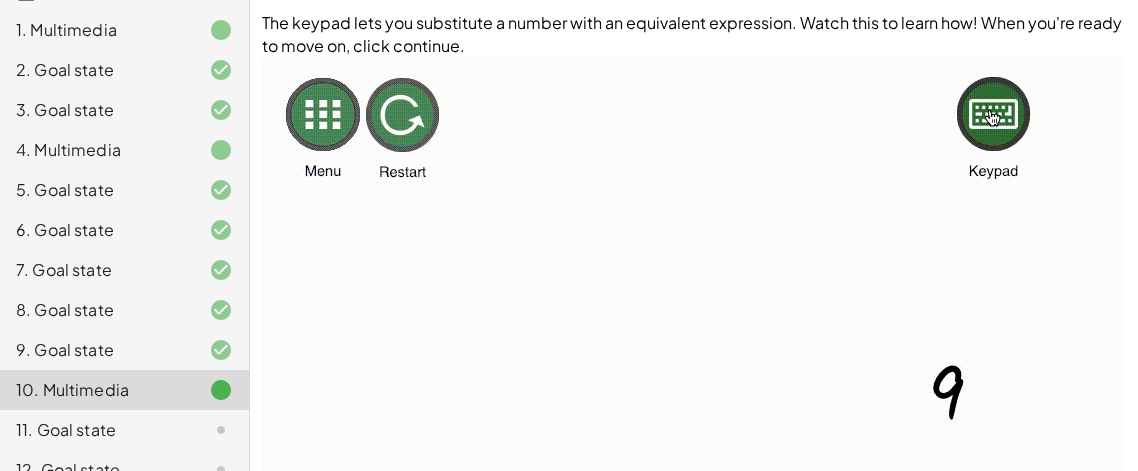 scroll, scrollTop: 0, scrollLeft: 0, axis: both 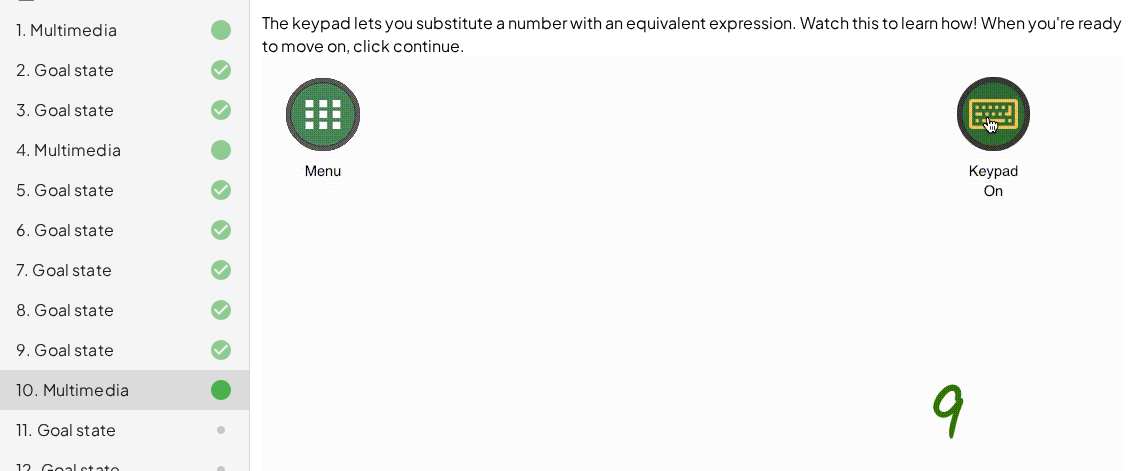 click at bounding box center [693, 416] 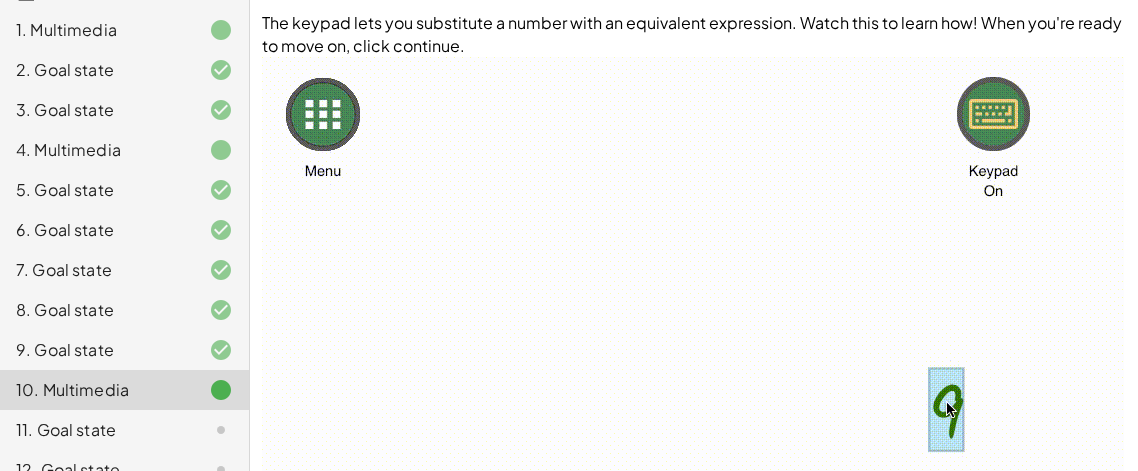 click at bounding box center [693, 416] 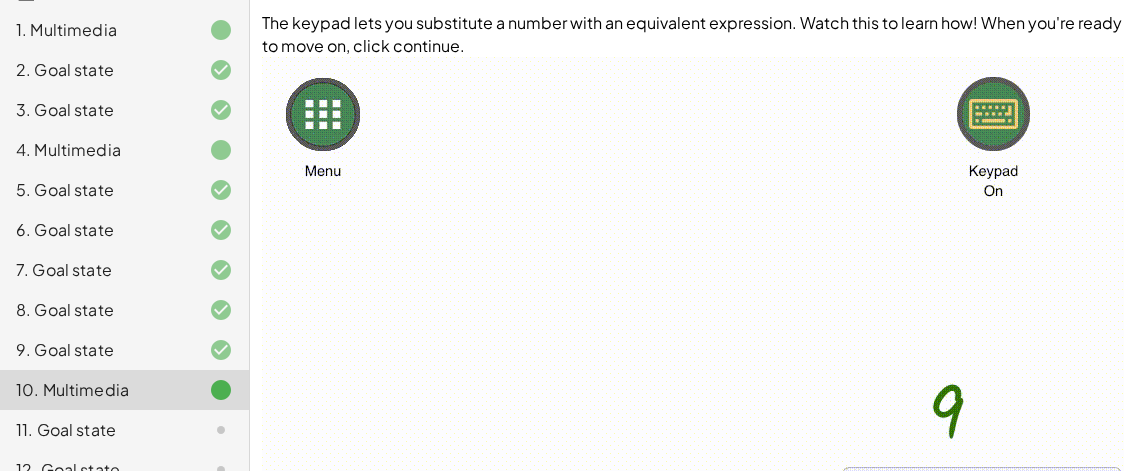 click at bounding box center (693, 416) 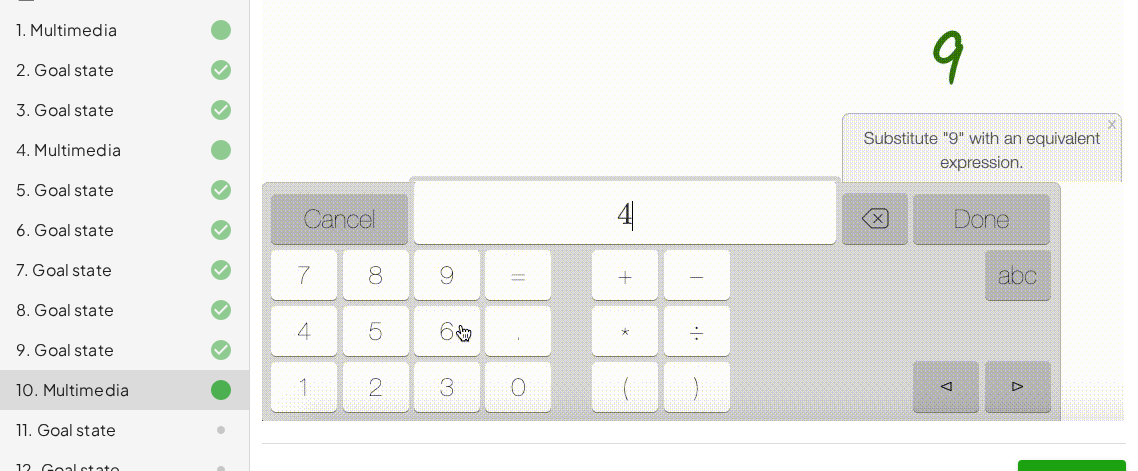 scroll, scrollTop: 0, scrollLeft: 0, axis: both 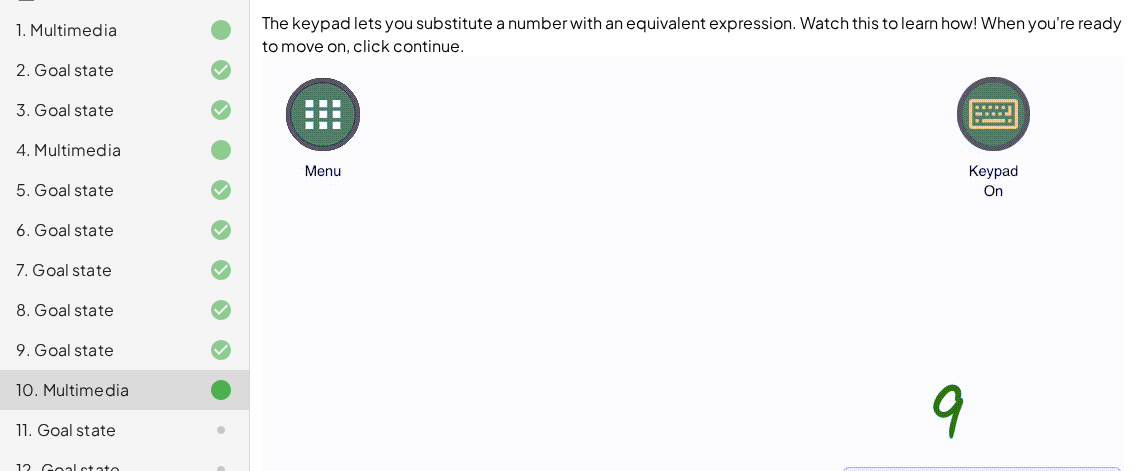 click 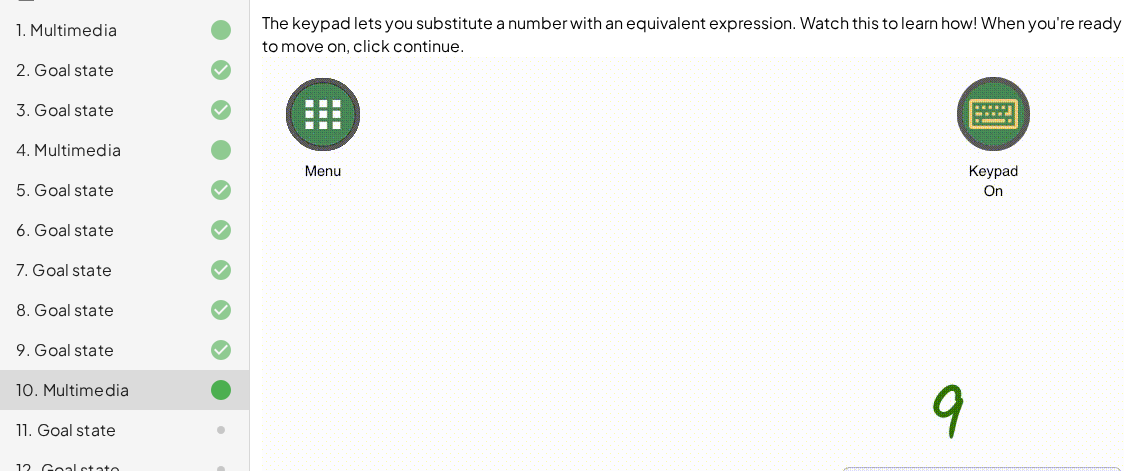 click at bounding box center [693, 416] 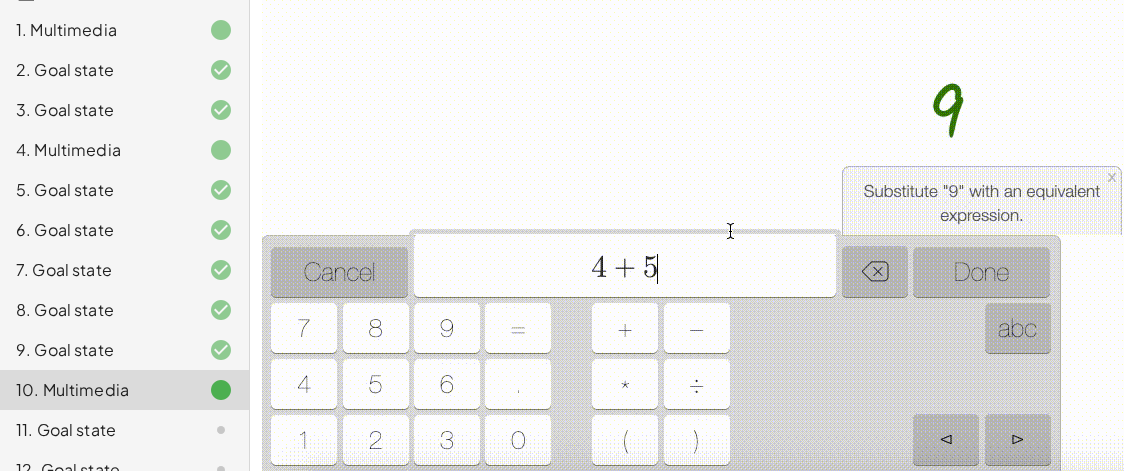 scroll, scrollTop: 391, scrollLeft: 0, axis: vertical 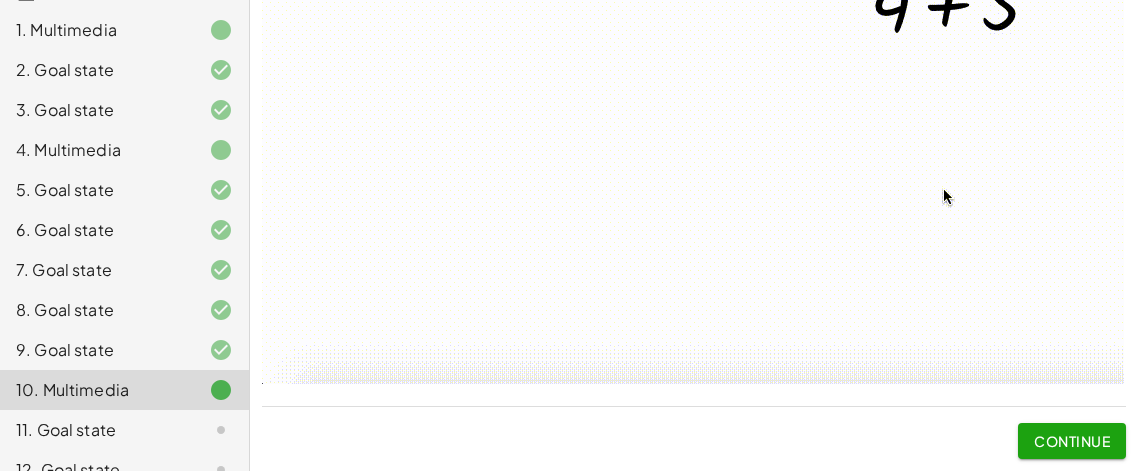 click on "Continue" at bounding box center (1072, 441) 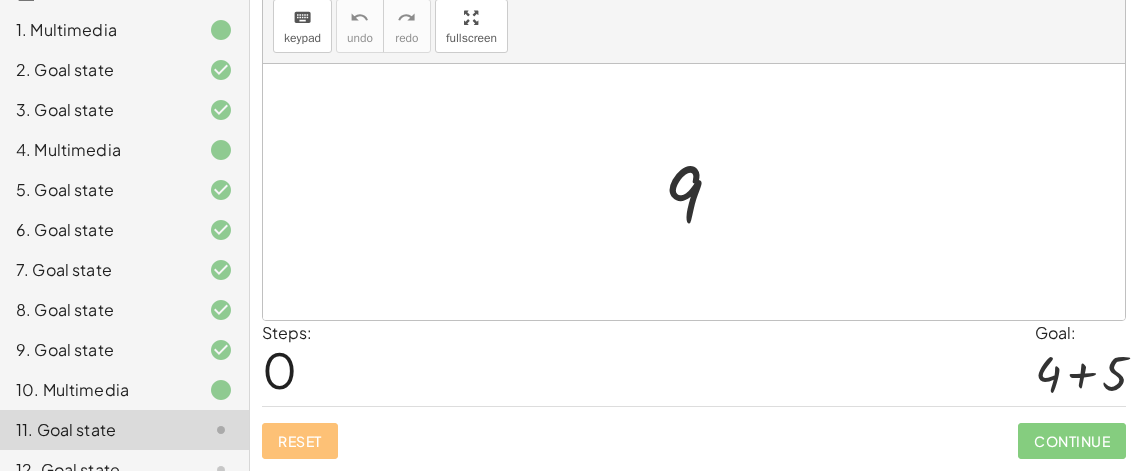 scroll, scrollTop: 63, scrollLeft: 0, axis: vertical 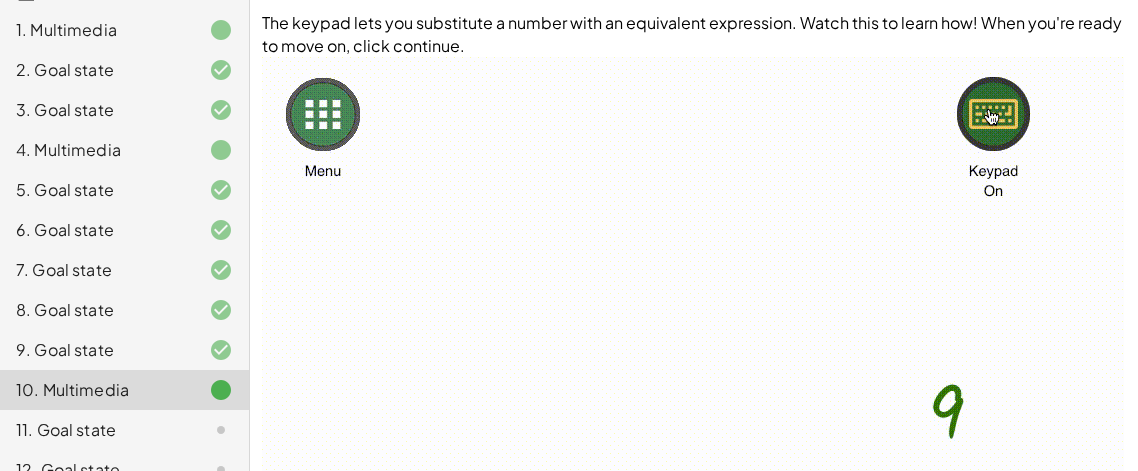 click at bounding box center [693, 416] 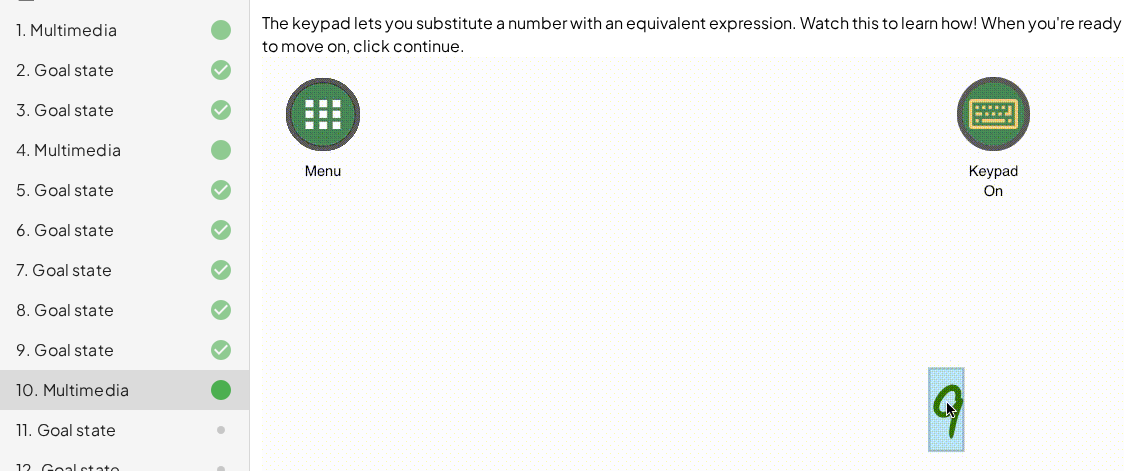 click at bounding box center [693, 416] 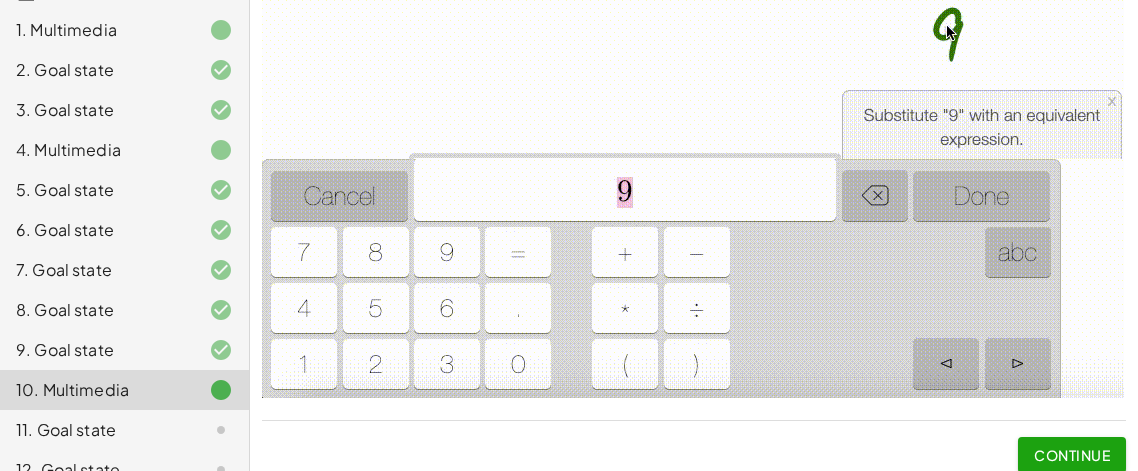 scroll, scrollTop: 371, scrollLeft: 0, axis: vertical 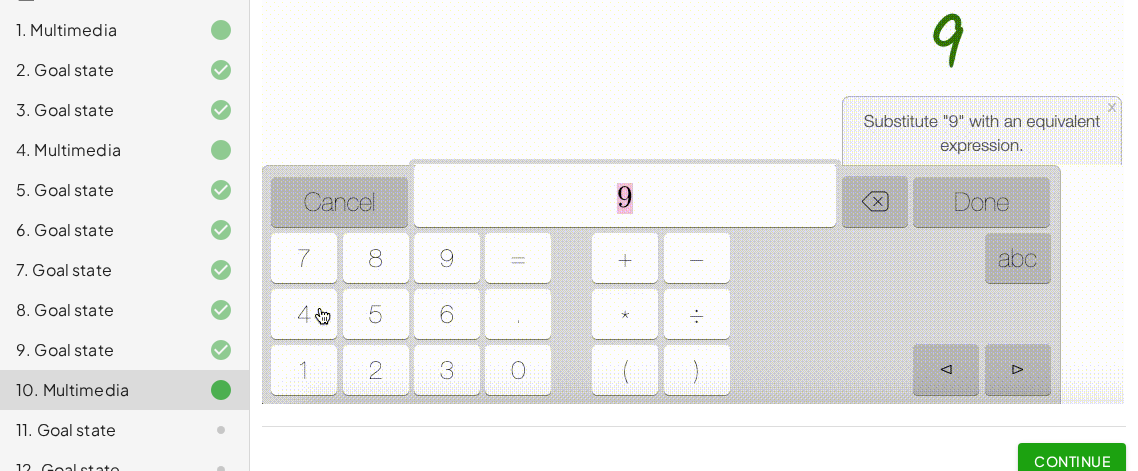 click at bounding box center [693, 45] 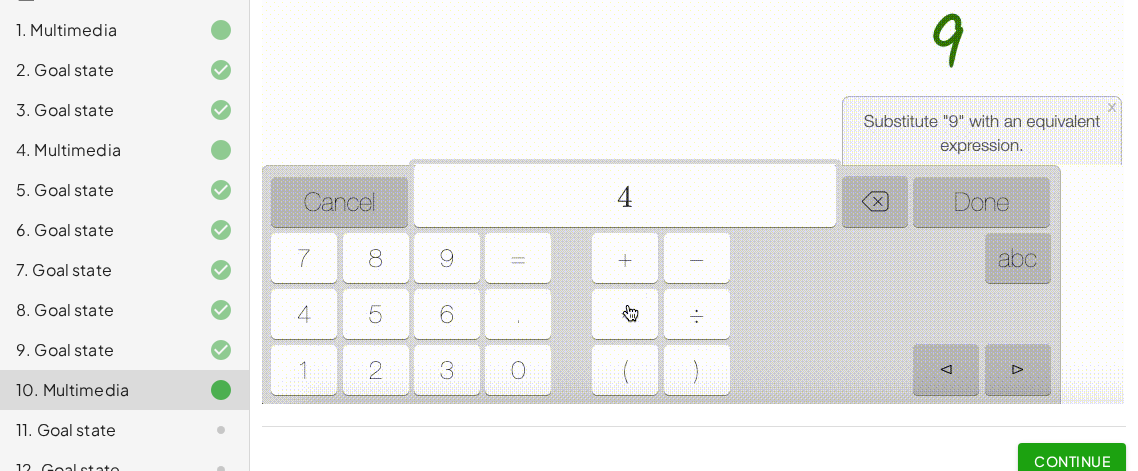click at bounding box center (693, 45) 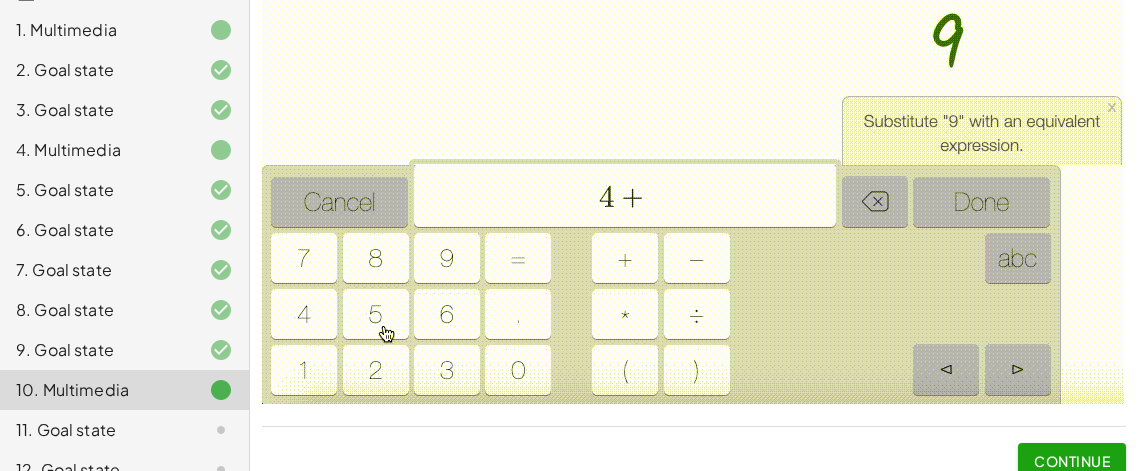 click at bounding box center (693, 45) 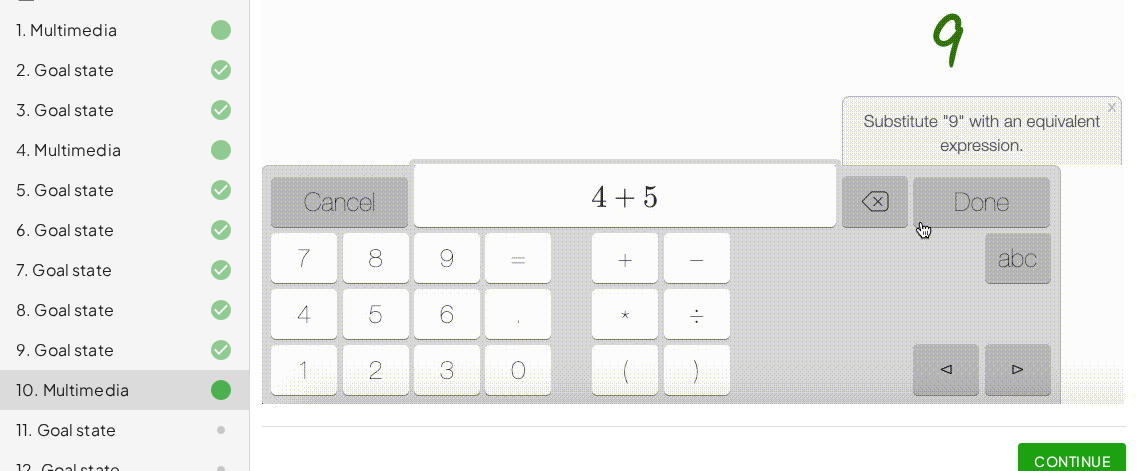 click at bounding box center (693, 45) 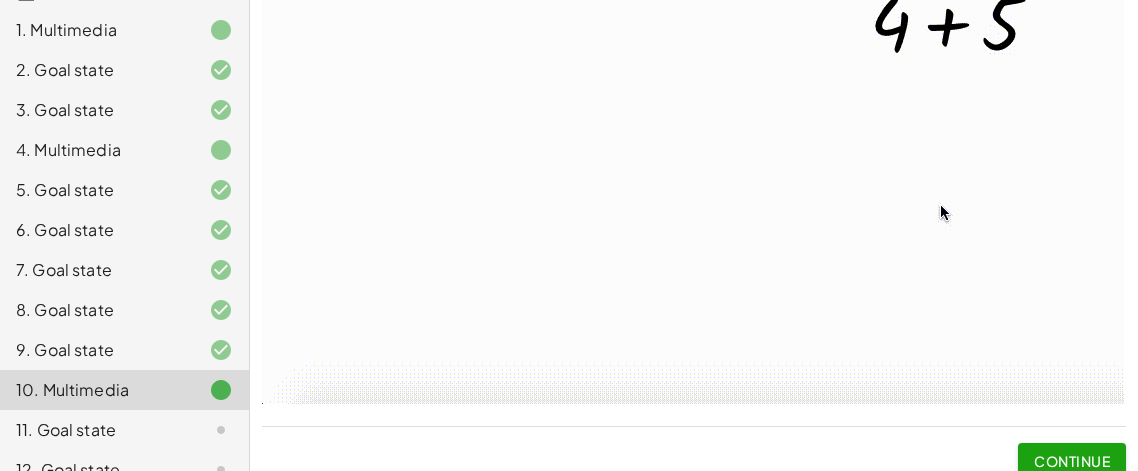 click at bounding box center (693, 45) 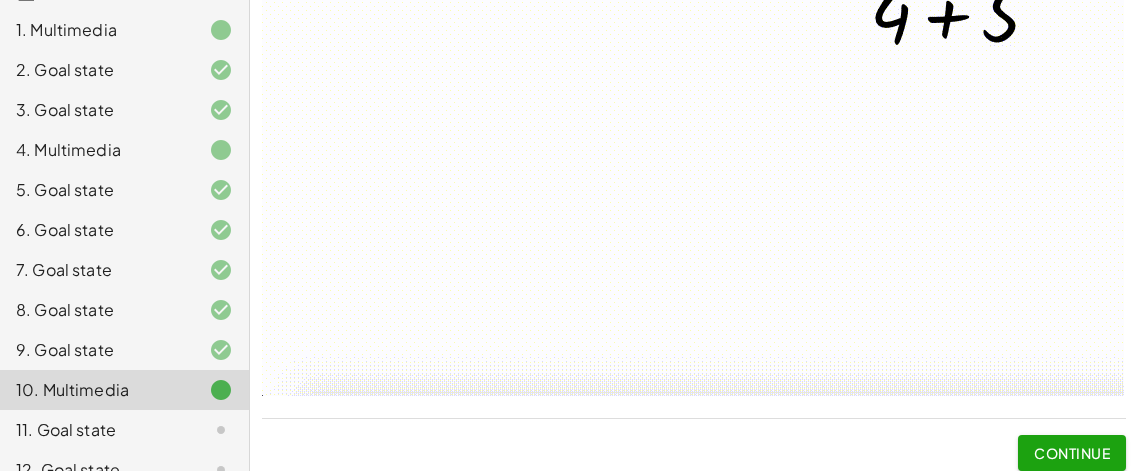 scroll, scrollTop: 391, scrollLeft: 0, axis: vertical 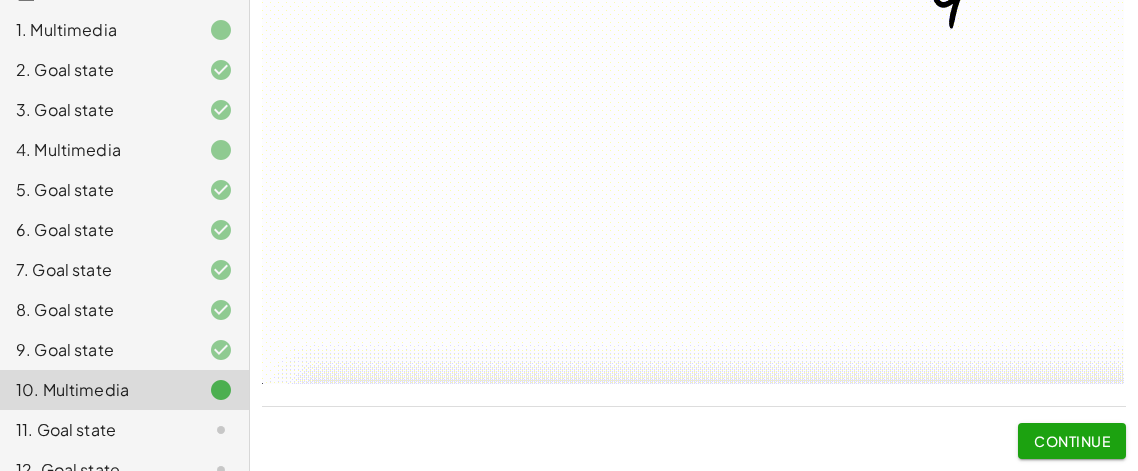 click on "Continue" 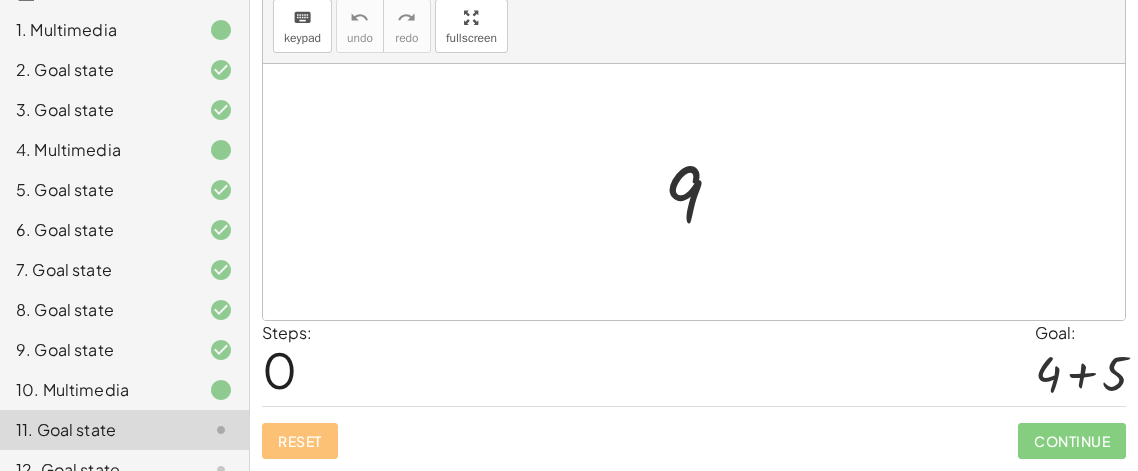 scroll, scrollTop: 63, scrollLeft: 0, axis: vertical 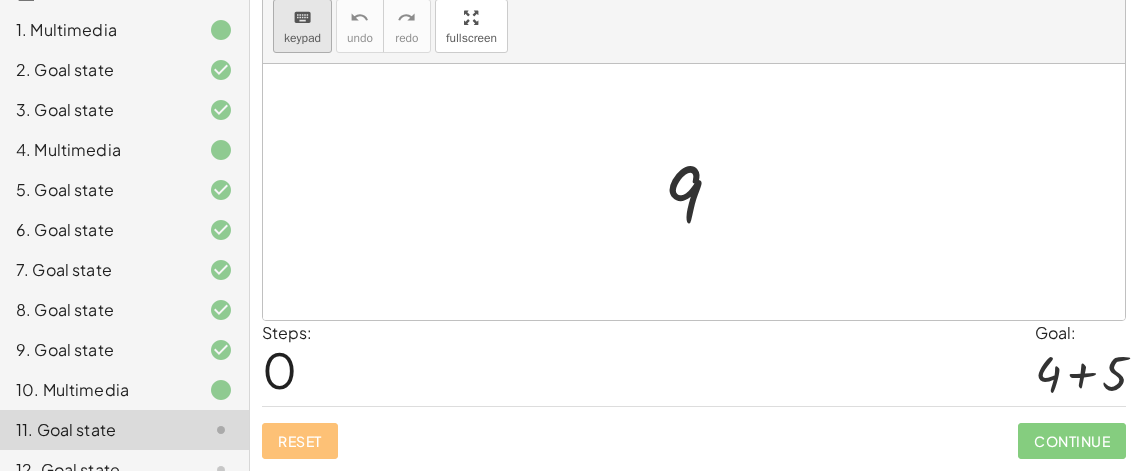 click on "keypad" at bounding box center [302, 38] 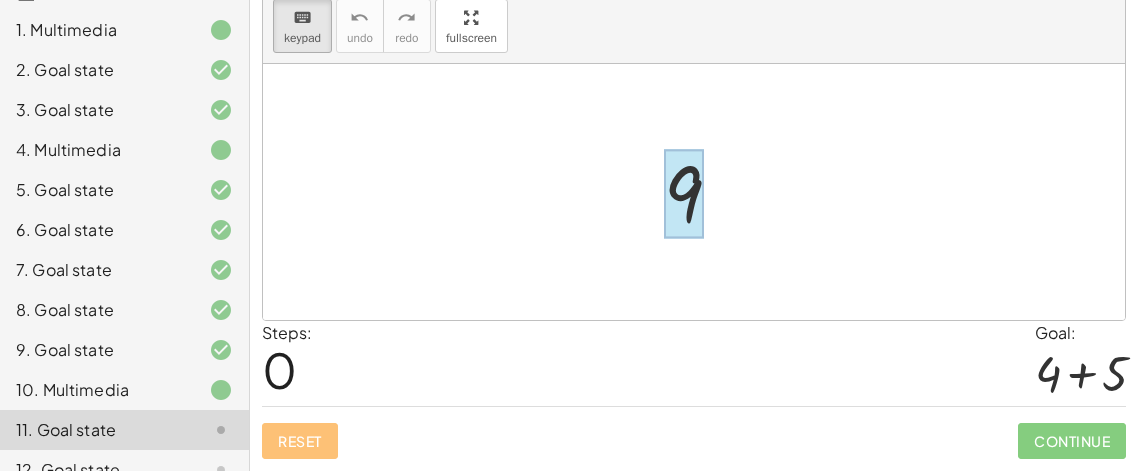 click at bounding box center [684, 194] 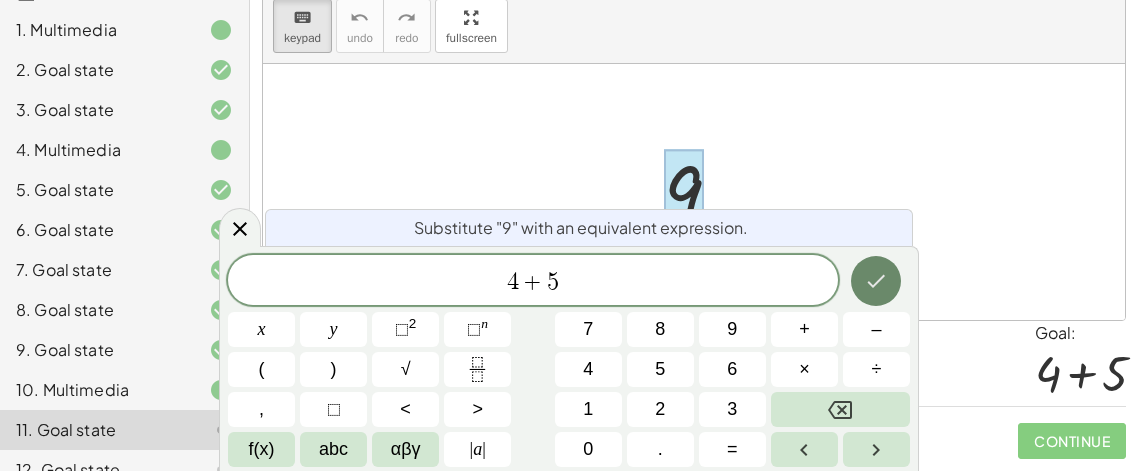 click at bounding box center (876, 281) 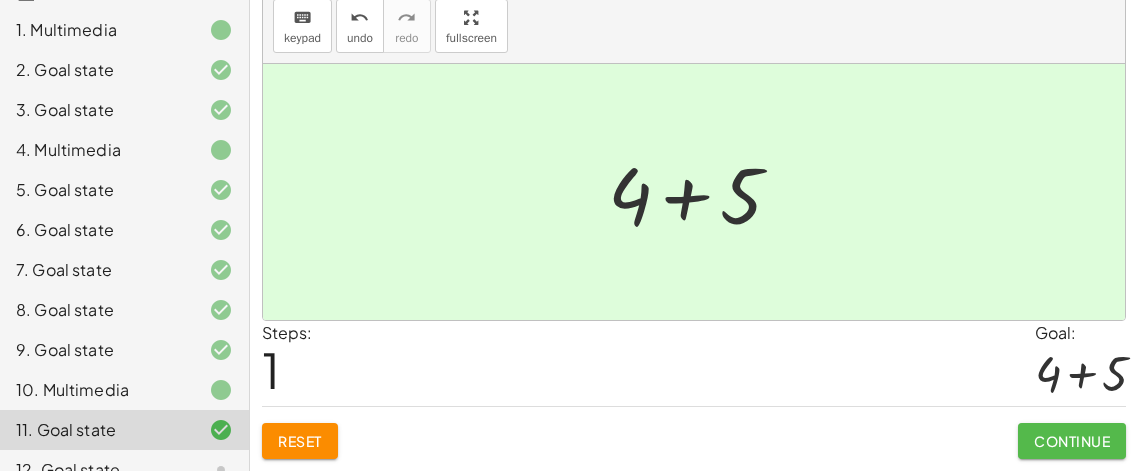 click on "Continue" 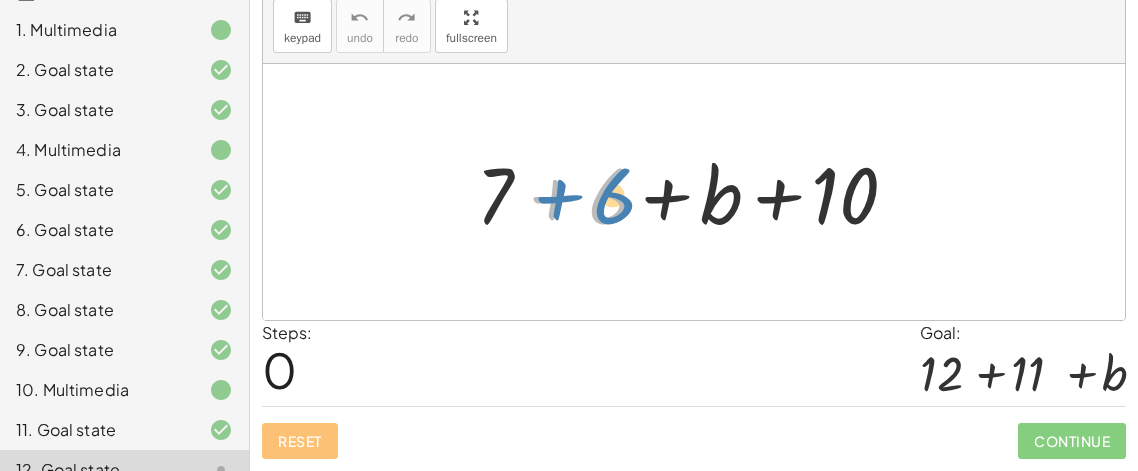 click at bounding box center [701, 192] 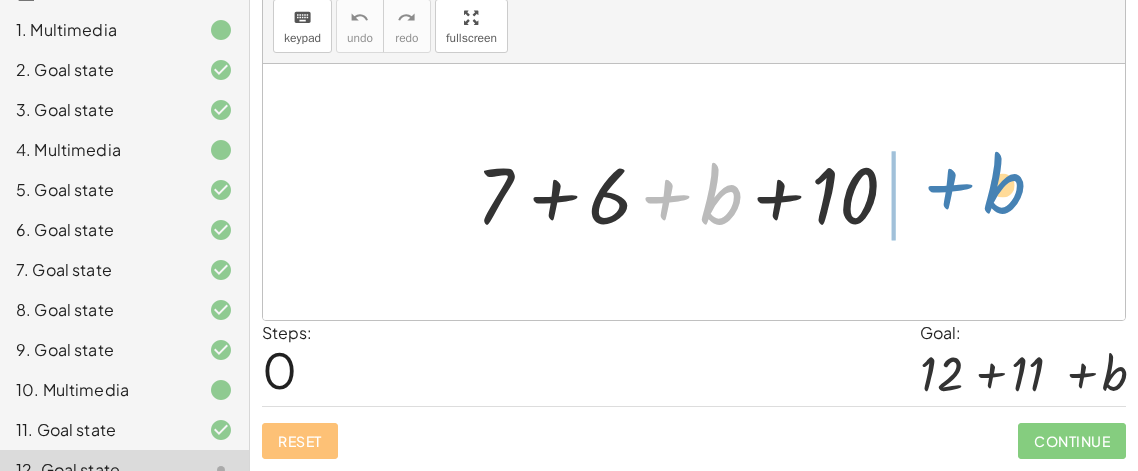 drag, startPoint x: 724, startPoint y: 200, endPoint x: 1007, endPoint y: 189, distance: 283.2137 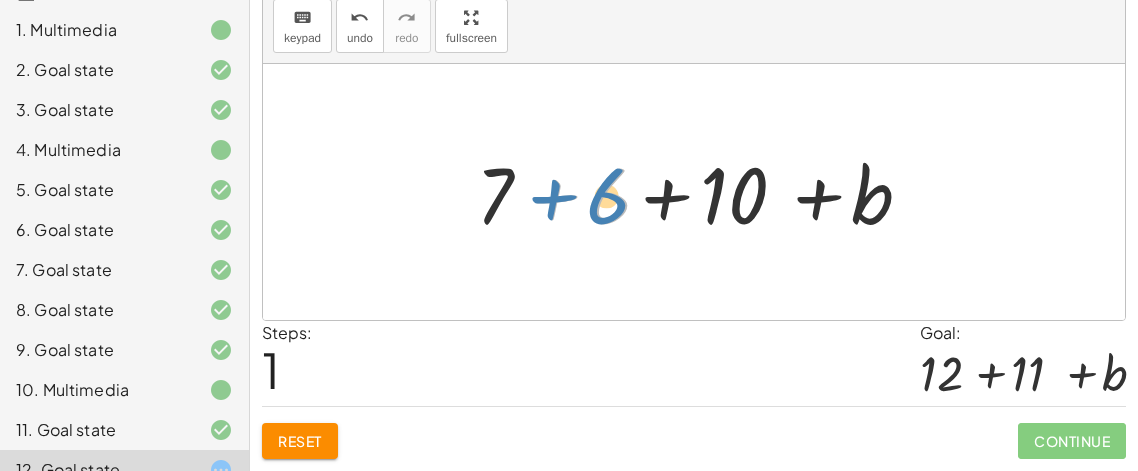 click at bounding box center (701, 192) 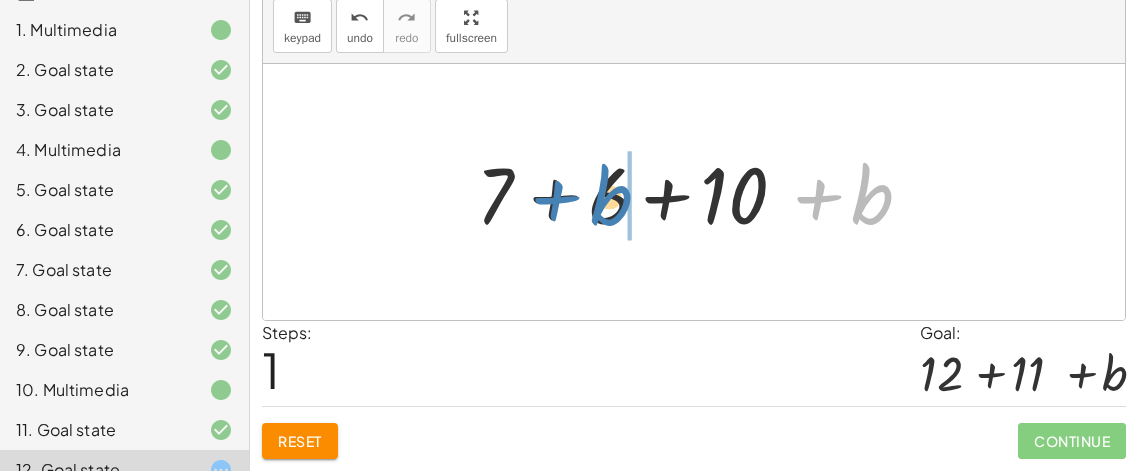 drag, startPoint x: 870, startPoint y: 201, endPoint x: 608, endPoint y: 201, distance: 262 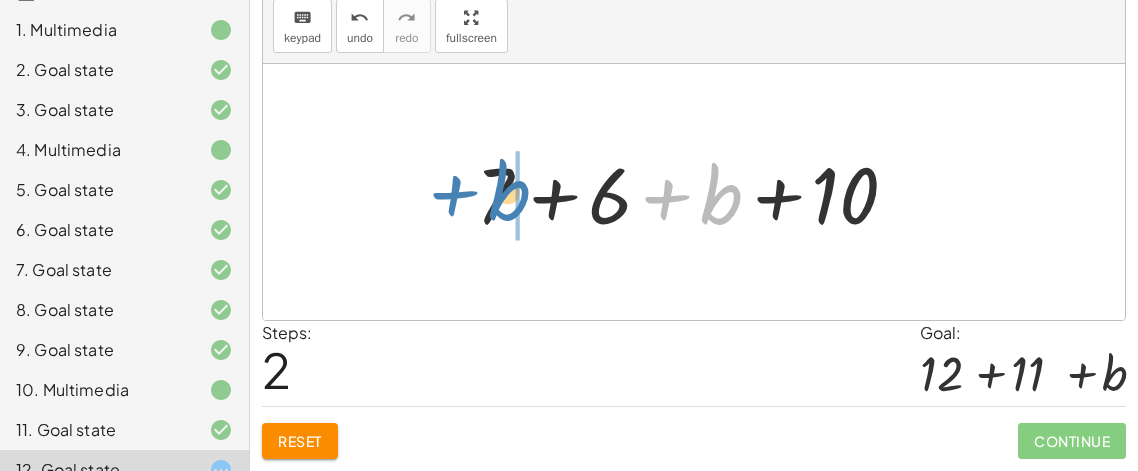drag, startPoint x: 729, startPoint y: 201, endPoint x: 525, endPoint y: 196, distance: 204.06126 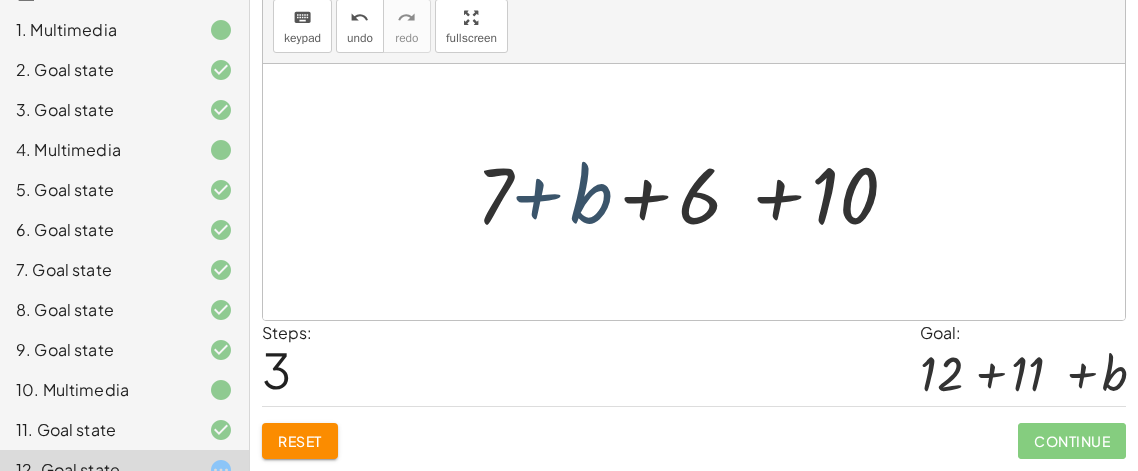 click at bounding box center (701, 192) 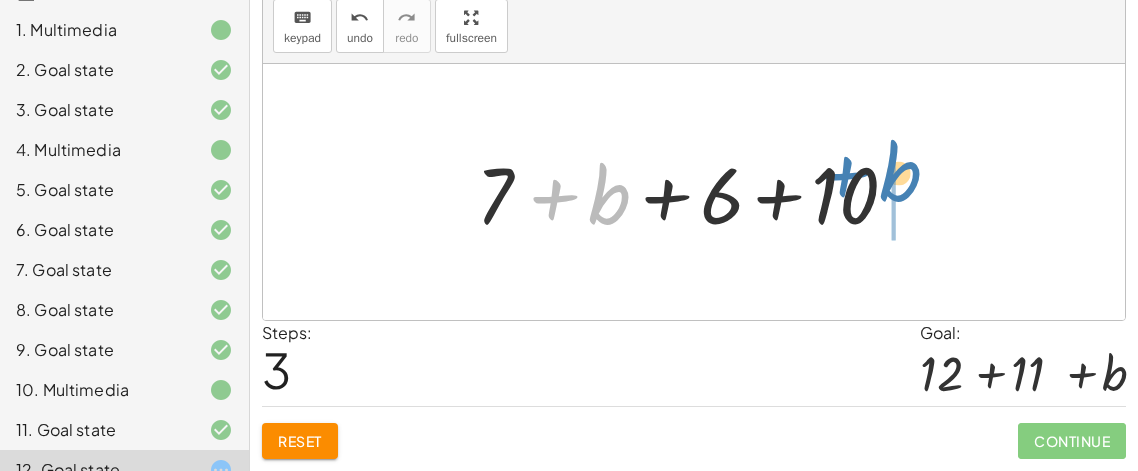 drag, startPoint x: 606, startPoint y: 200, endPoint x: 908, endPoint y: 177, distance: 302.87457 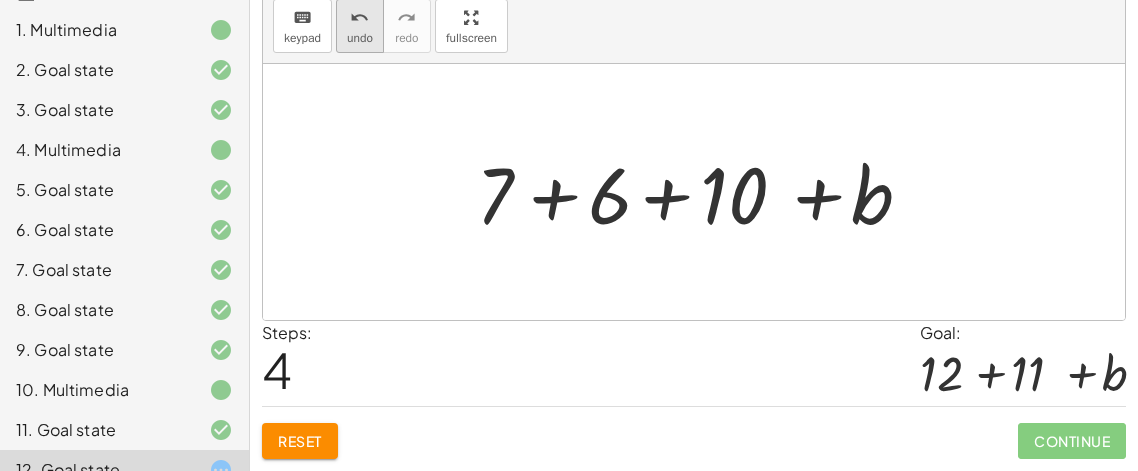 click on "undo undo" at bounding box center [360, 26] 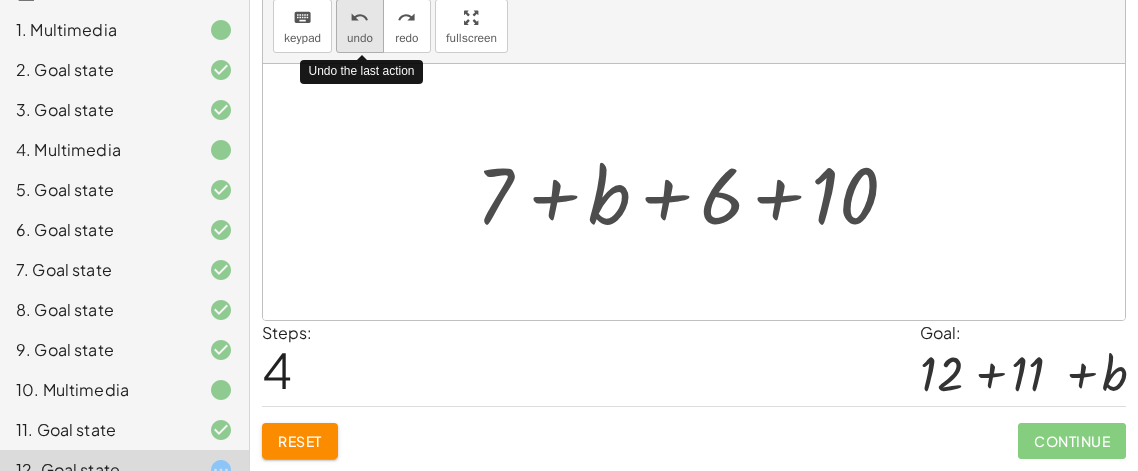 click on "undo" at bounding box center [360, 38] 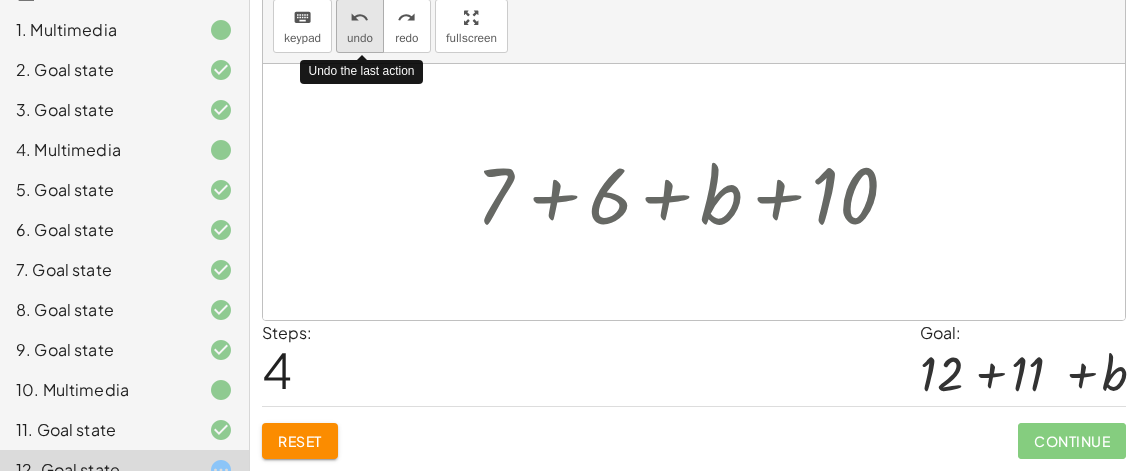 click on "undo" at bounding box center [360, 38] 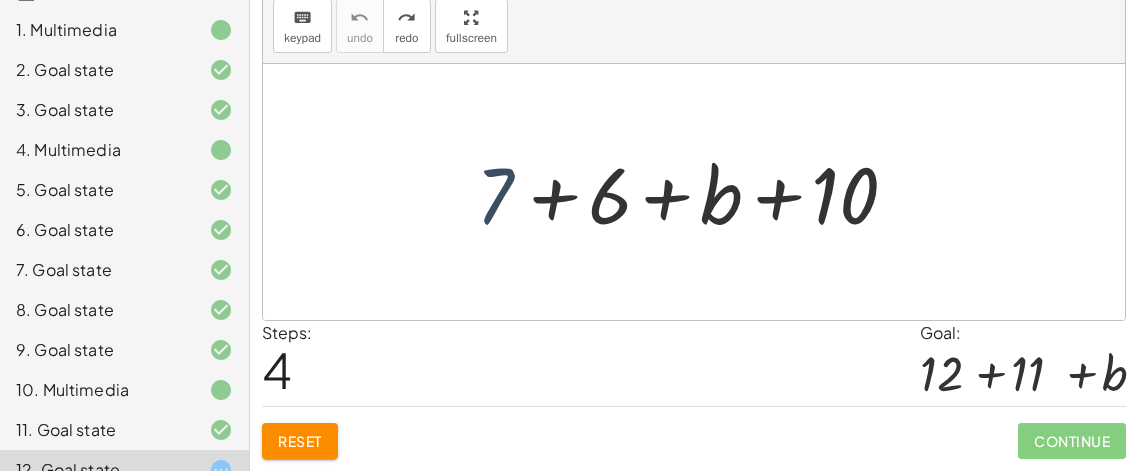 click at bounding box center (701, 192) 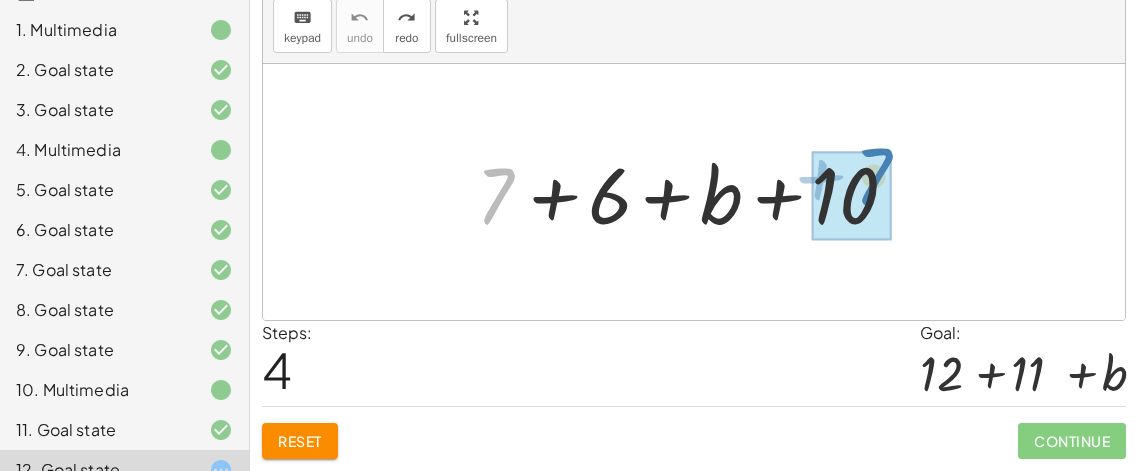 drag, startPoint x: 502, startPoint y: 180, endPoint x: 880, endPoint y: 163, distance: 378.38208 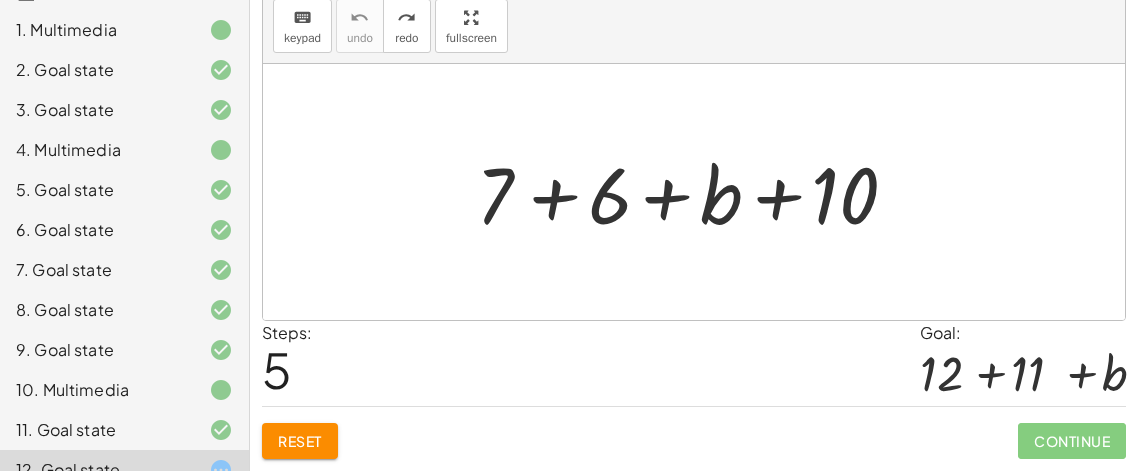 click at bounding box center [701, 192] 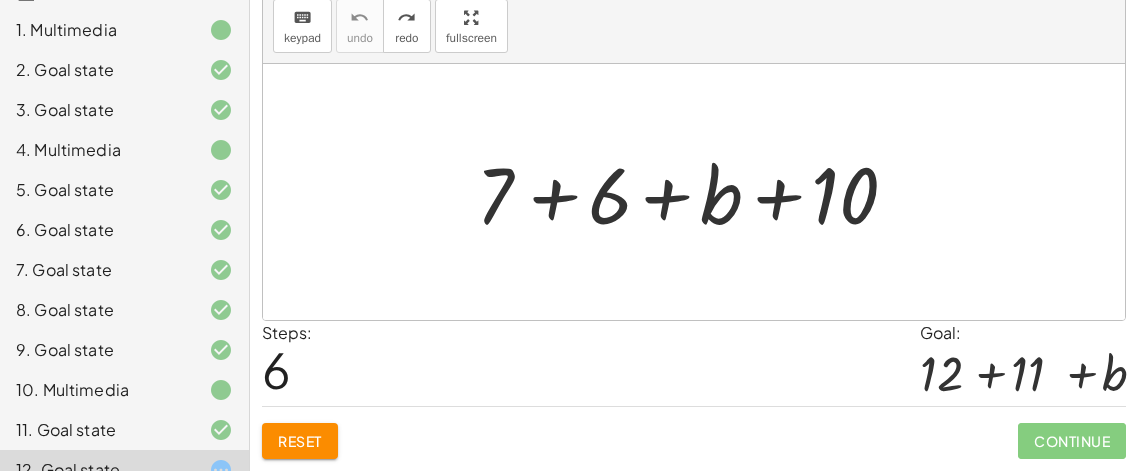 click at bounding box center [701, 192] 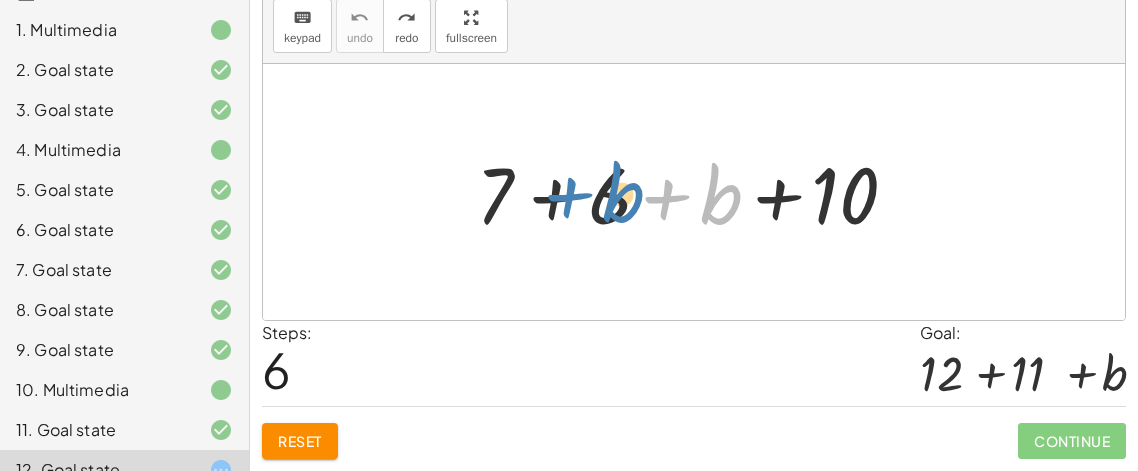 drag, startPoint x: 711, startPoint y: 206, endPoint x: 625, endPoint y: 203, distance: 86.05231 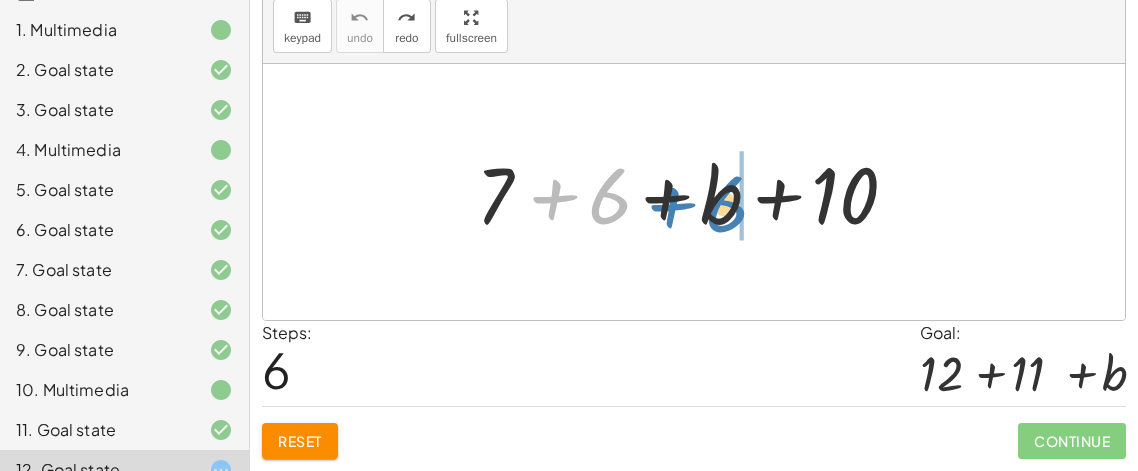 drag, startPoint x: 625, startPoint y: 203, endPoint x: 733, endPoint y: 208, distance: 108.11568 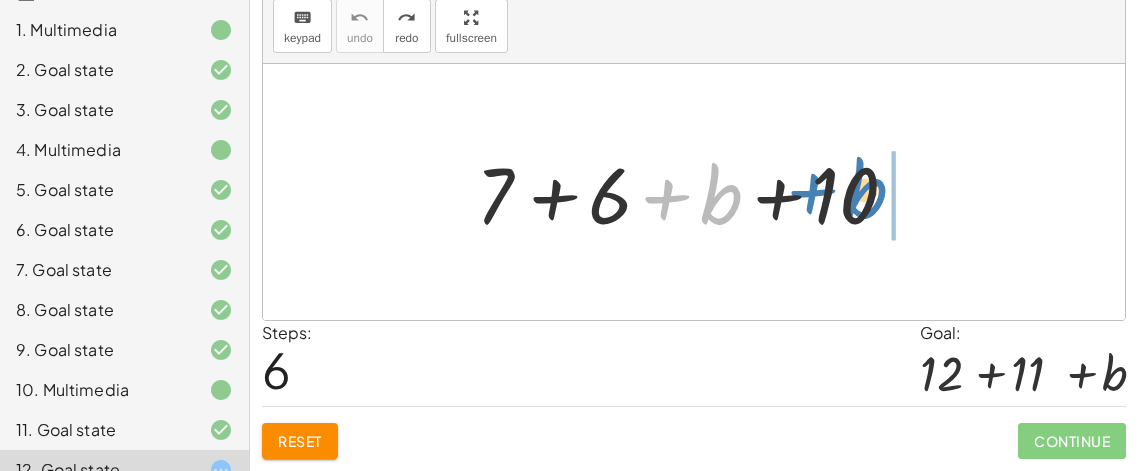 drag, startPoint x: 713, startPoint y: 194, endPoint x: 859, endPoint y: 188, distance: 146.12323 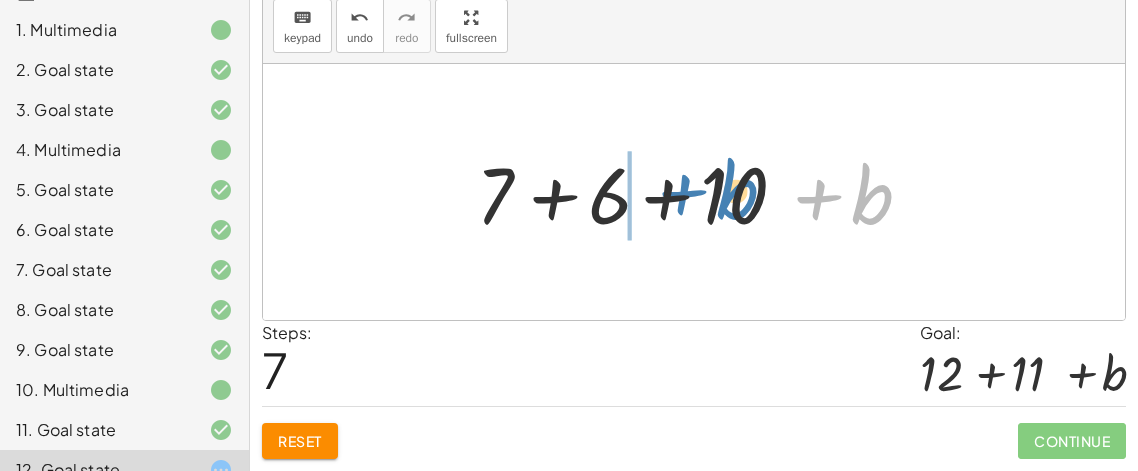 drag, startPoint x: 885, startPoint y: 193, endPoint x: 749, endPoint y: 188, distance: 136.09187 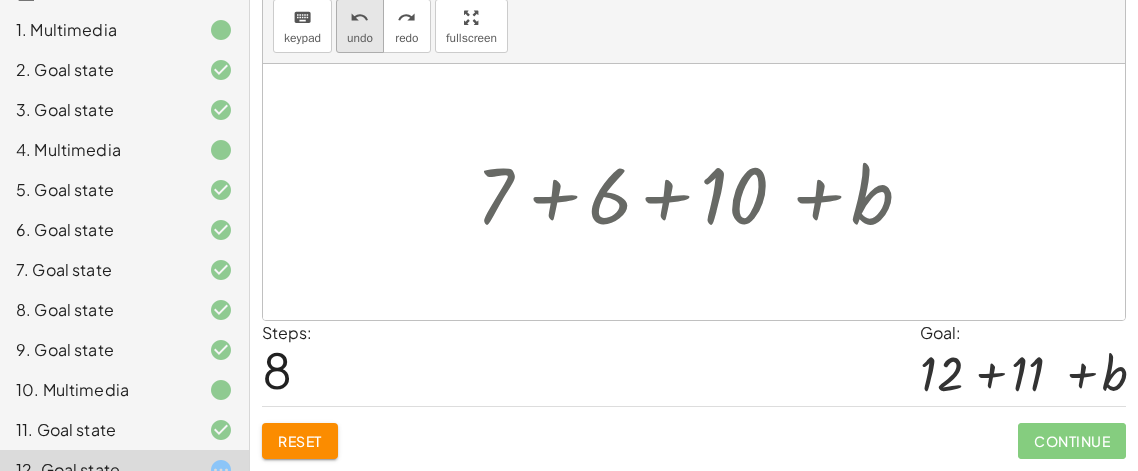 click on "undo" at bounding box center (360, 38) 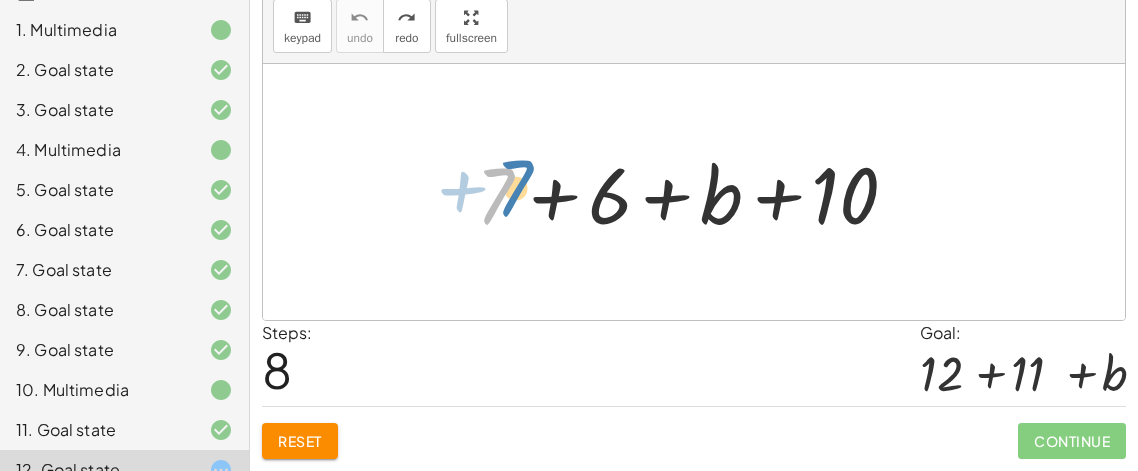 drag, startPoint x: 494, startPoint y: 181, endPoint x: 506, endPoint y: 174, distance: 13.892444 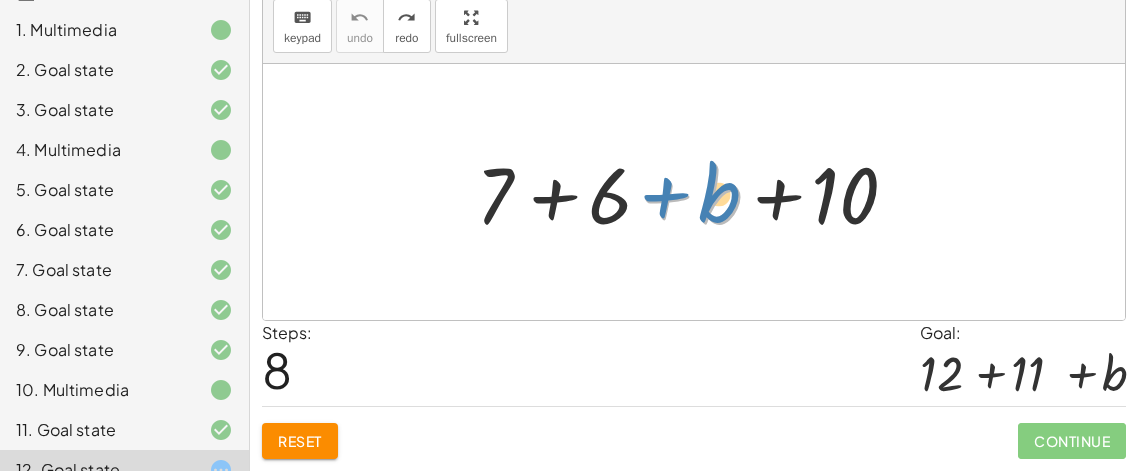 click at bounding box center [701, 192] 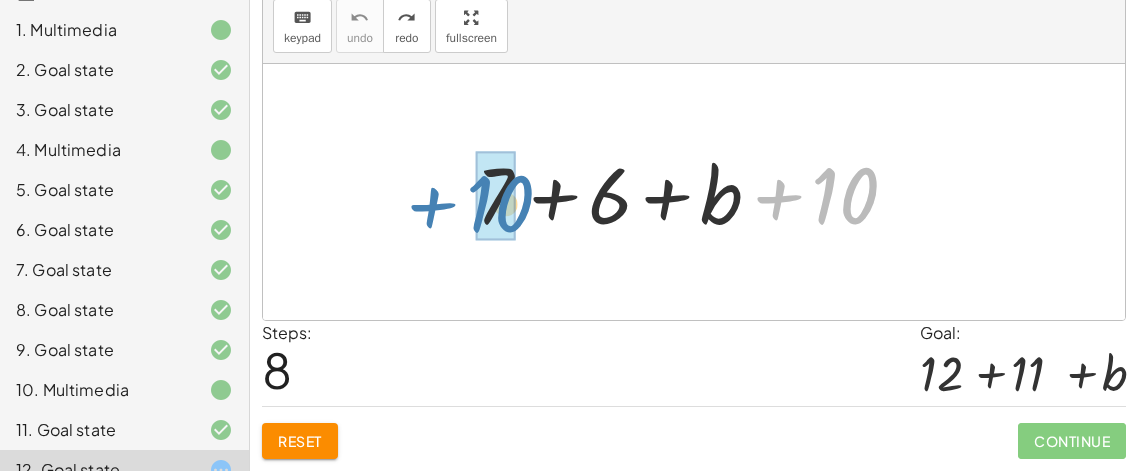 drag, startPoint x: 827, startPoint y: 196, endPoint x: 481, endPoint y: 204, distance: 346.09247 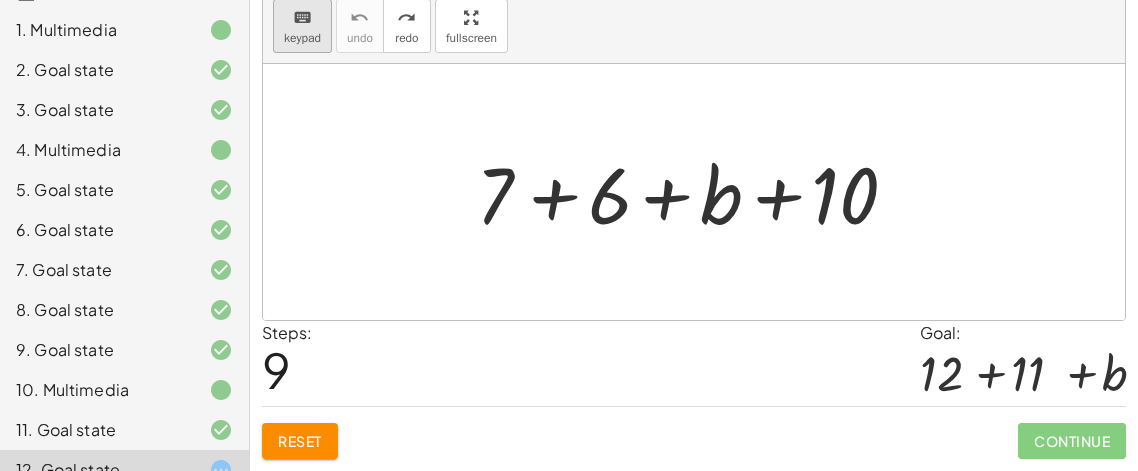 click on "keypad" at bounding box center (302, 38) 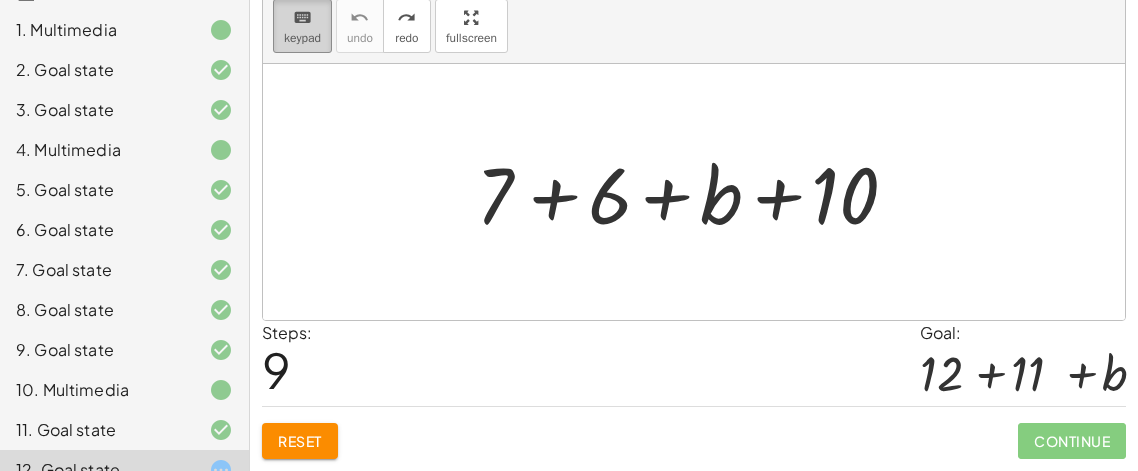 click on "keypad" at bounding box center (302, 38) 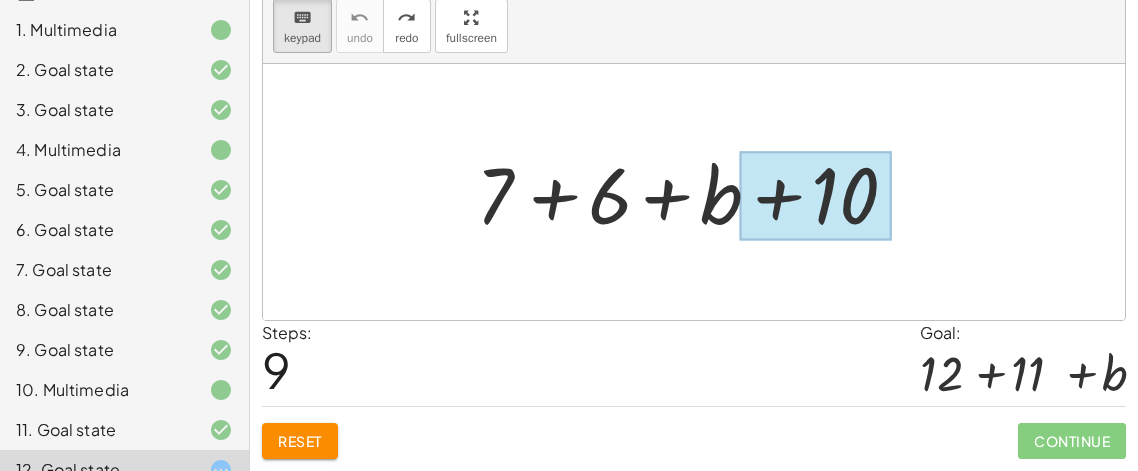 click at bounding box center [816, 196] 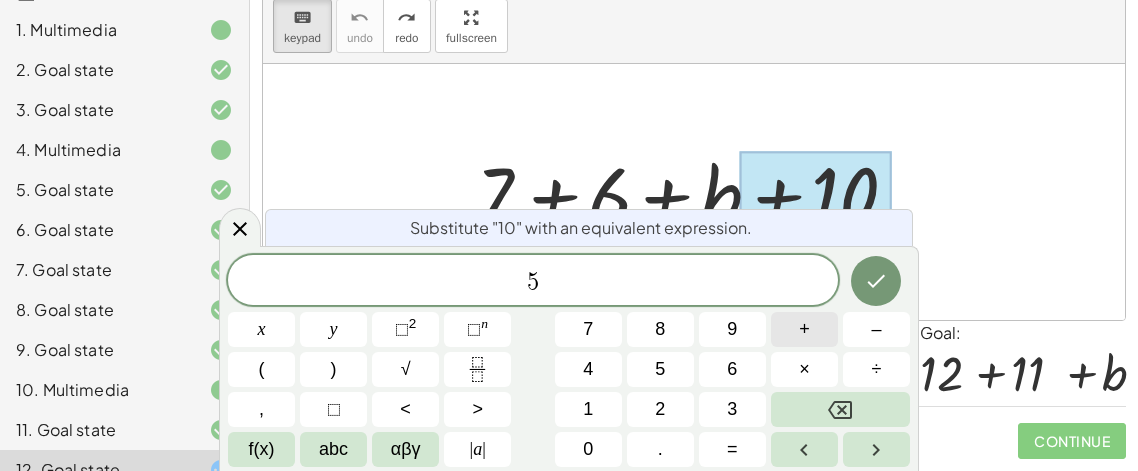 click on "+" at bounding box center (804, 329) 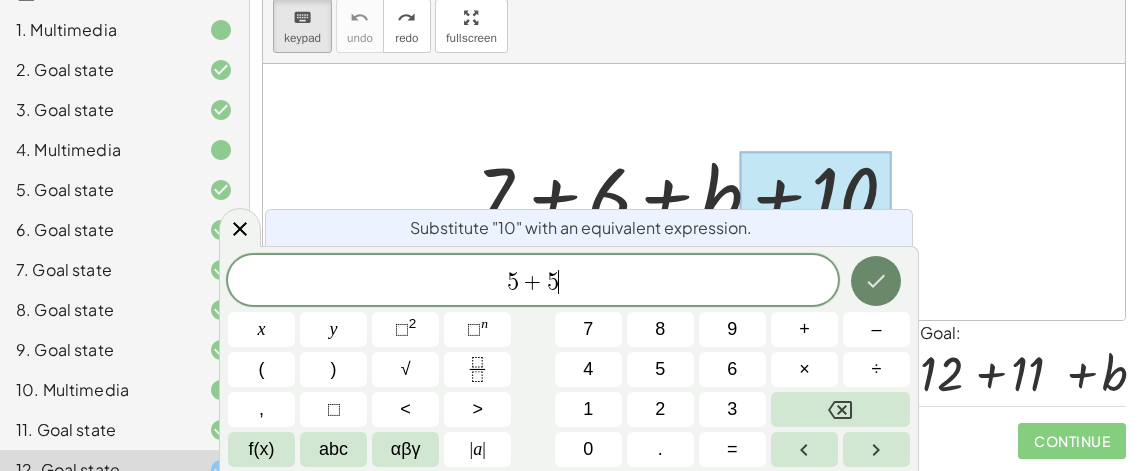 click 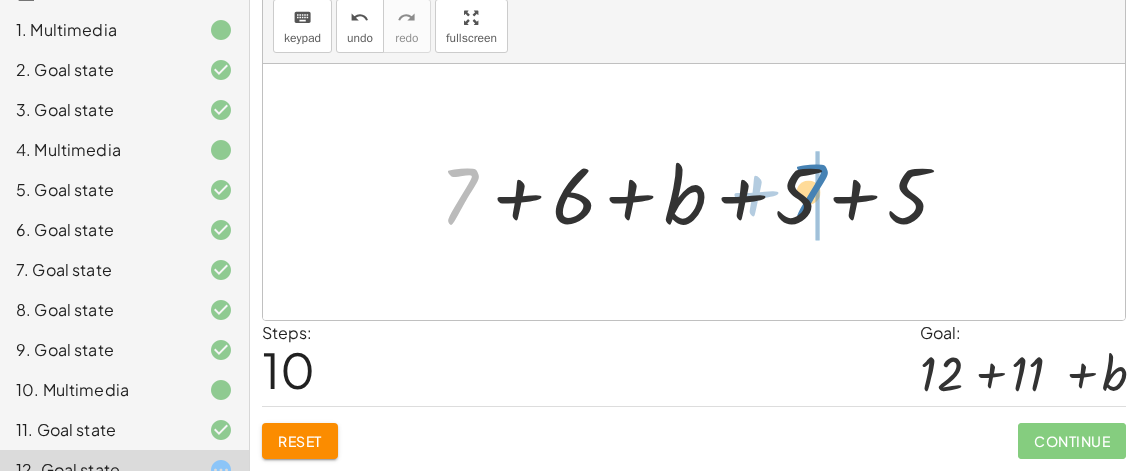 drag, startPoint x: 456, startPoint y: 200, endPoint x: 805, endPoint y: 198, distance: 349.00574 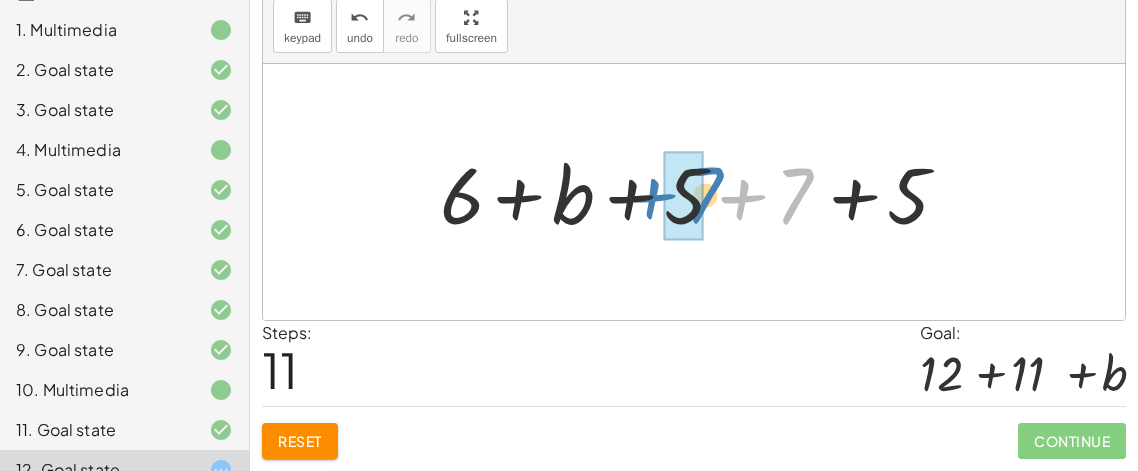 drag, startPoint x: 789, startPoint y: 196, endPoint x: 699, endPoint y: 194, distance: 90.02222 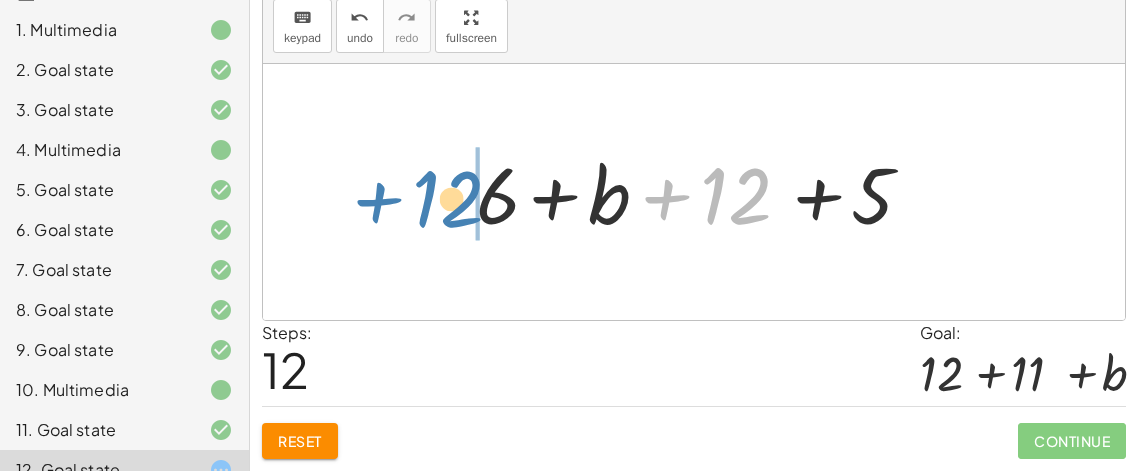 drag, startPoint x: 749, startPoint y: 203, endPoint x: 456, endPoint y: 208, distance: 293.04266 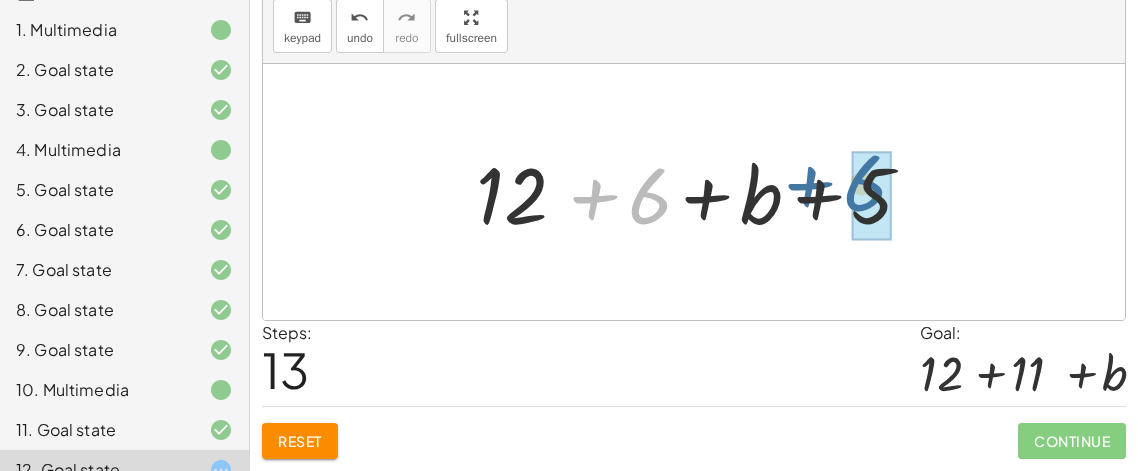 drag, startPoint x: 655, startPoint y: 207, endPoint x: 884, endPoint y: 201, distance: 229.07858 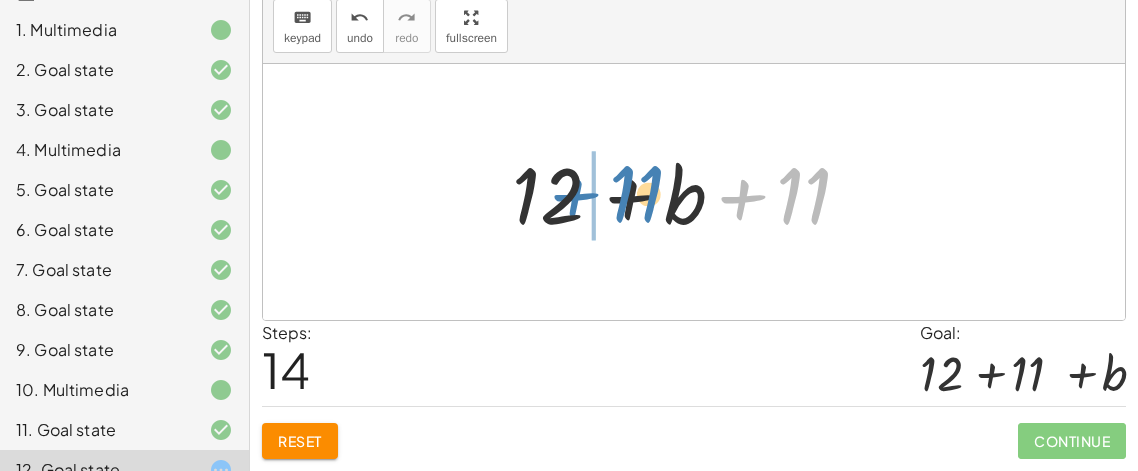 drag, startPoint x: 810, startPoint y: 196, endPoint x: 641, endPoint y: 193, distance: 169.02663 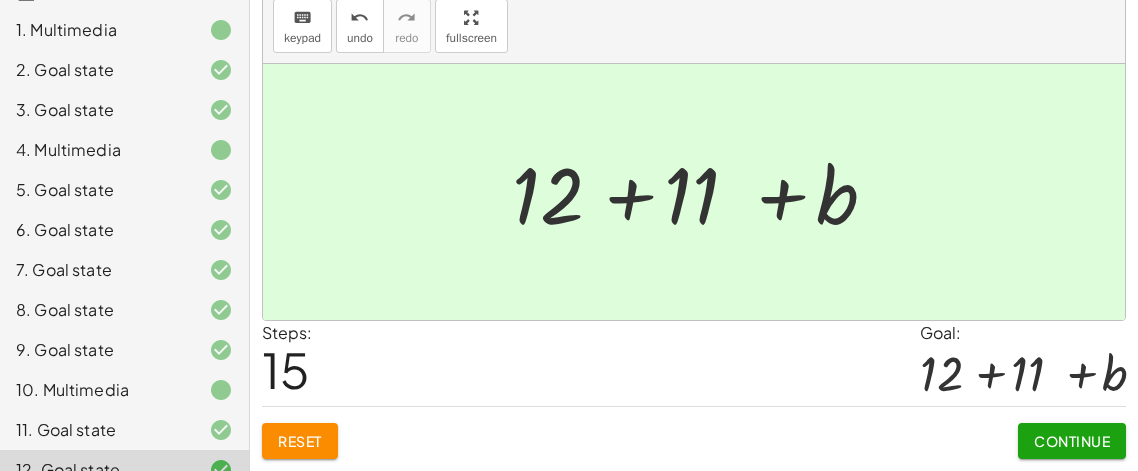click on "Continue" at bounding box center [1072, 441] 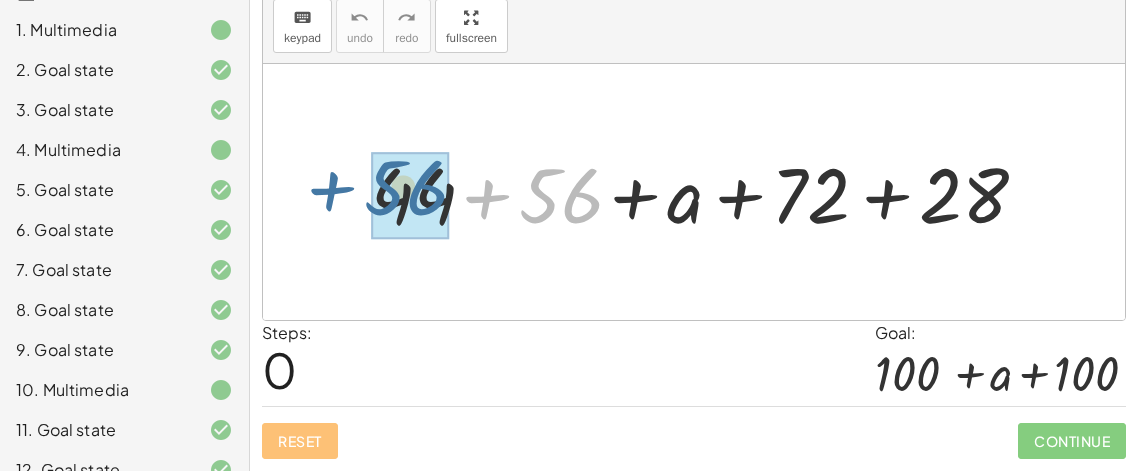 drag, startPoint x: 581, startPoint y: 197, endPoint x: 436, endPoint y: 195, distance: 145.0138 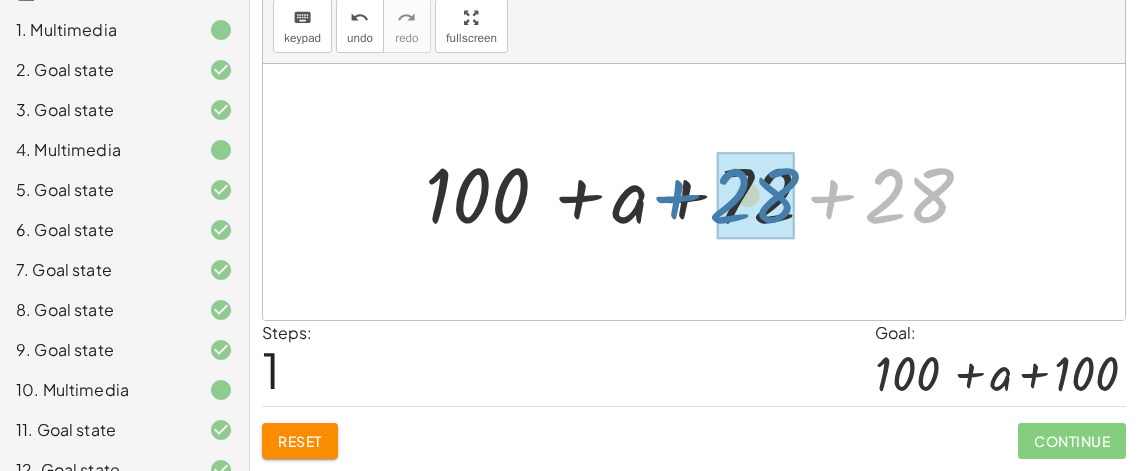 drag, startPoint x: 956, startPoint y: 200, endPoint x: 799, endPoint y: 199, distance: 157.00319 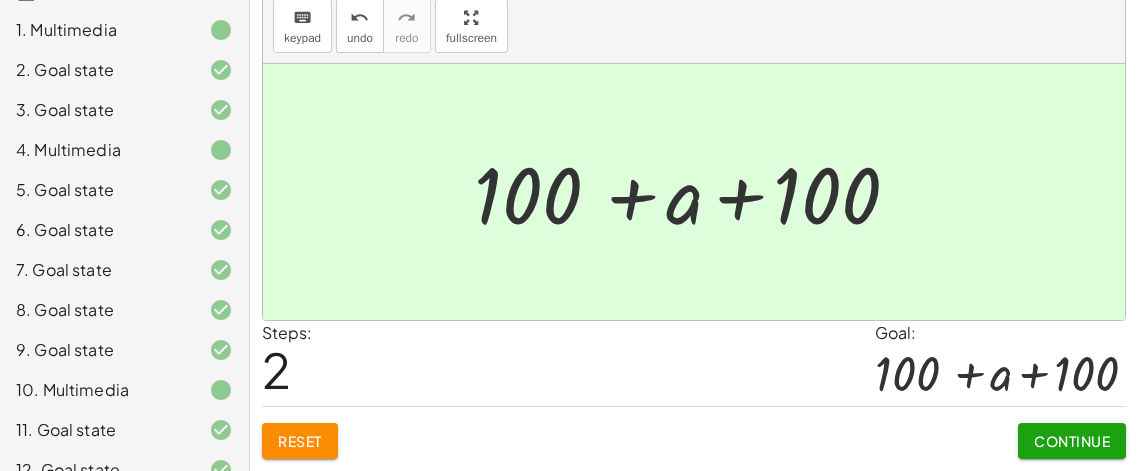 click on "Continue" 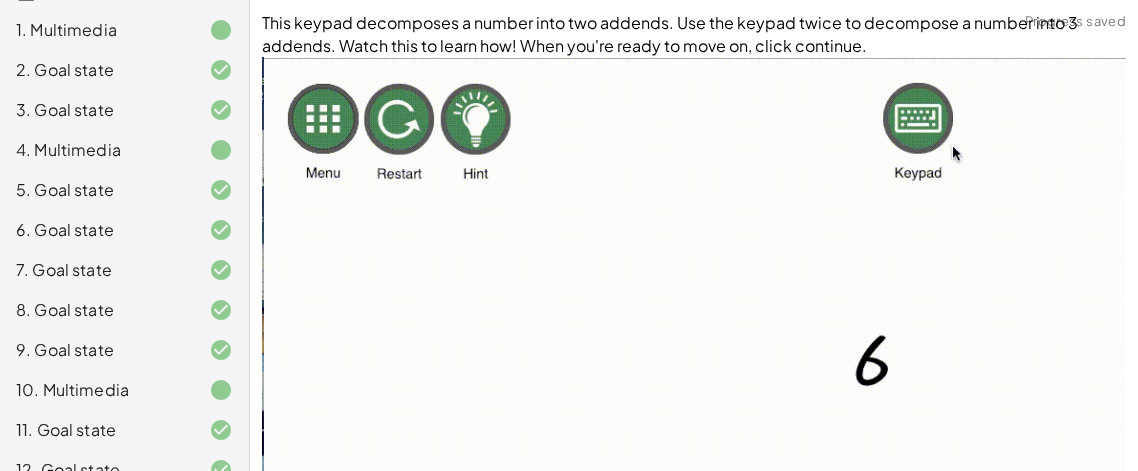 scroll, scrollTop: 1, scrollLeft: 0, axis: vertical 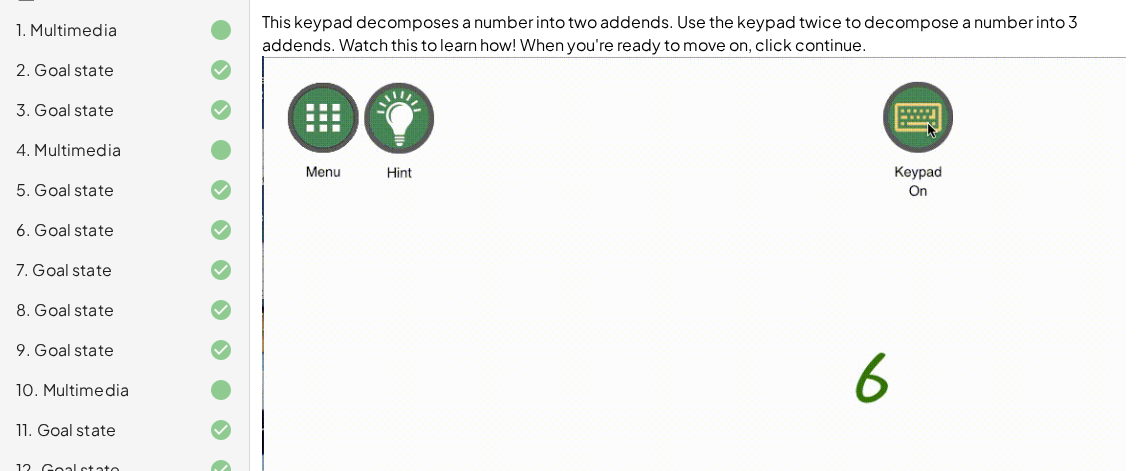 click at bounding box center [694, 377] 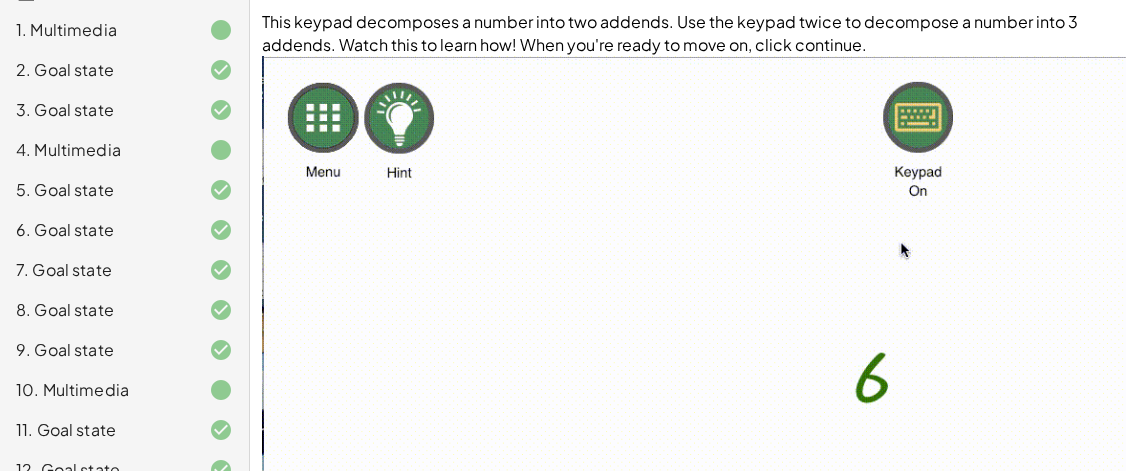 click at bounding box center (694, 377) 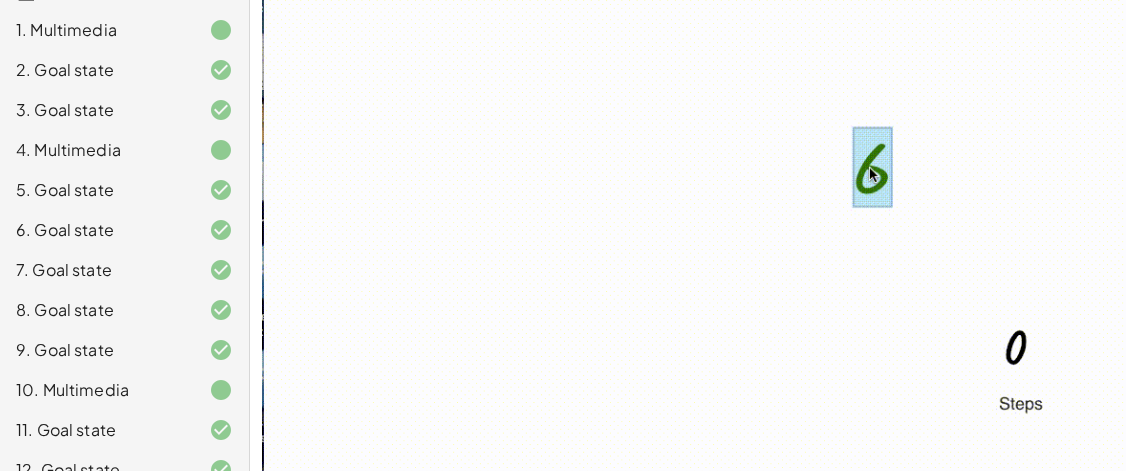 scroll, scrollTop: 315, scrollLeft: 0, axis: vertical 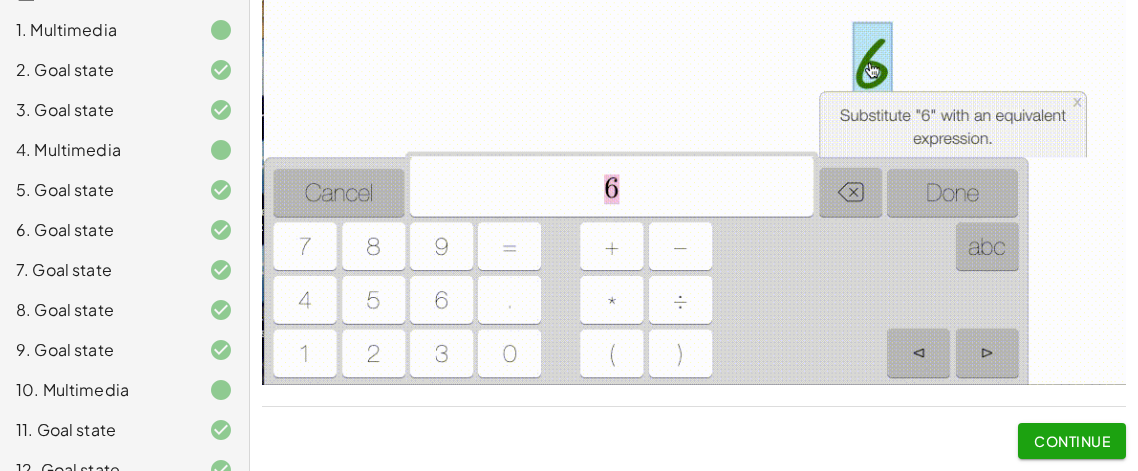 click on "Continue" 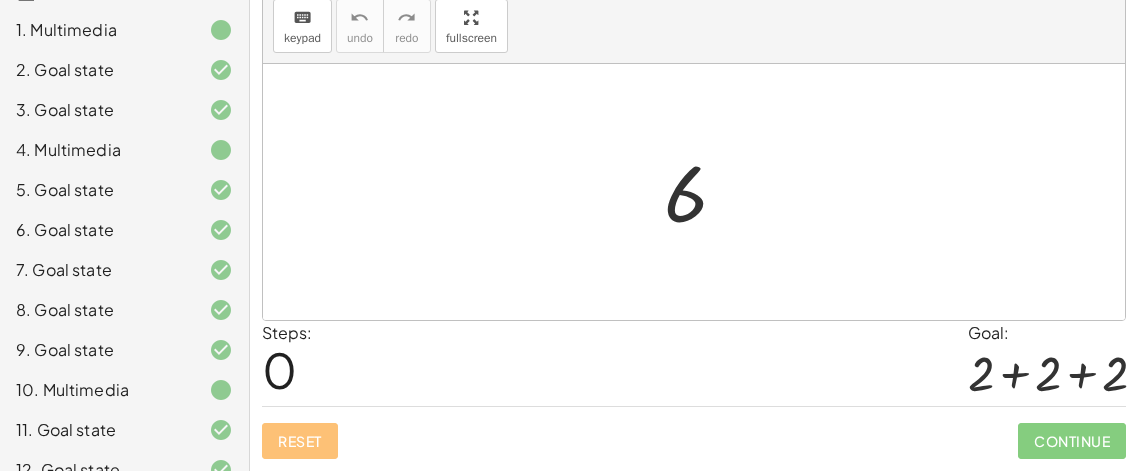 scroll, scrollTop: 63, scrollLeft: 0, axis: vertical 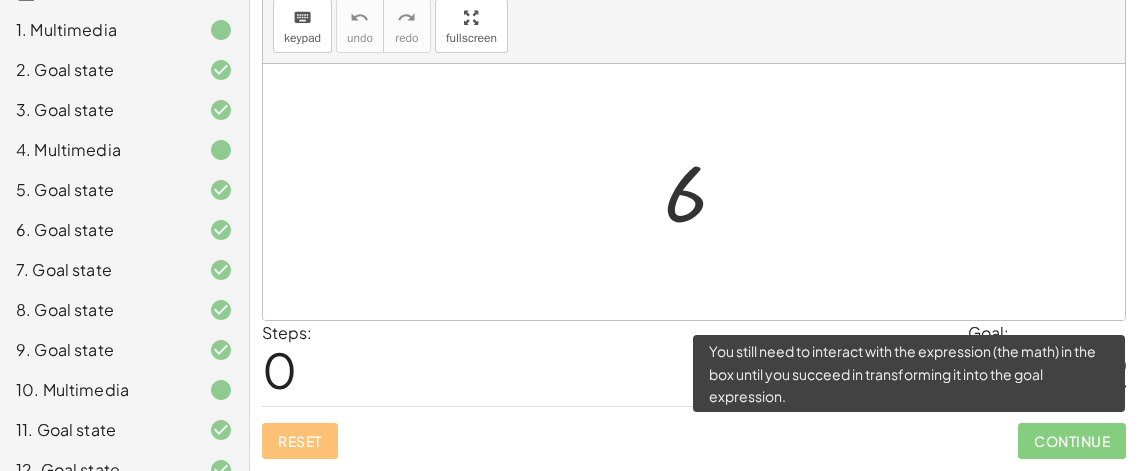 click on "Continue" 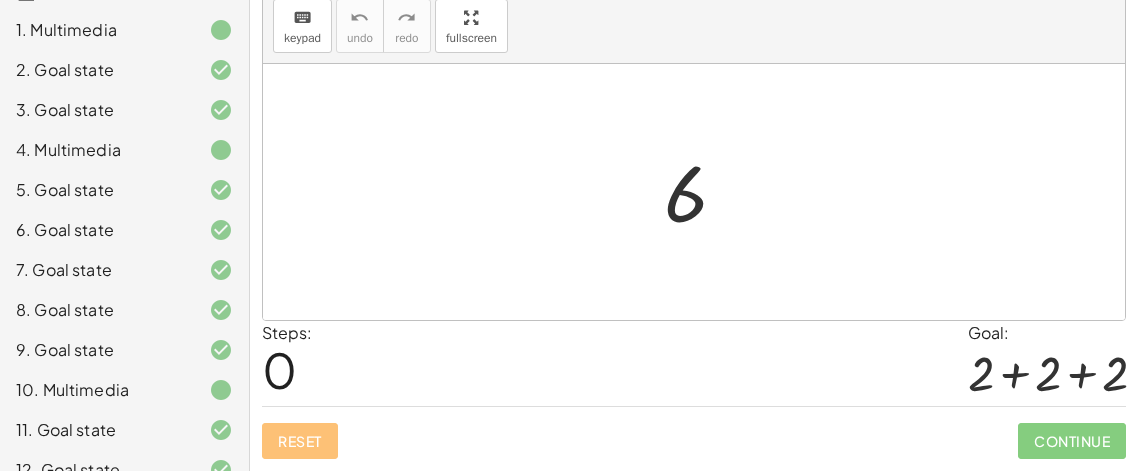 click at bounding box center [701, 192] 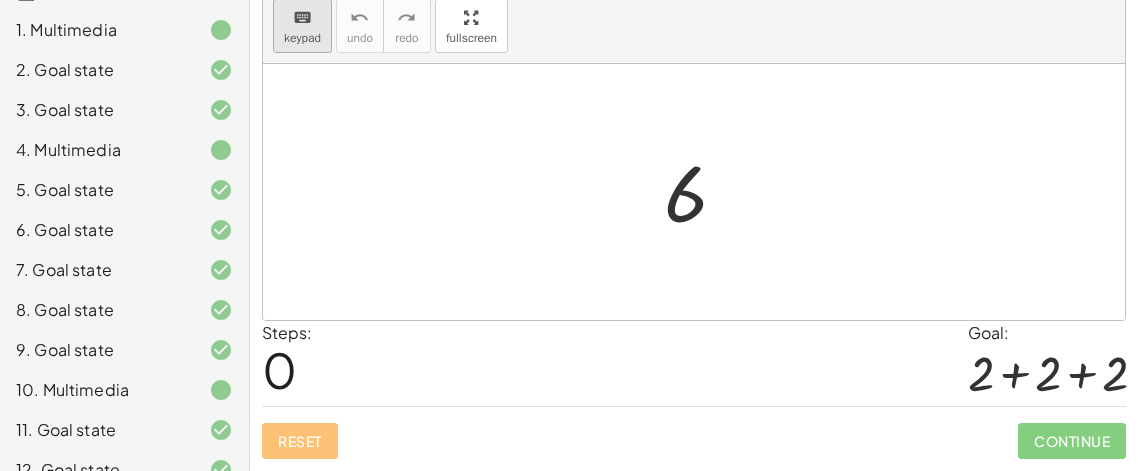 click on "keyboard keypad" at bounding box center (302, 26) 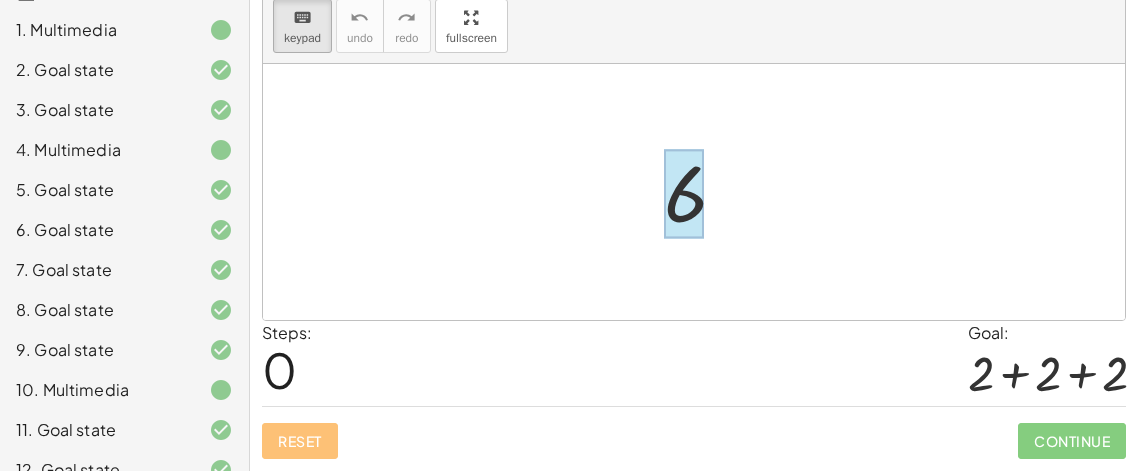 click at bounding box center [684, 194] 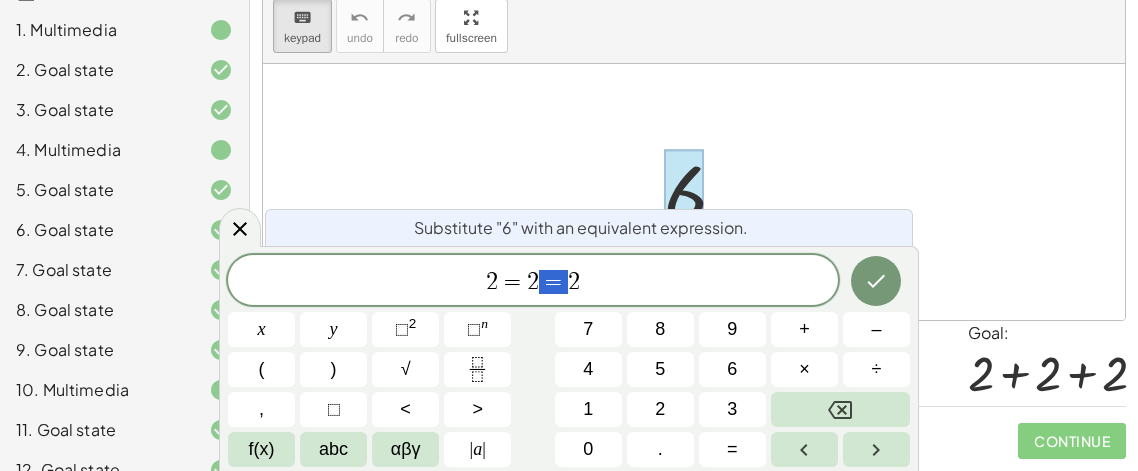 drag, startPoint x: 564, startPoint y: 281, endPoint x: 538, endPoint y: 281, distance: 26 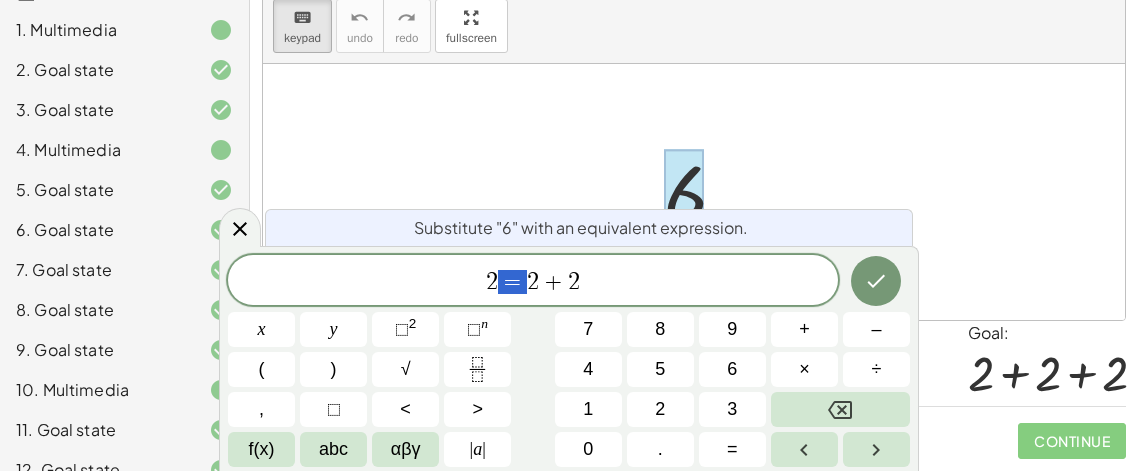 drag, startPoint x: 526, startPoint y: 279, endPoint x: 502, endPoint y: 278, distance: 24.020824 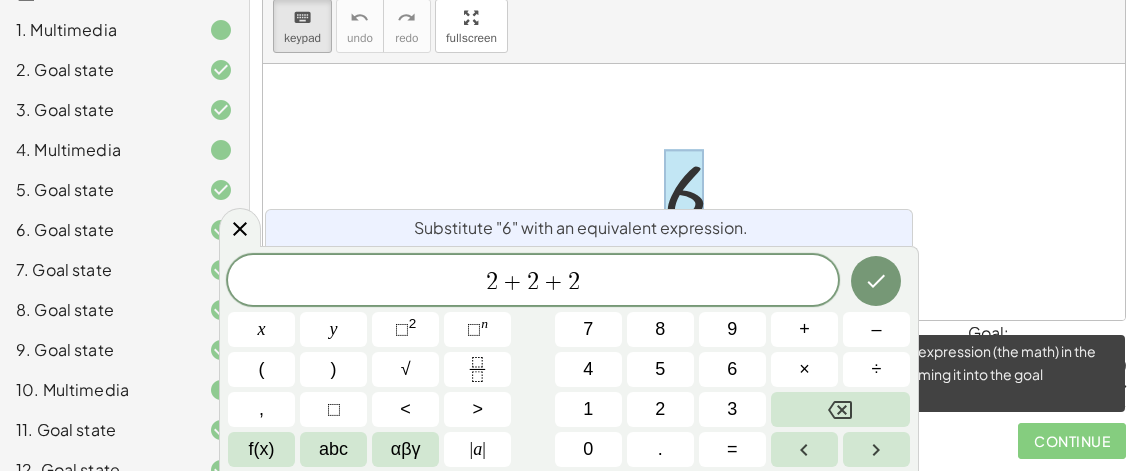 click on "Continue" 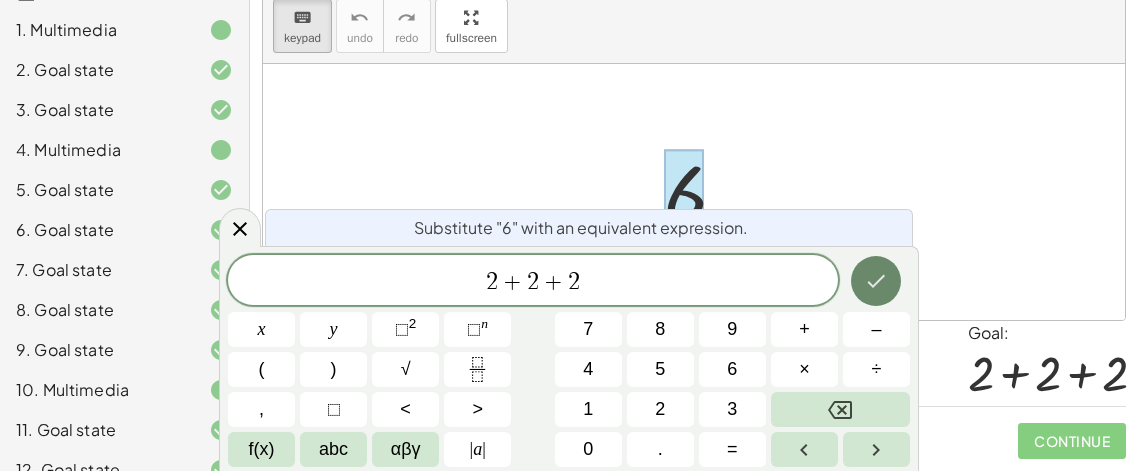 click 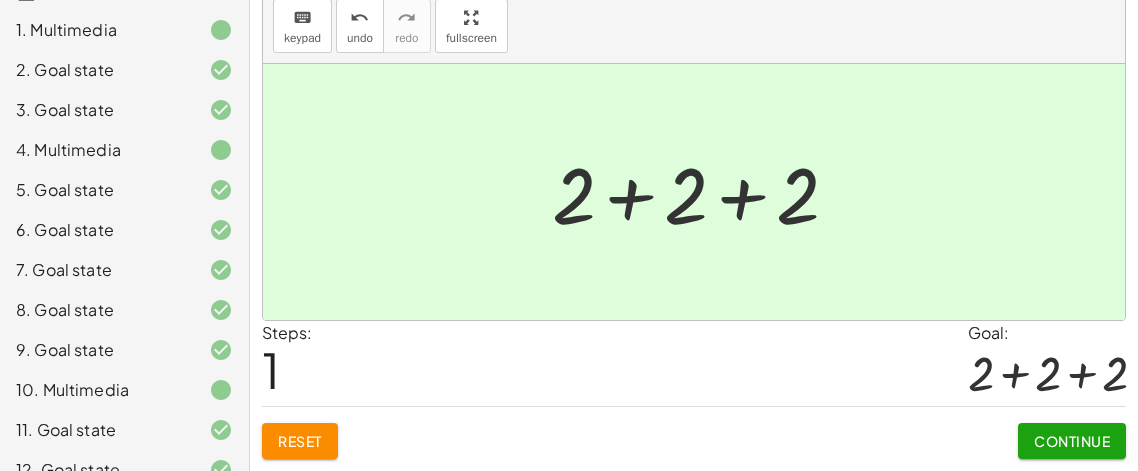 click on "Continue" 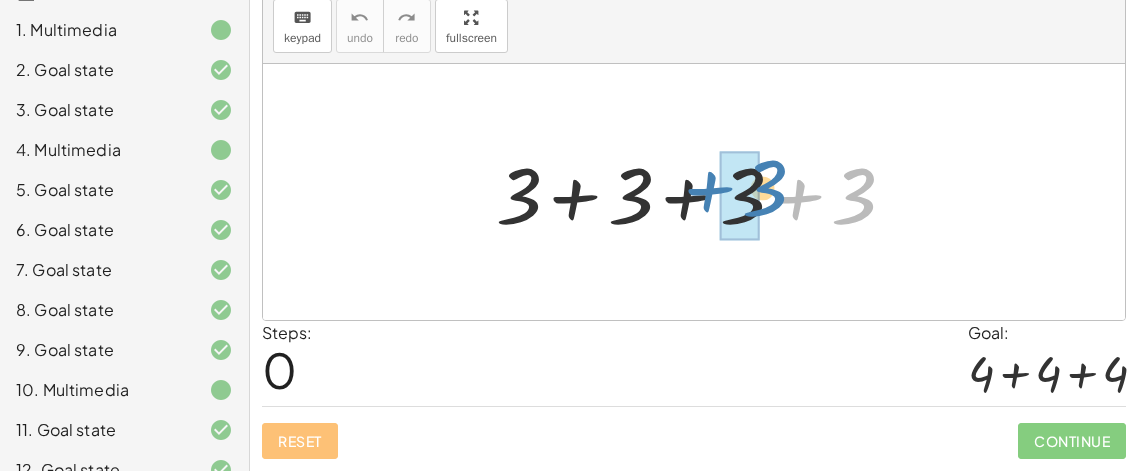 drag, startPoint x: 853, startPoint y: 202, endPoint x: 764, endPoint y: 194, distance: 89.358826 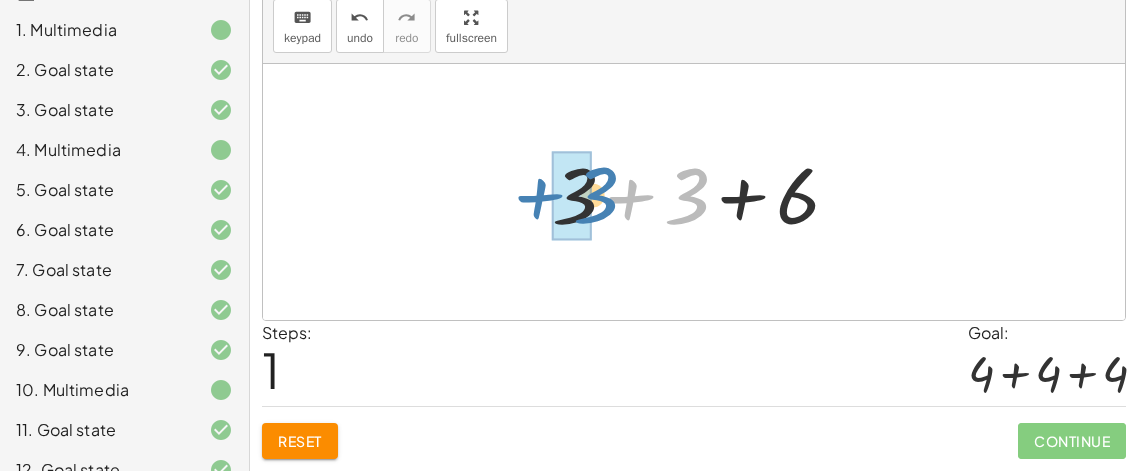 drag, startPoint x: 693, startPoint y: 202, endPoint x: 601, endPoint y: 200, distance: 92.021736 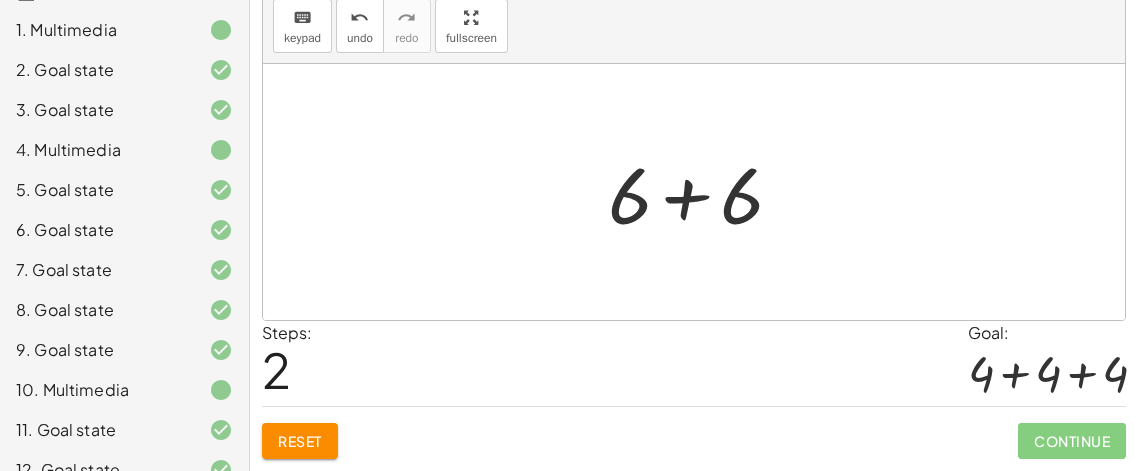 click at bounding box center [701, 192] 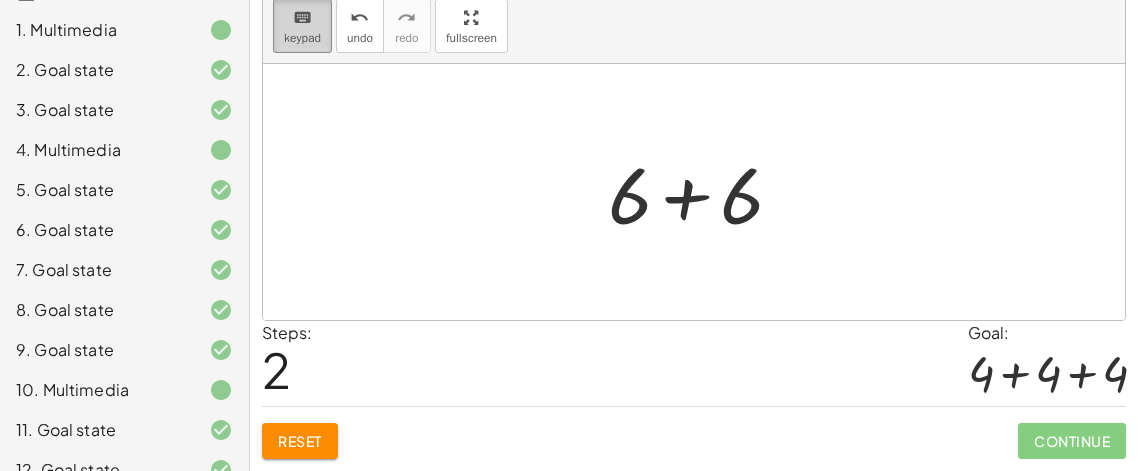 click on "keypad" at bounding box center [302, 38] 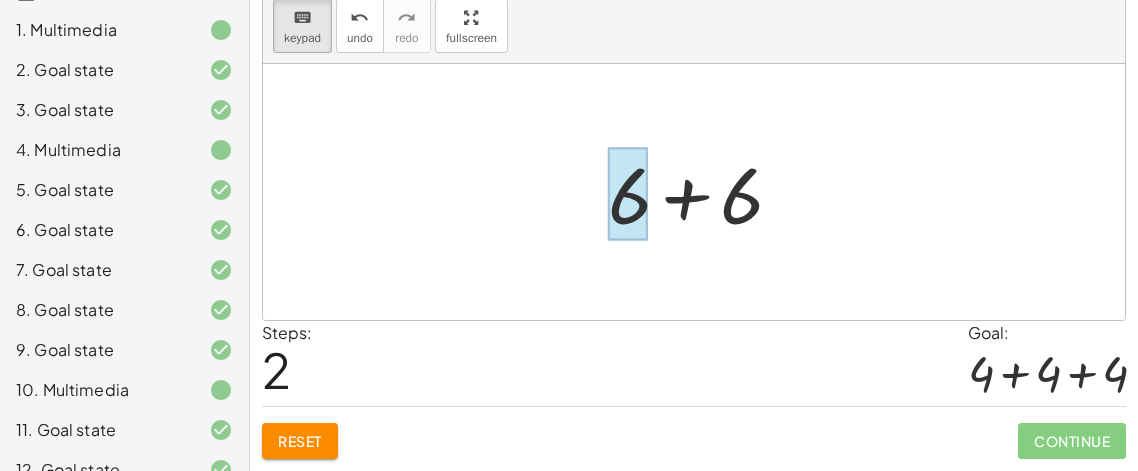click at bounding box center [628, 194] 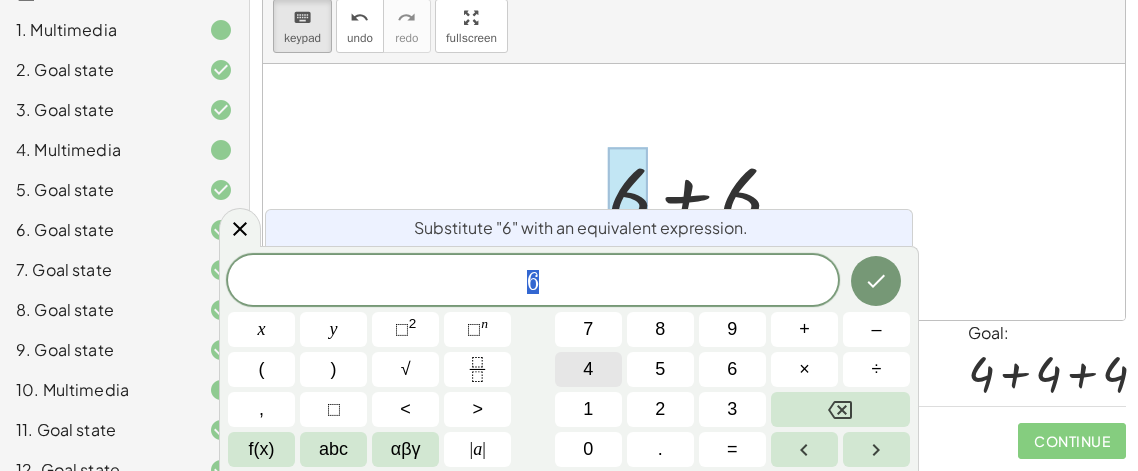 click on "4" at bounding box center [588, 369] 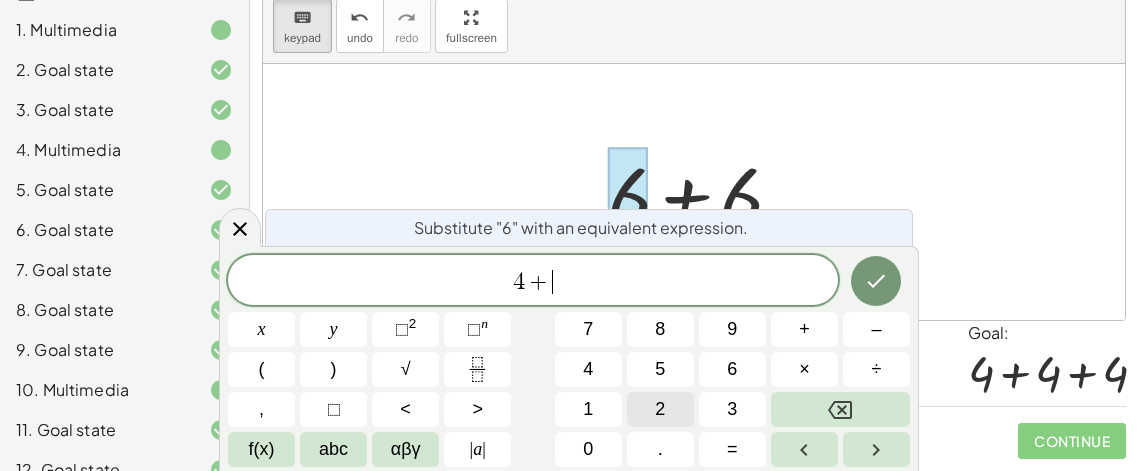 click on "2" at bounding box center [660, 409] 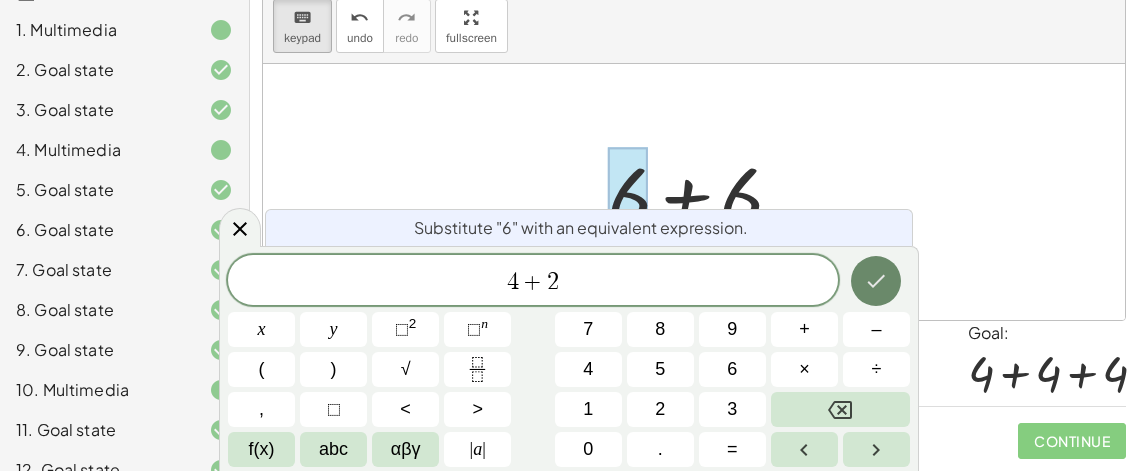click 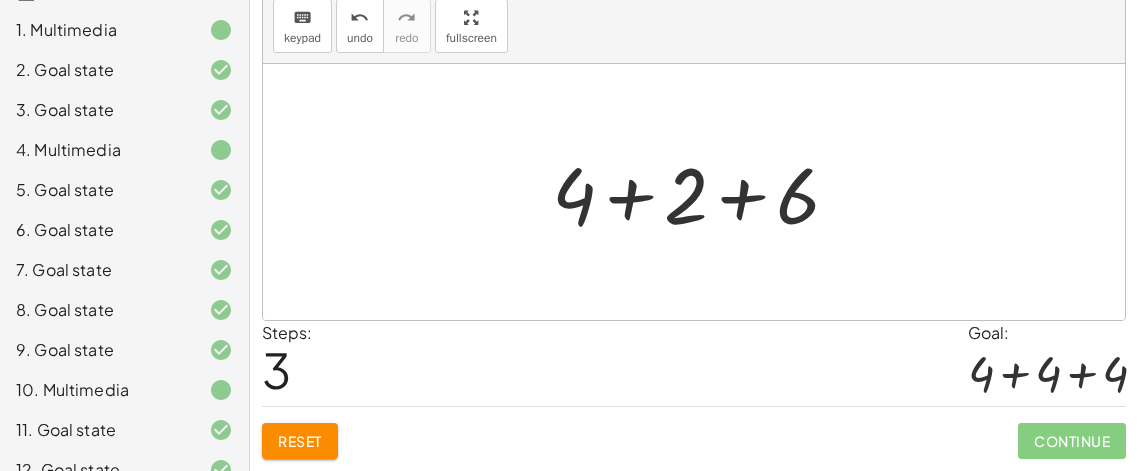 click at bounding box center [701, 192] 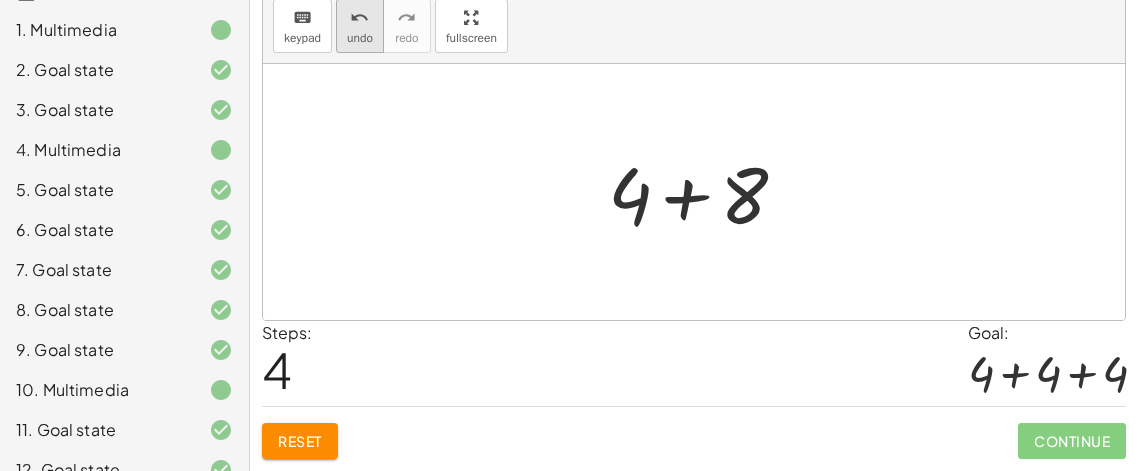 click on "undo undo" at bounding box center (360, 26) 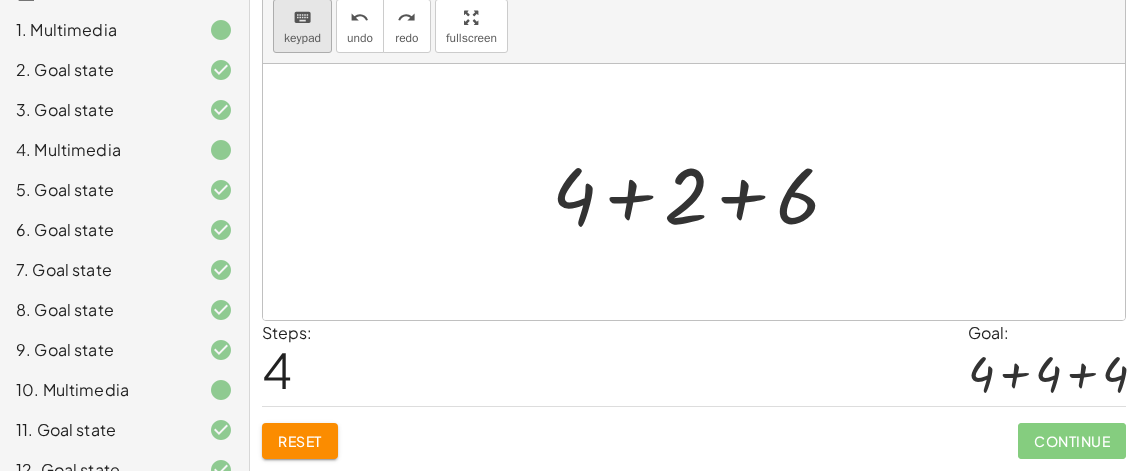 click on "keypad" at bounding box center [302, 38] 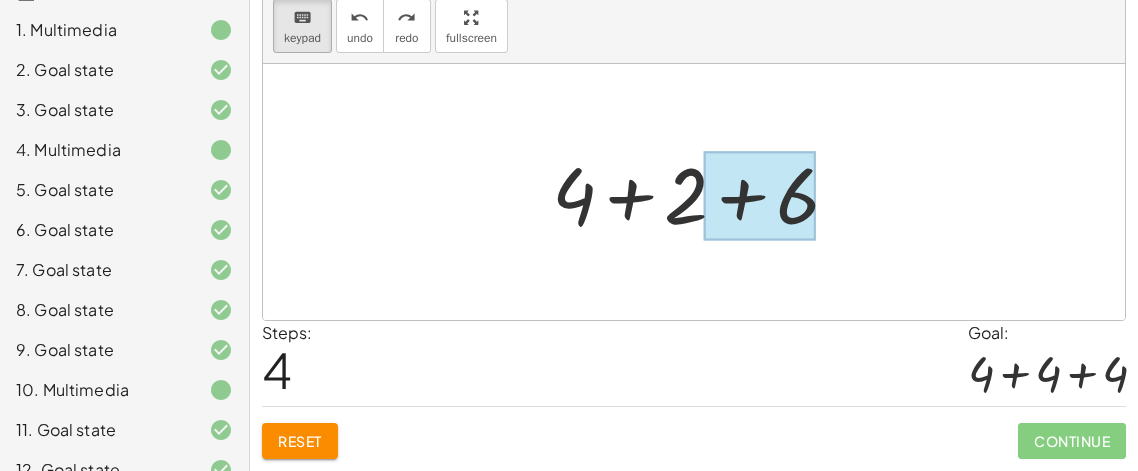 click at bounding box center (760, 196) 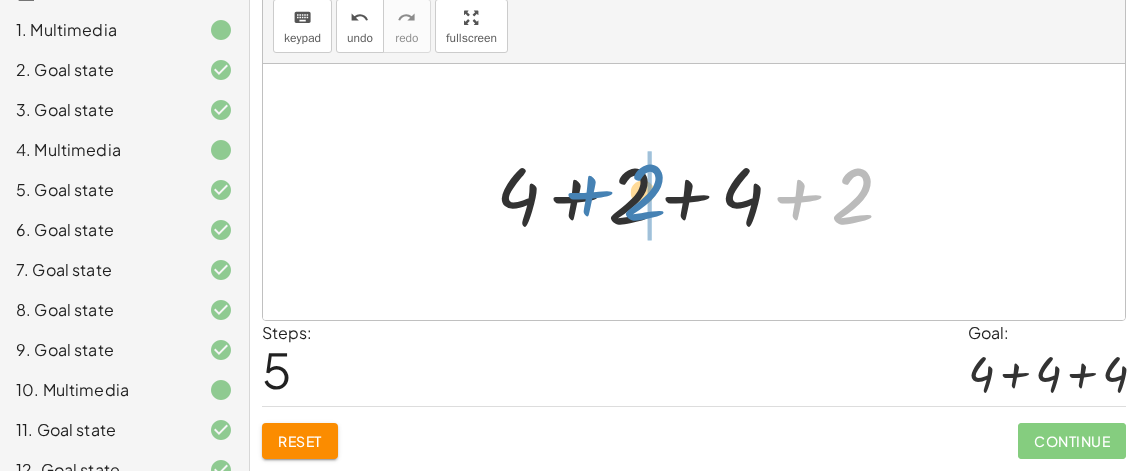 drag, startPoint x: 874, startPoint y: 206, endPoint x: 661, endPoint y: 204, distance: 213.00938 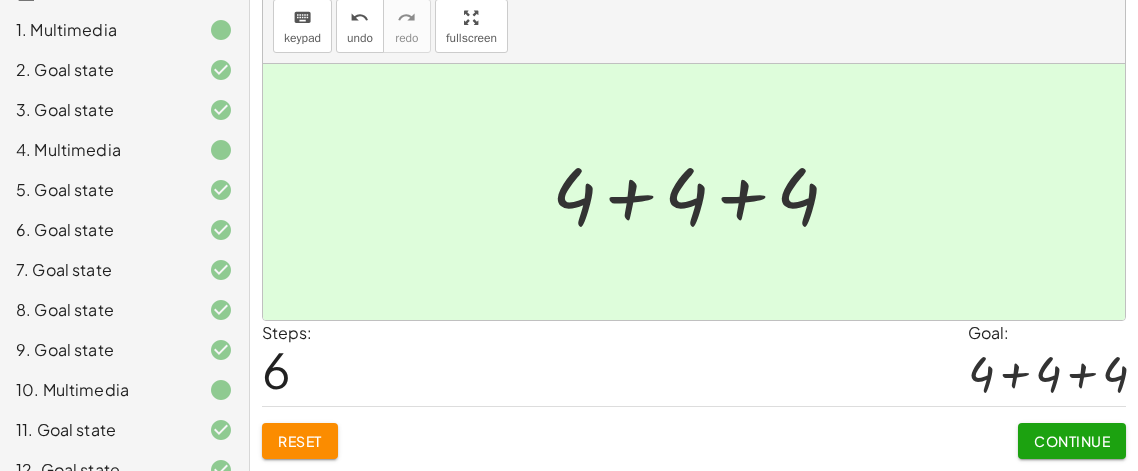 click on "Continue" 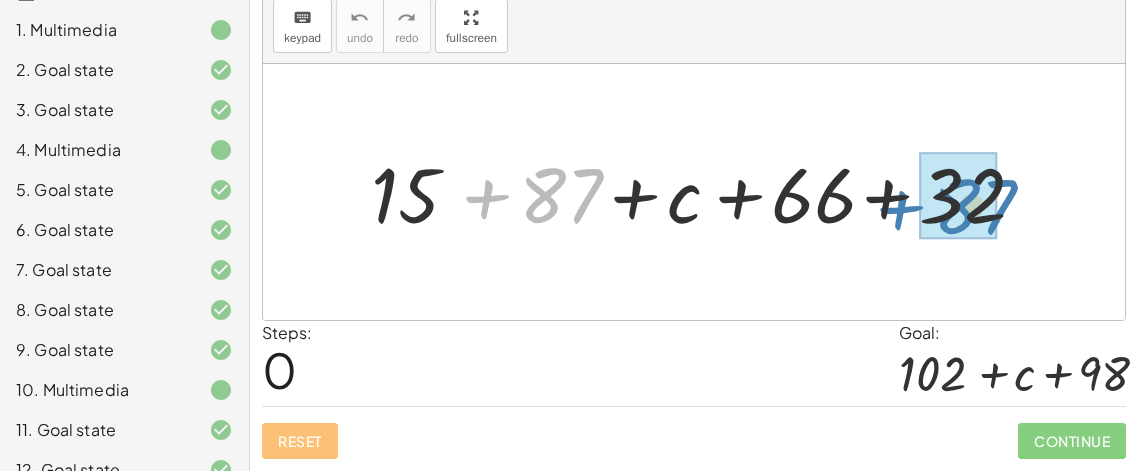 drag, startPoint x: 537, startPoint y: 211, endPoint x: 953, endPoint y: 217, distance: 416.04327 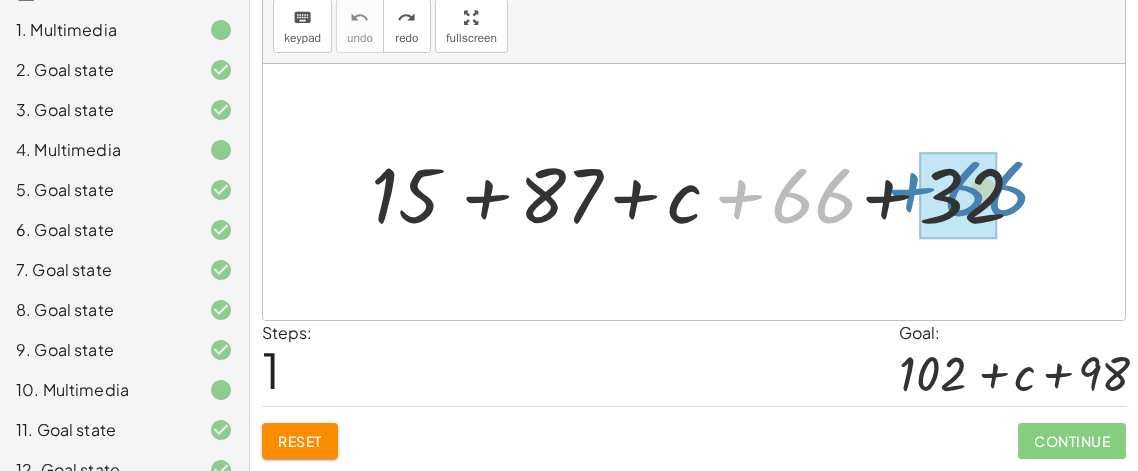 drag, startPoint x: 802, startPoint y: 177, endPoint x: 975, endPoint y: 170, distance: 173.14156 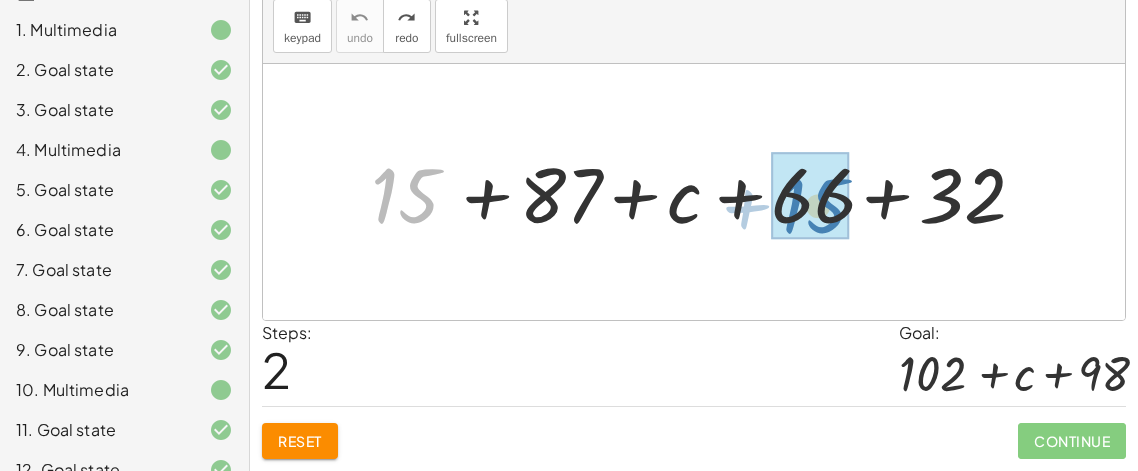 drag, startPoint x: 410, startPoint y: 198, endPoint x: 817, endPoint y: 209, distance: 407.14862 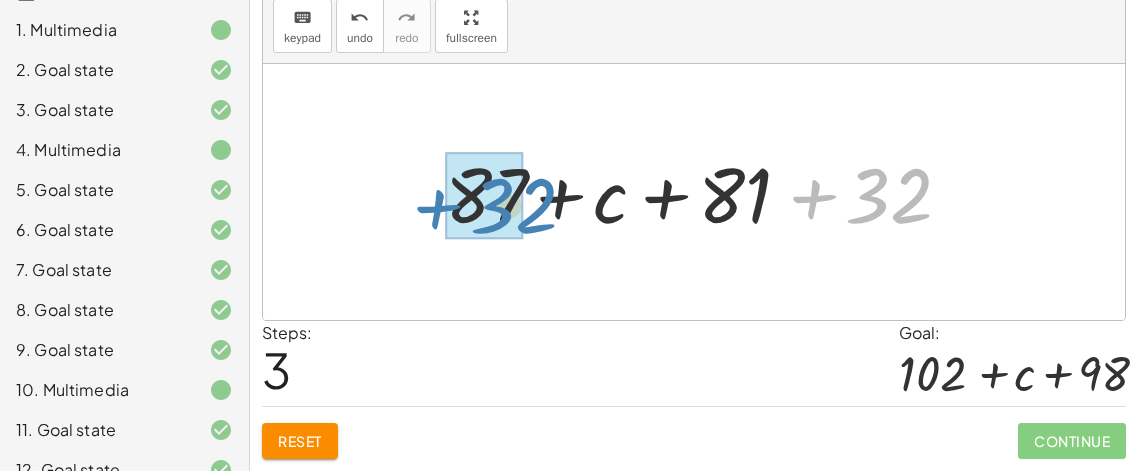 drag, startPoint x: 890, startPoint y: 212, endPoint x: 514, endPoint y: 221, distance: 376.1077 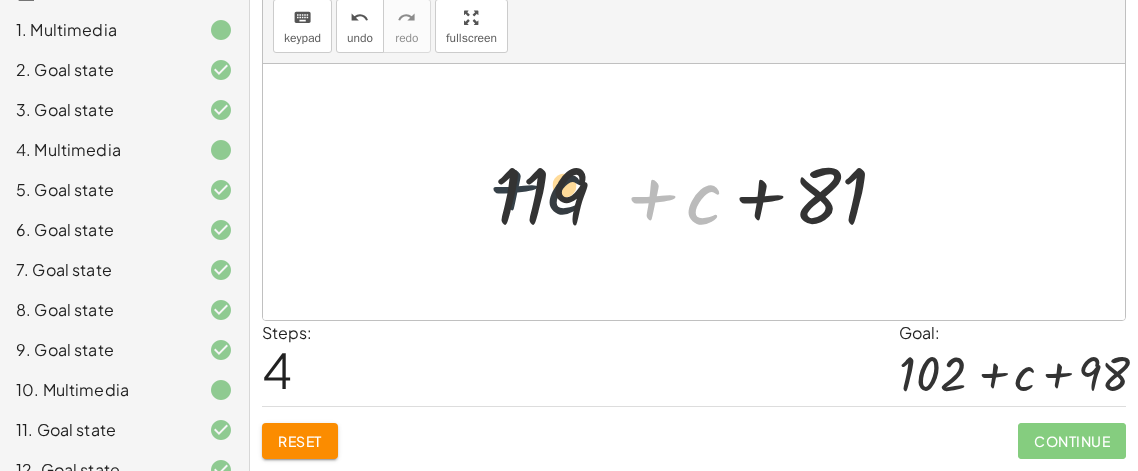 drag, startPoint x: 682, startPoint y: 211, endPoint x: 539, endPoint y: 195, distance: 143.89232 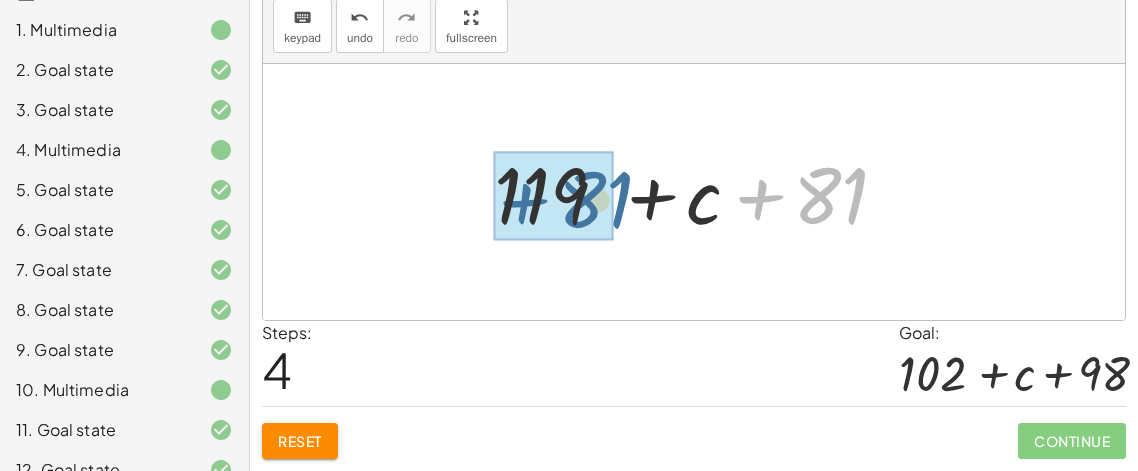 drag, startPoint x: 803, startPoint y: 175, endPoint x: 556, endPoint y: 175, distance: 247 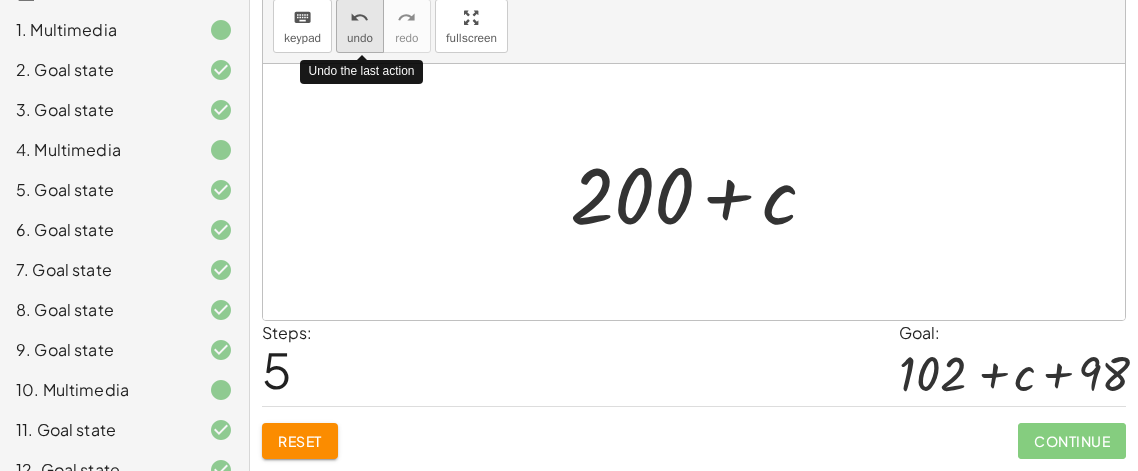 click on "undo" at bounding box center [360, 38] 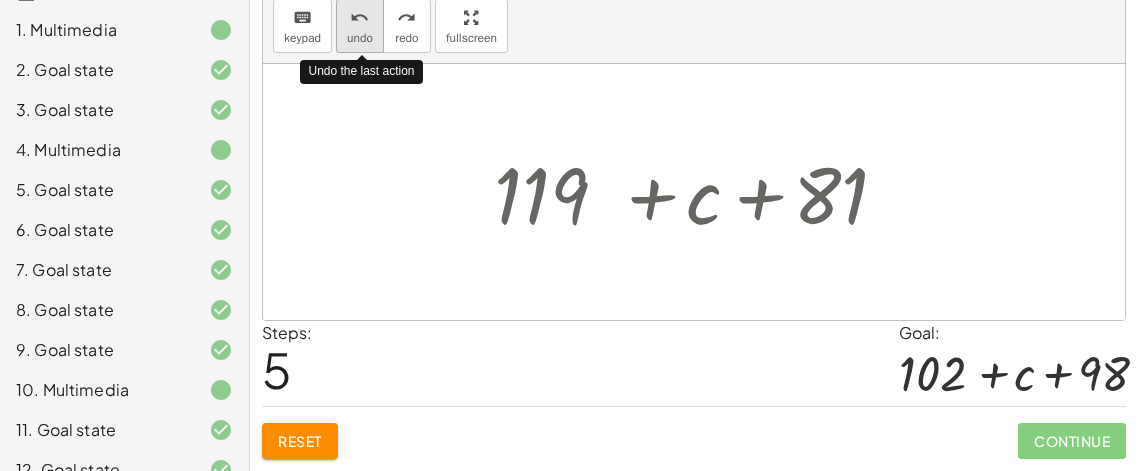 click on "undo" at bounding box center [360, 38] 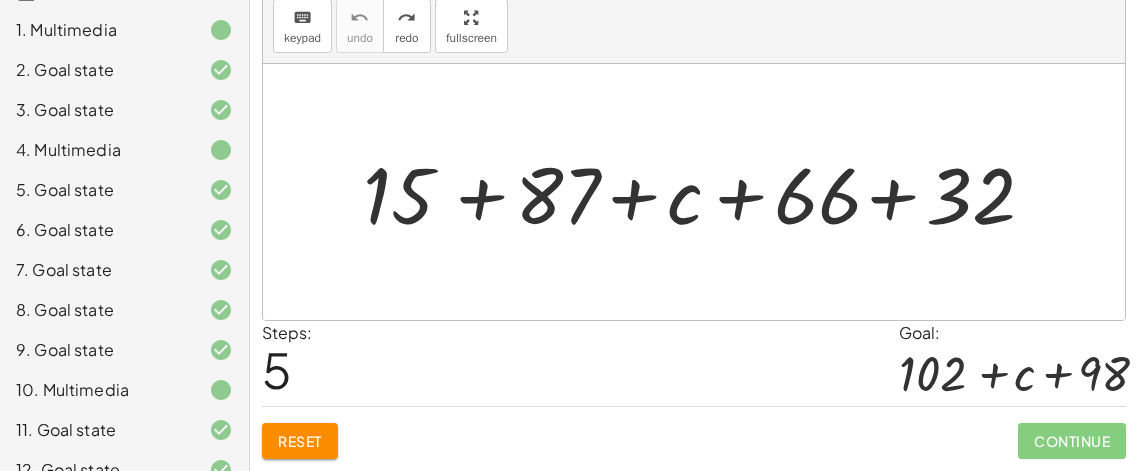 click at bounding box center [702, 192] 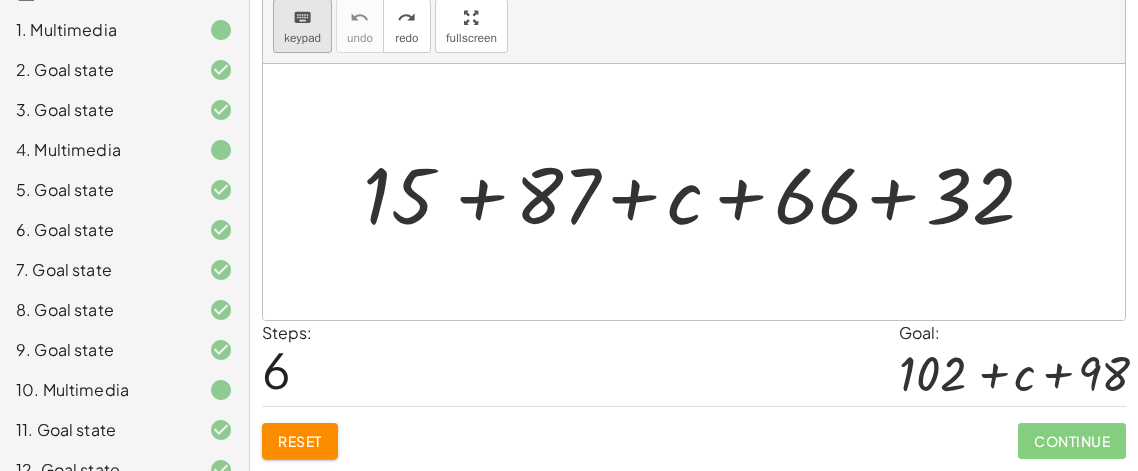 click on "keyboard" at bounding box center [302, 18] 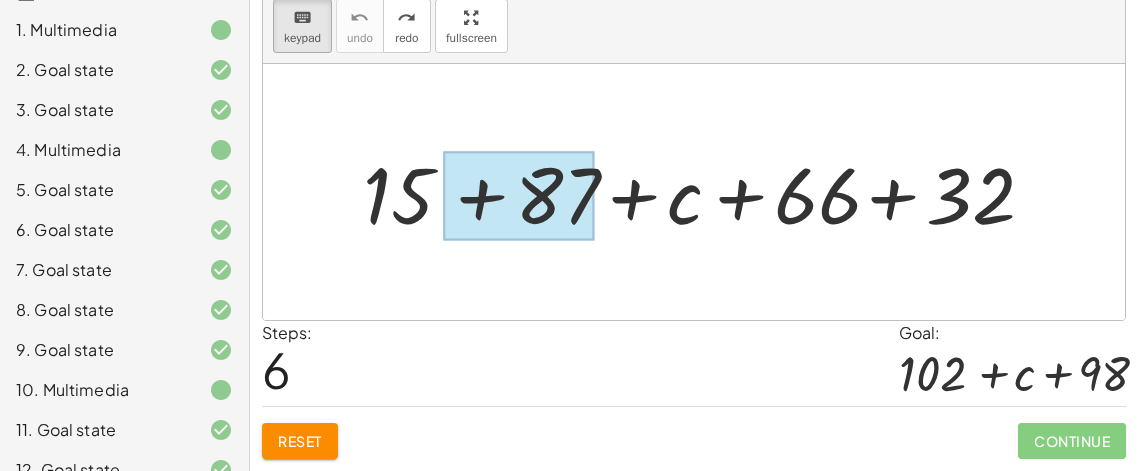 click at bounding box center (519, 196) 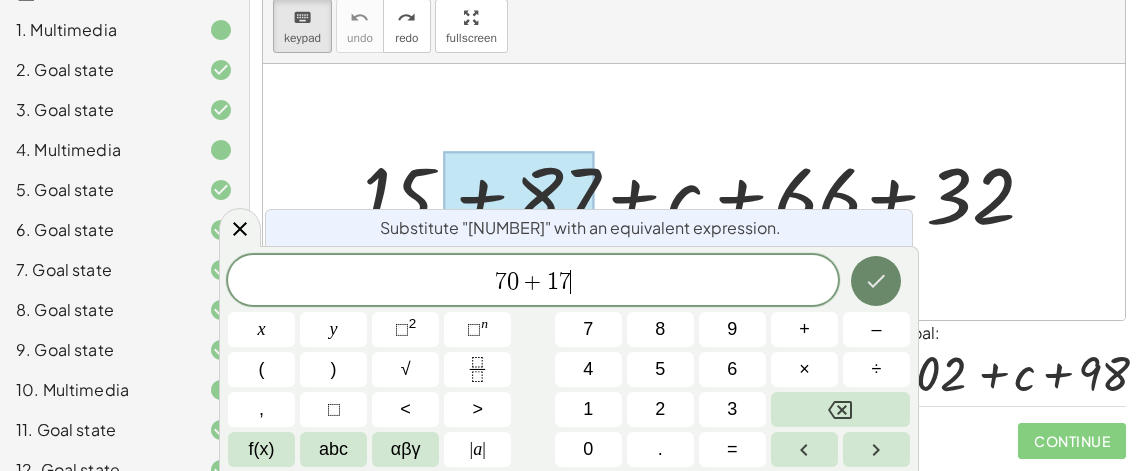 click 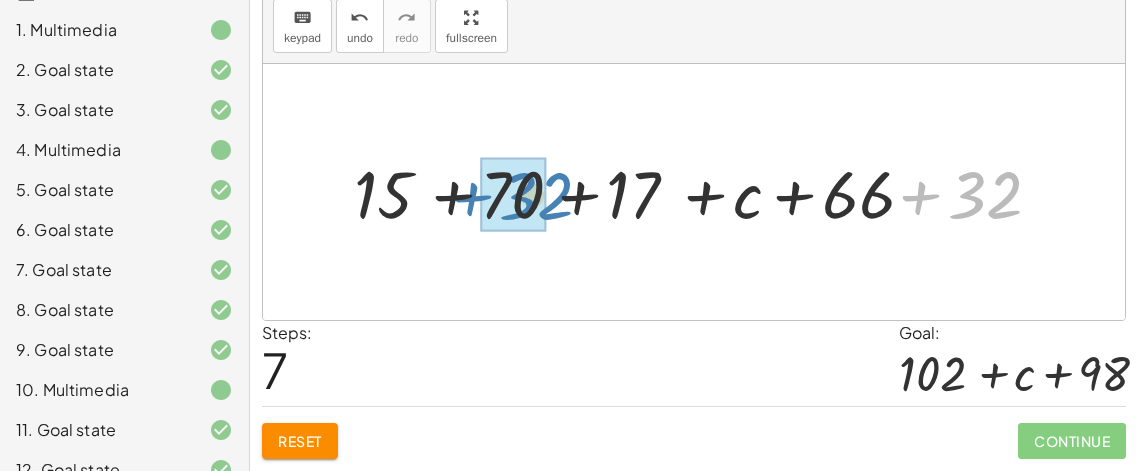 drag, startPoint x: 990, startPoint y: 185, endPoint x: 526, endPoint y: 189, distance: 464.01724 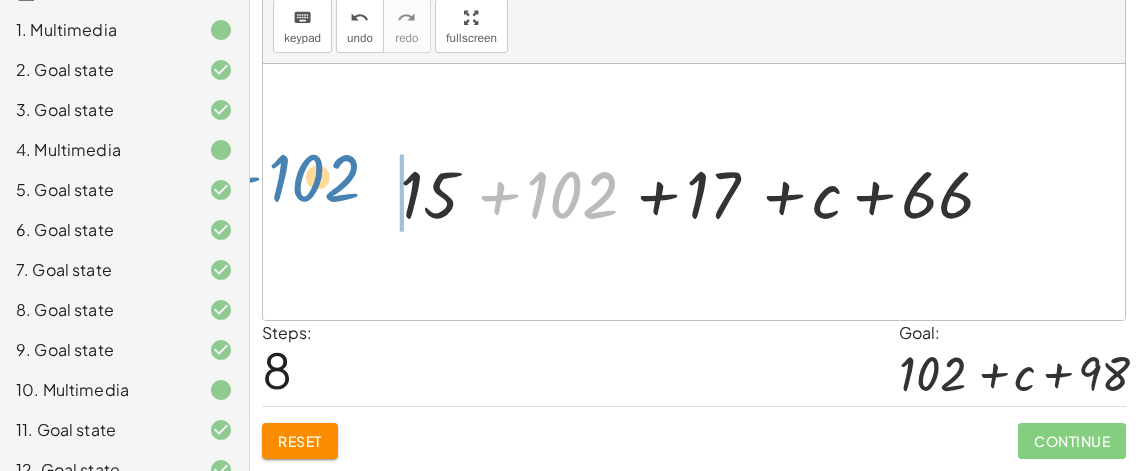 drag, startPoint x: 577, startPoint y: 199, endPoint x: 321, endPoint y: 186, distance: 256.32986 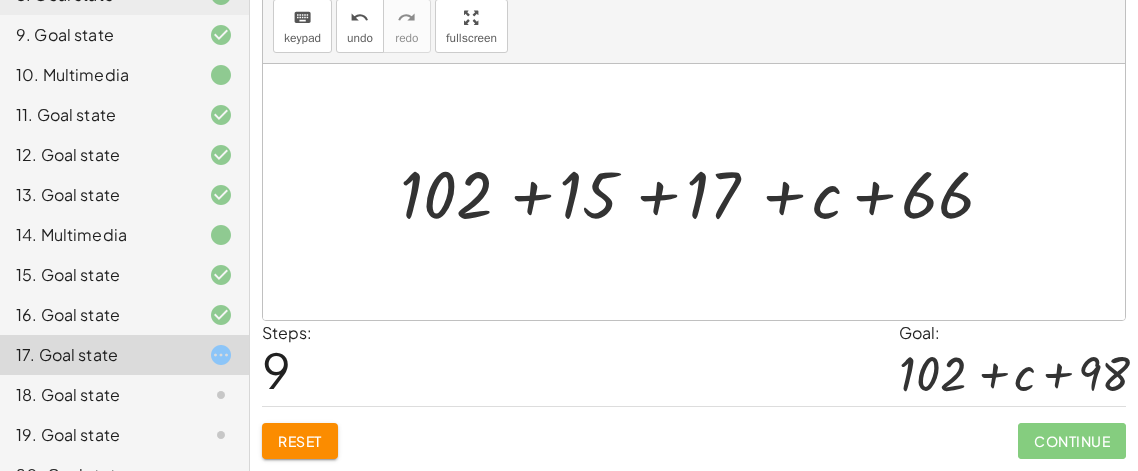 scroll, scrollTop: 504, scrollLeft: 0, axis: vertical 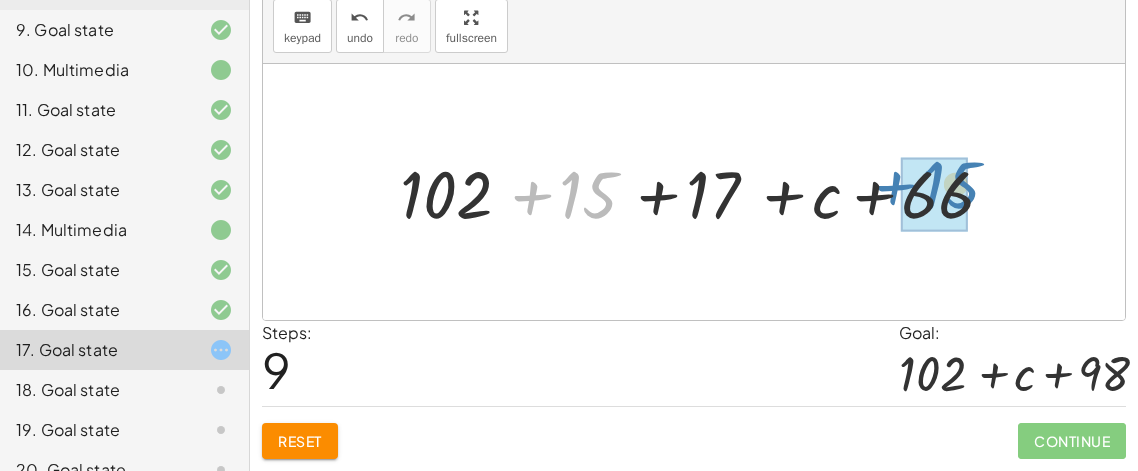 drag, startPoint x: 597, startPoint y: 191, endPoint x: 949, endPoint y: 180, distance: 352.17184 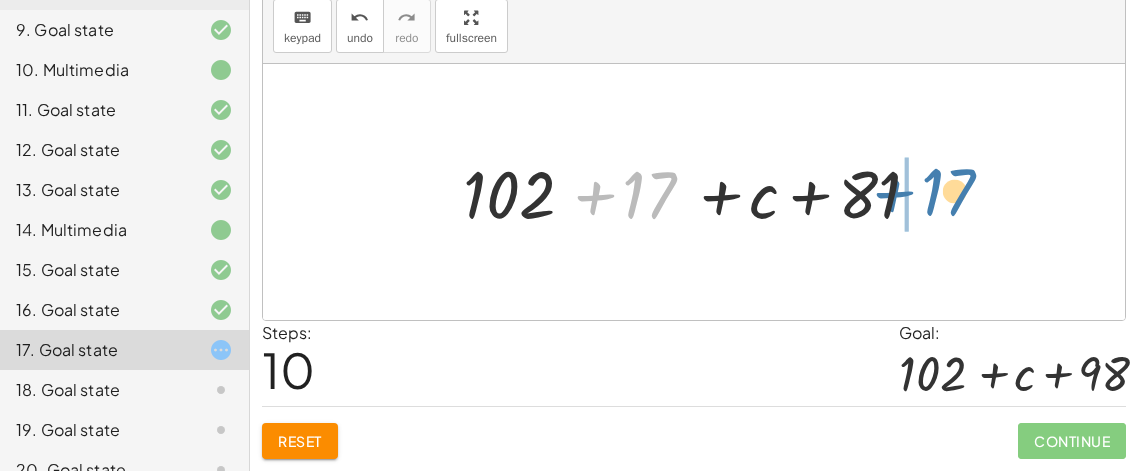 drag, startPoint x: 654, startPoint y: 173, endPoint x: 909, endPoint y: 170, distance: 255.01764 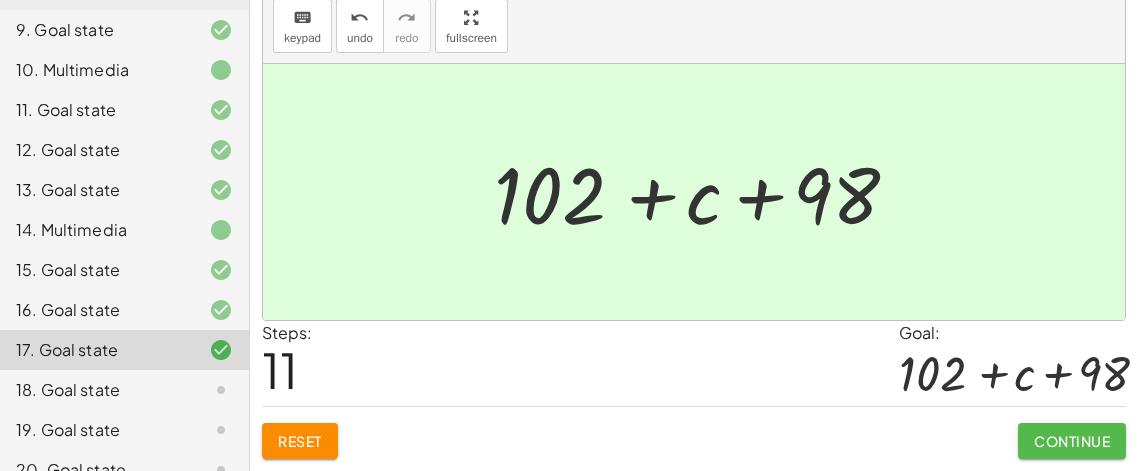 click on "Continue" at bounding box center (1072, 441) 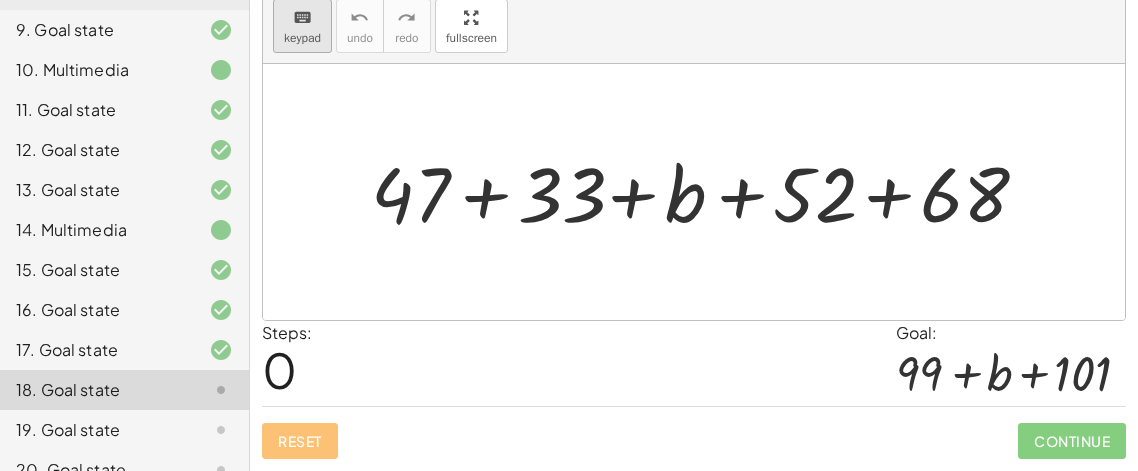 click on "keypad" at bounding box center (302, 38) 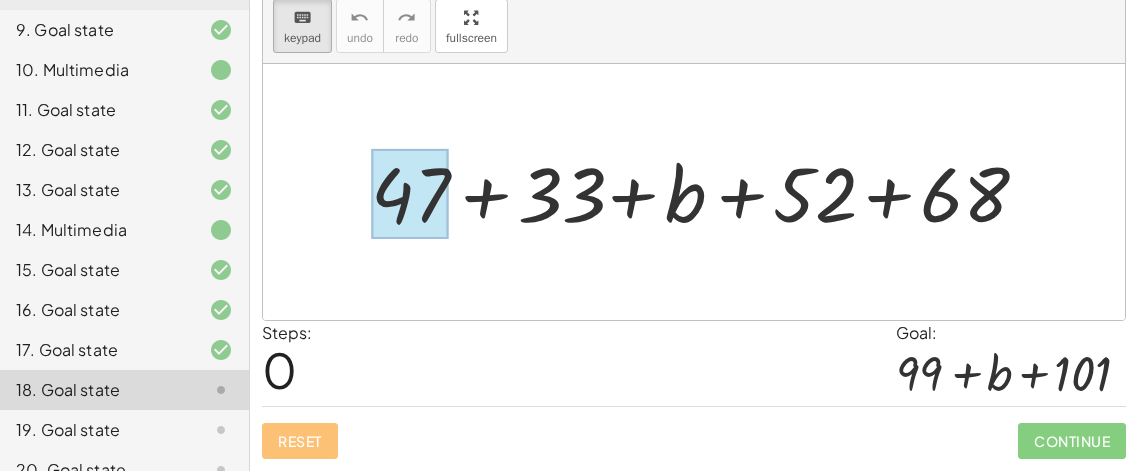 click at bounding box center (409, 194) 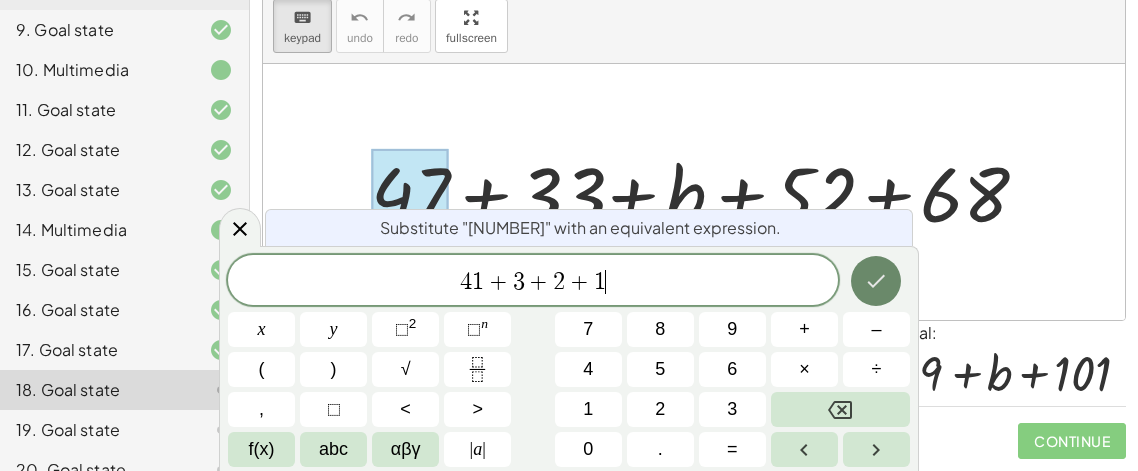 click 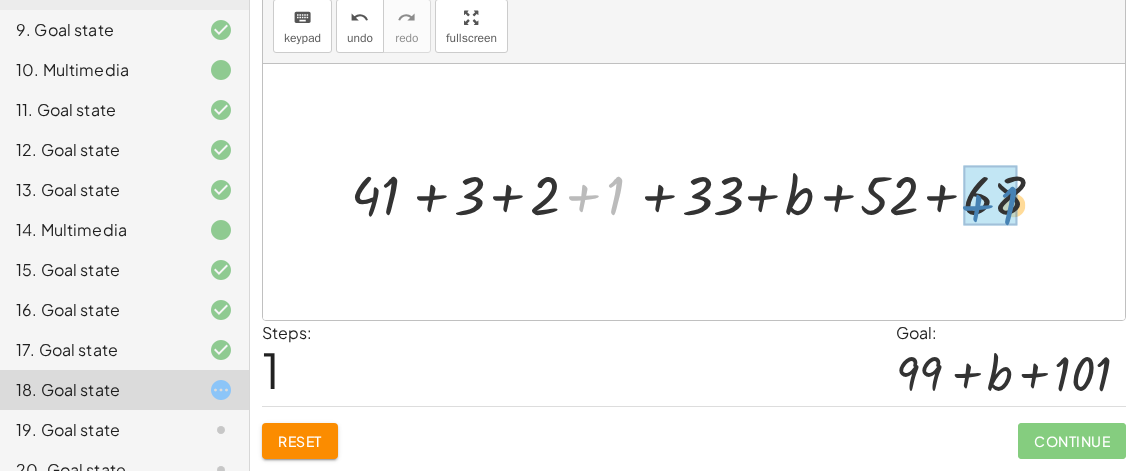 drag, startPoint x: 608, startPoint y: 194, endPoint x: 1002, endPoint y: 204, distance: 394.1269 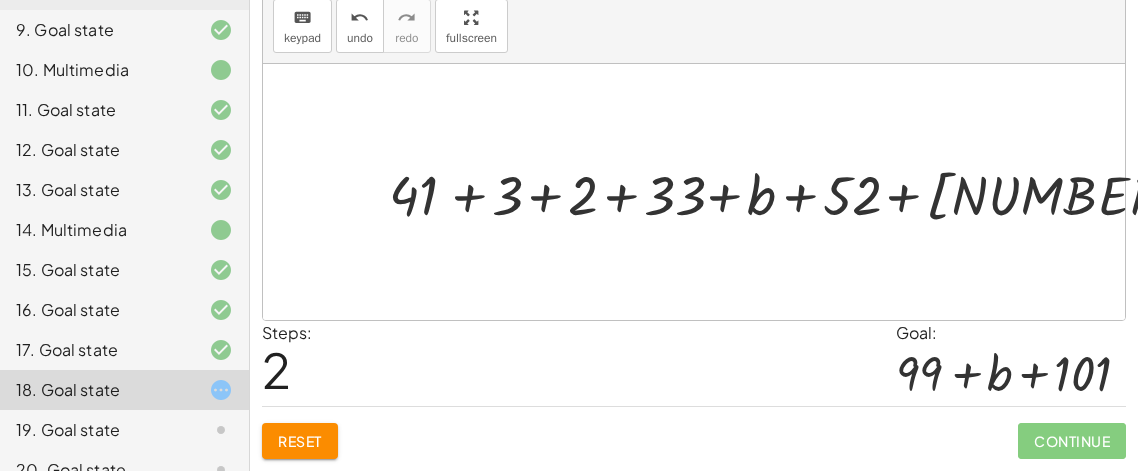 click at bounding box center [702, 192] 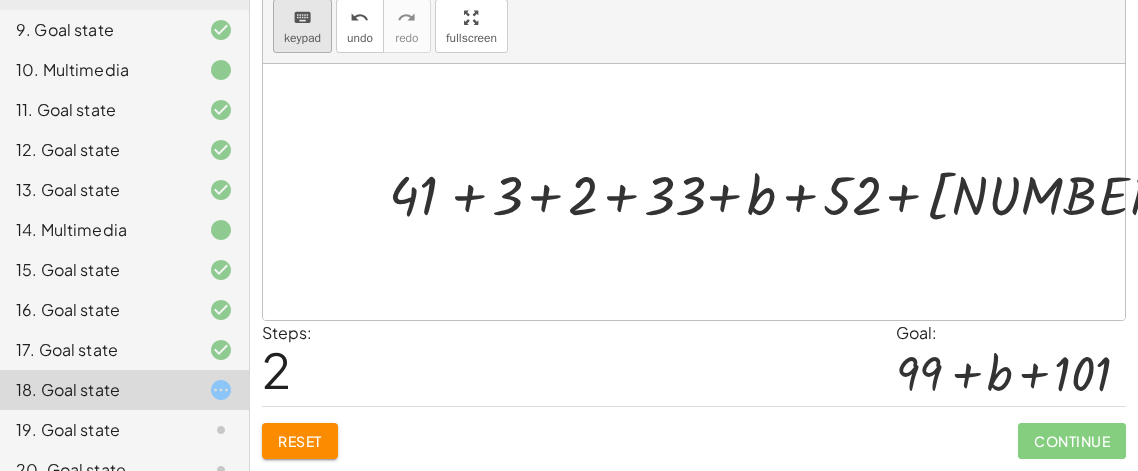 click on "keyboard" at bounding box center [302, 18] 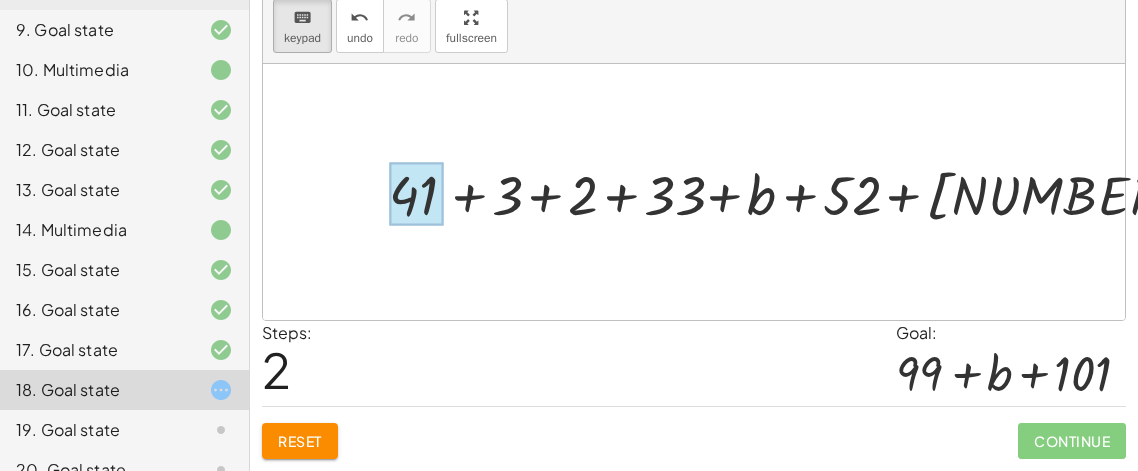 click at bounding box center (416, 194) 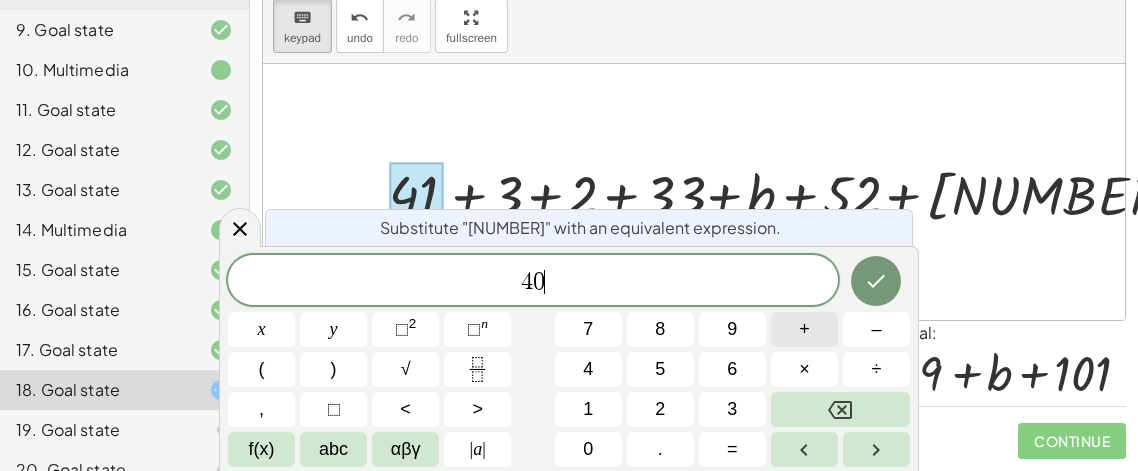 click on "+" at bounding box center [804, 329] 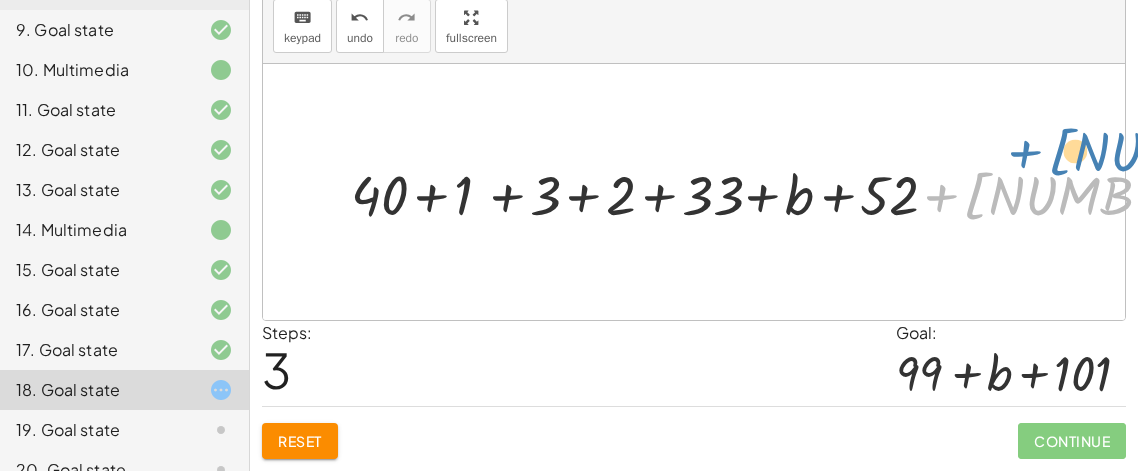 drag, startPoint x: 1013, startPoint y: 192, endPoint x: 1095, endPoint y: 160, distance: 88.02273 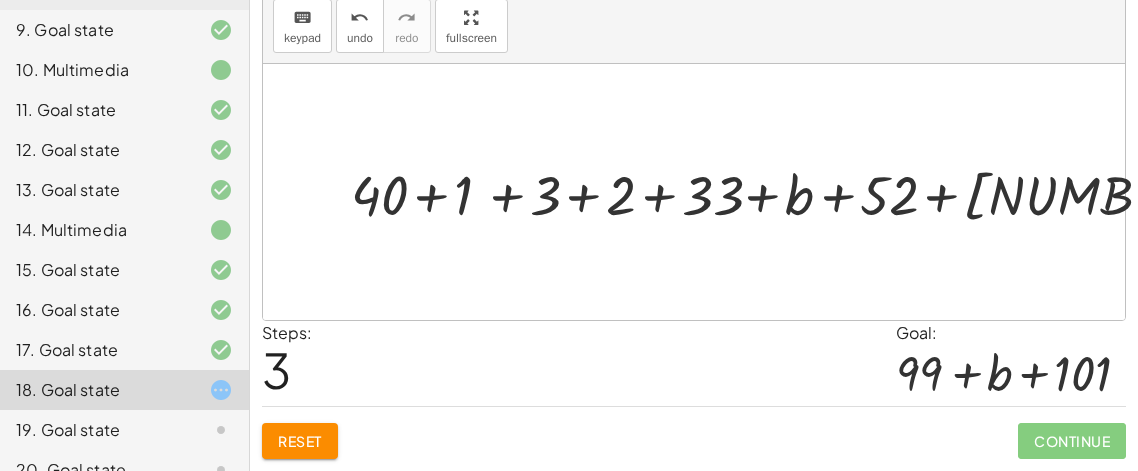 click at bounding box center (702, 192) 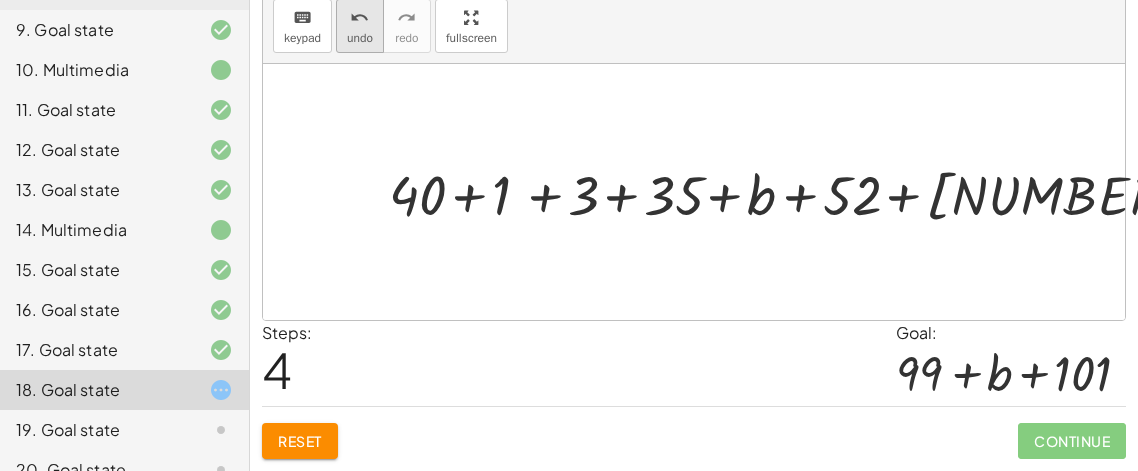 click on "undo undo" at bounding box center [360, 26] 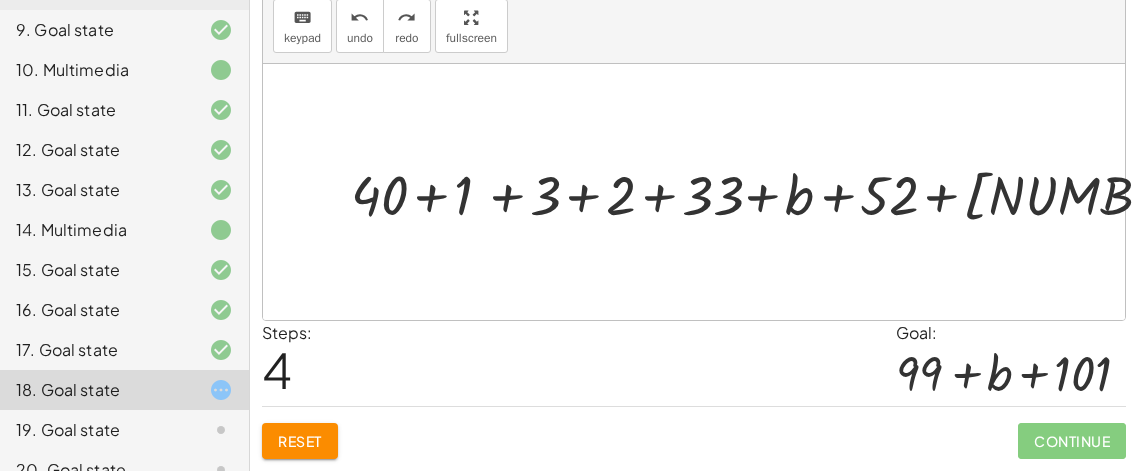 click at bounding box center [702, 192] 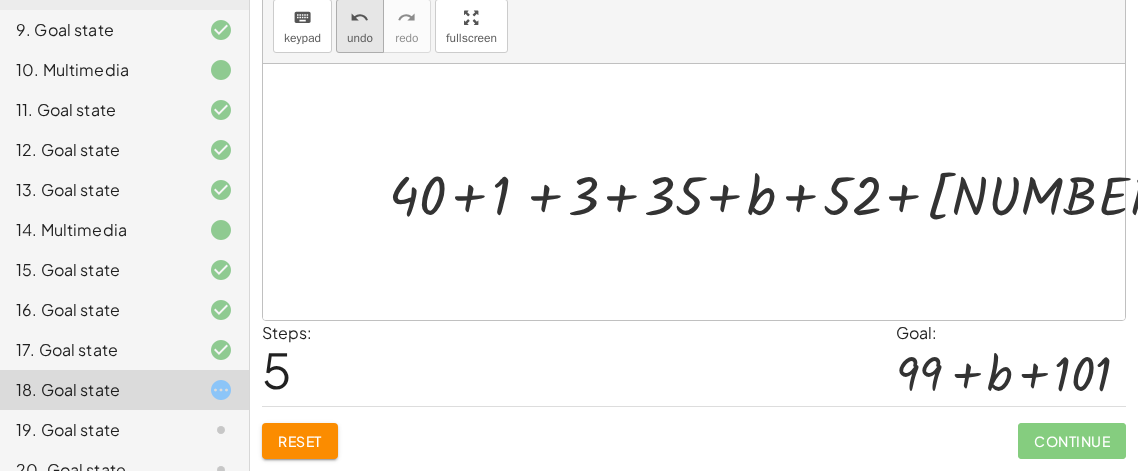click on "undo" at bounding box center [360, 38] 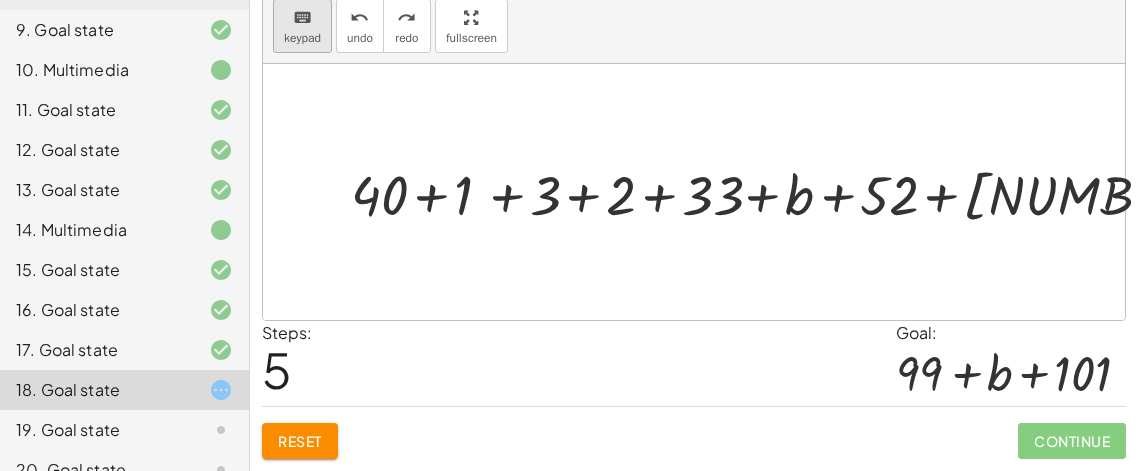 click on "keyboard" at bounding box center [302, 17] 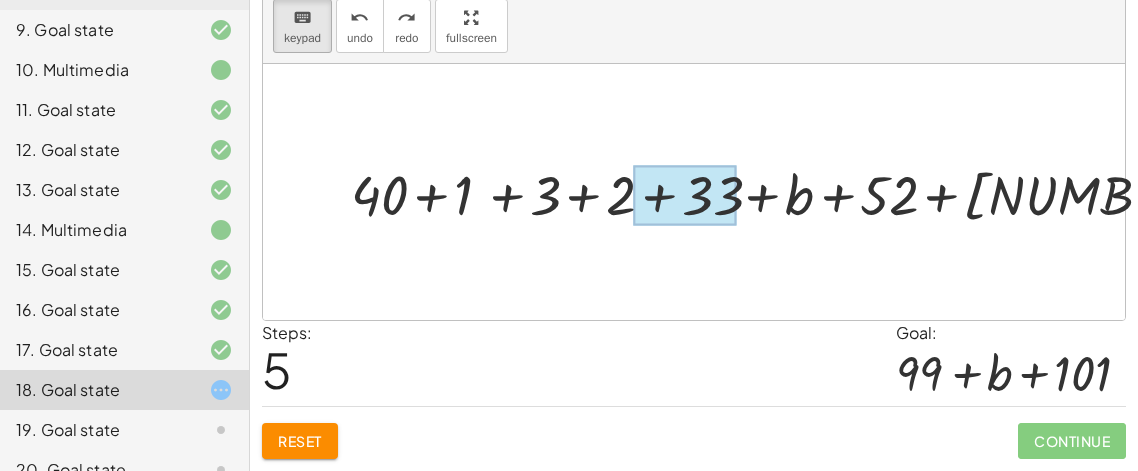 click at bounding box center (684, 195) 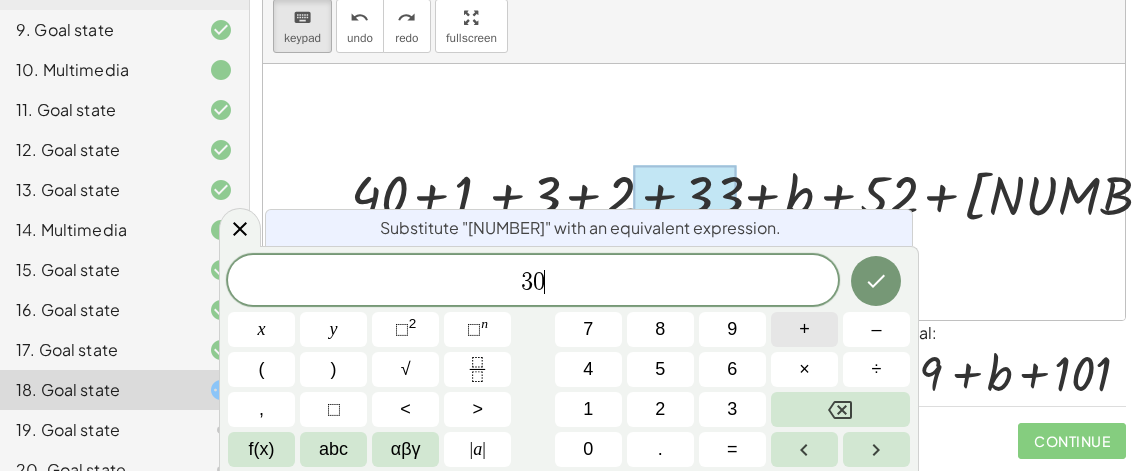 click on "+" at bounding box center (804, 329) 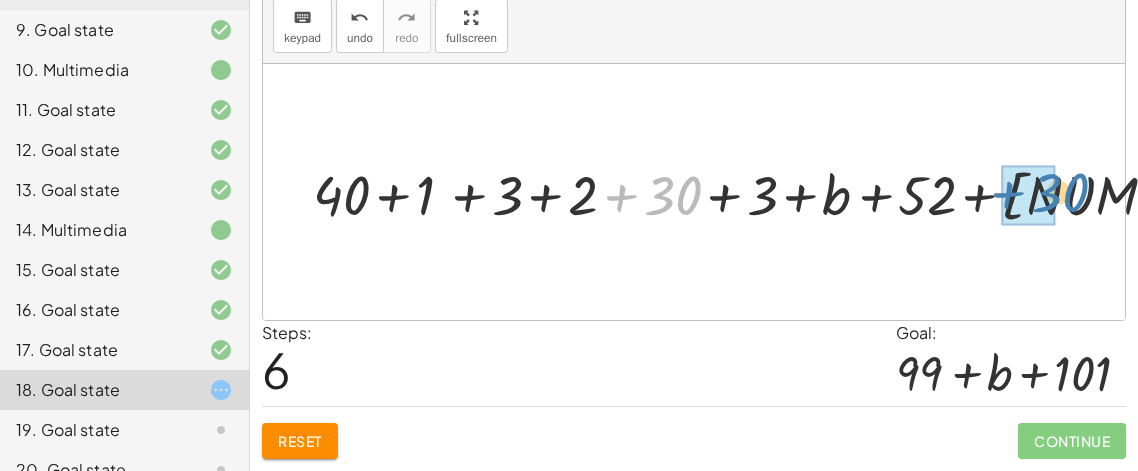 drag, startPoint x: 688, startPoint y: 191, endPoint x: 1074, endPoint y: 189, distance: 386.0052 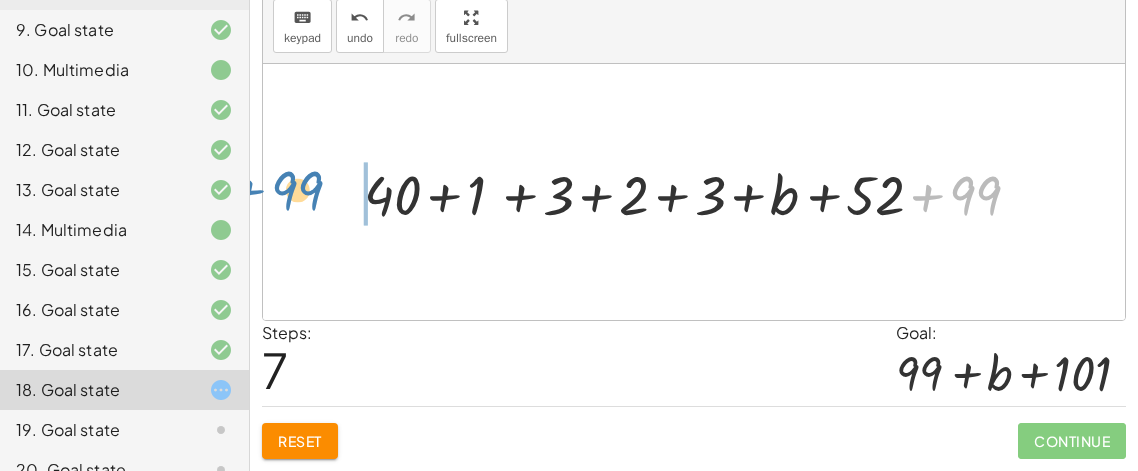 drag, startPoint x: 984, startPoint y: 188, endPoint x: 324, endPoint y: 186, distance: 660.00305 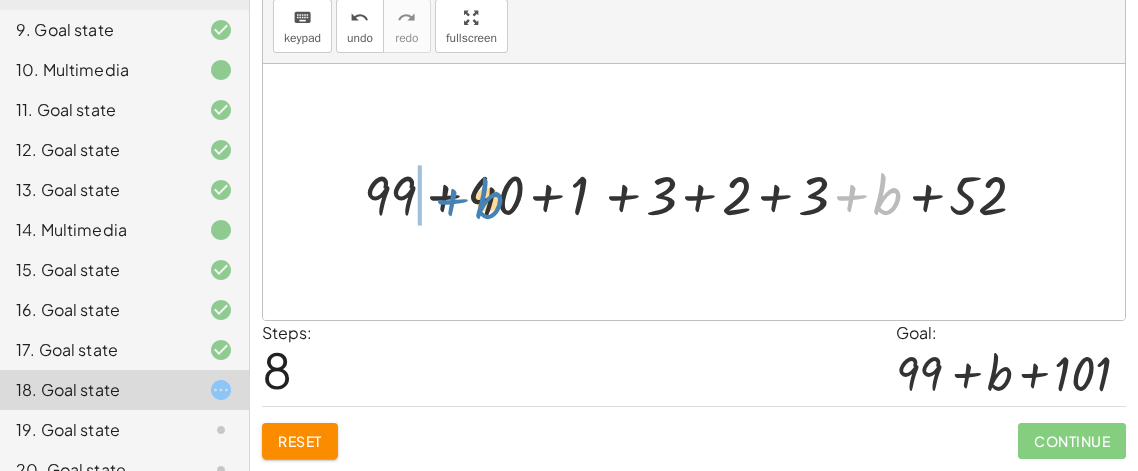 drag, startPoint x: 888, startPoint y: 191, endPoint x: 487, endPoint y: 194, distance: 401.01123 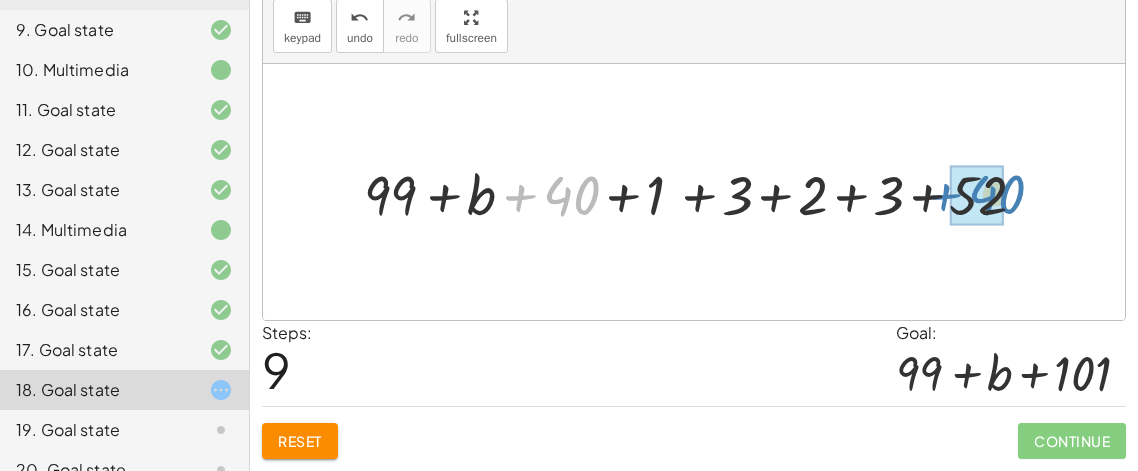 drag, startPoint x: 562, startPoint y: 193, endPoint x: 983, endPoint y: 194, distance: 421.0012 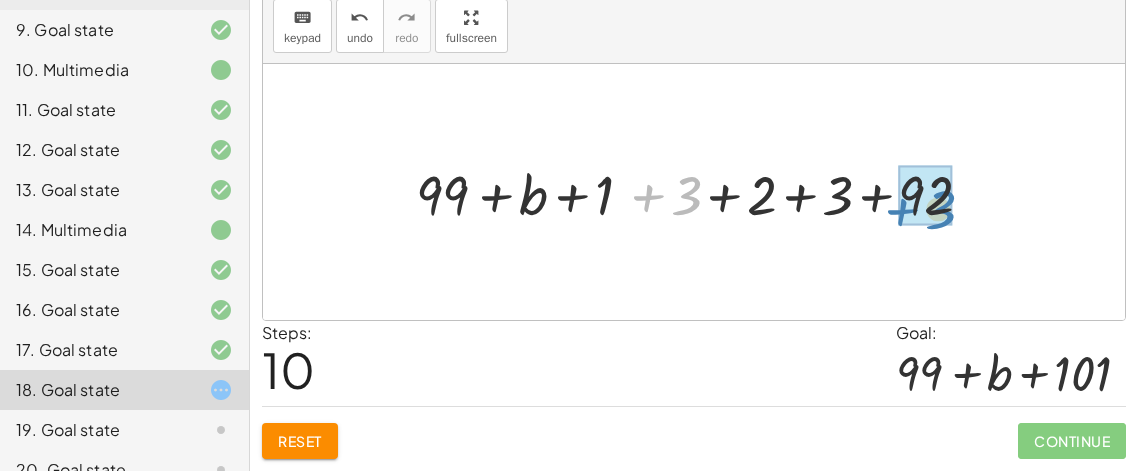 drag, startPoint x: 693, startPoint y: 189, endPoint x: 946, endPoint y: 202, distance: 253.33377 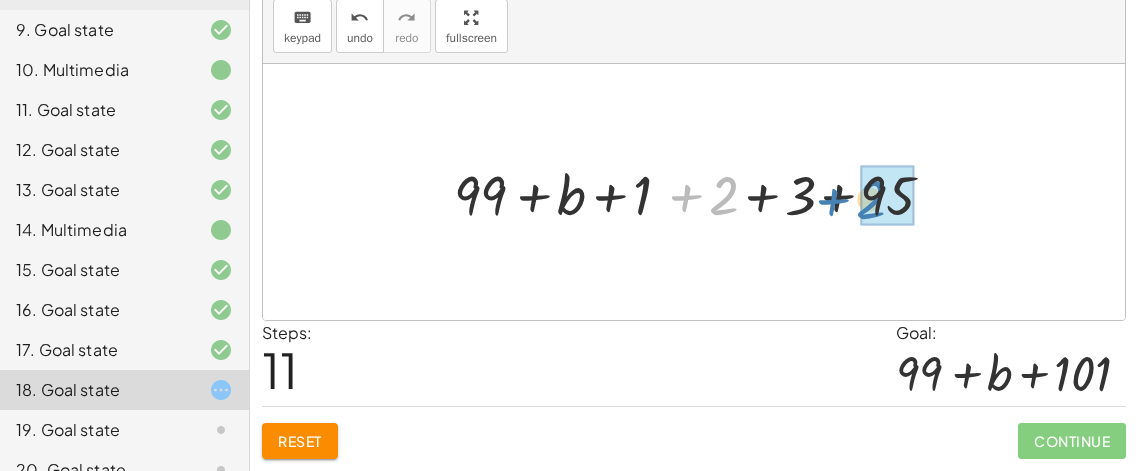 drag, startPoint x: 723, startPoint y: 203, endPoint x: 876, endPoint y: 207, distance: 153.05228 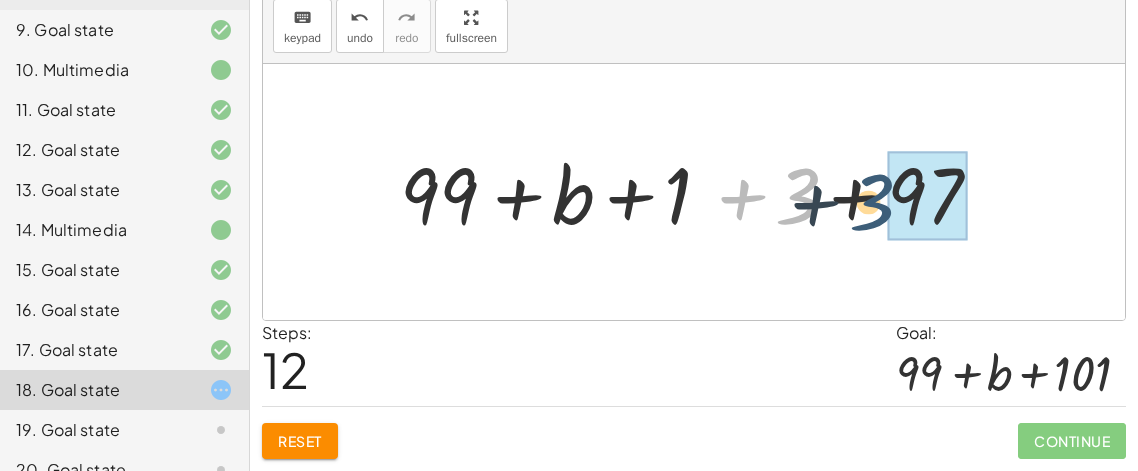 drag, startPoint x: 792, startPoint y: 192, endPoint x: 939, endPoint y: 201, distance: 147.27525 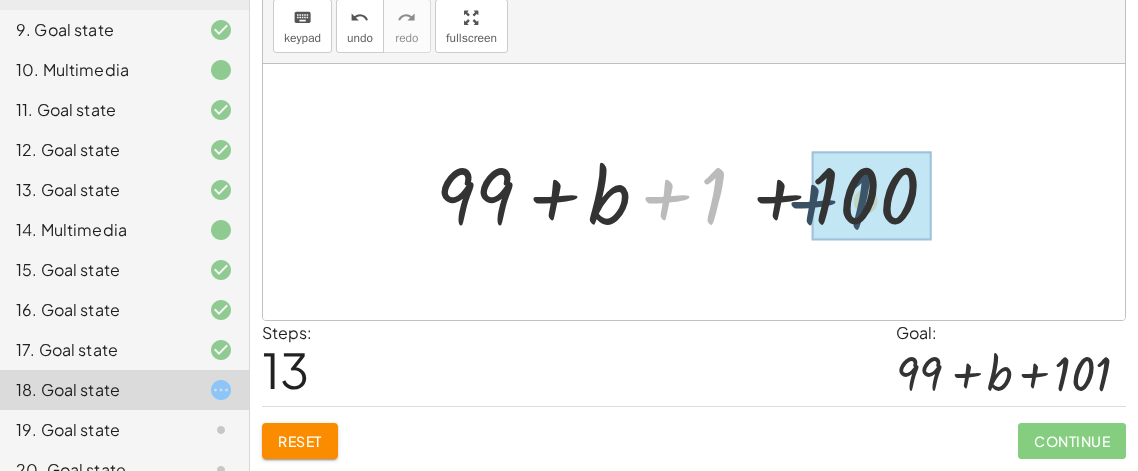 drag, startPoint x: 708, startPoint y: 205, endPoint x: 857, endPoint y: 210, distance: 149.08386 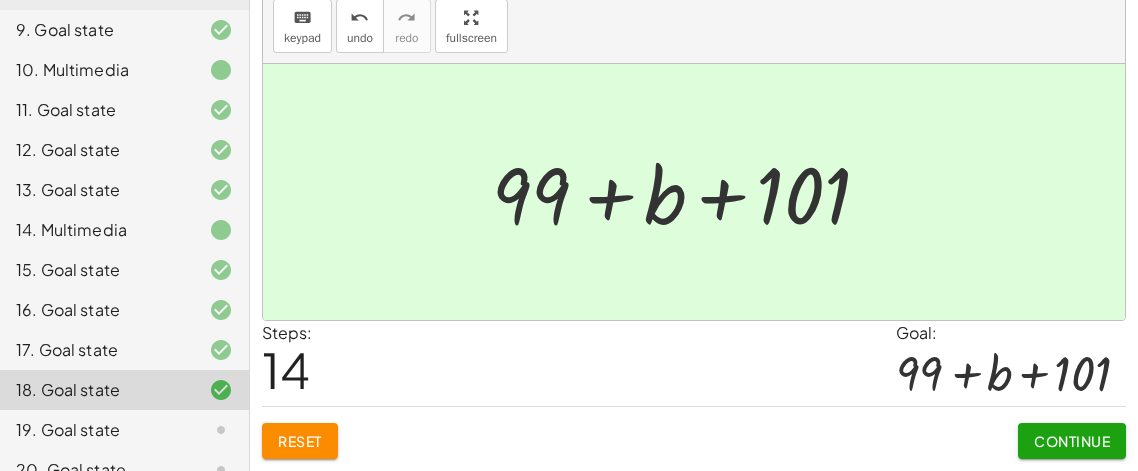 click on "Continue" at bounding box center (1072, 441) 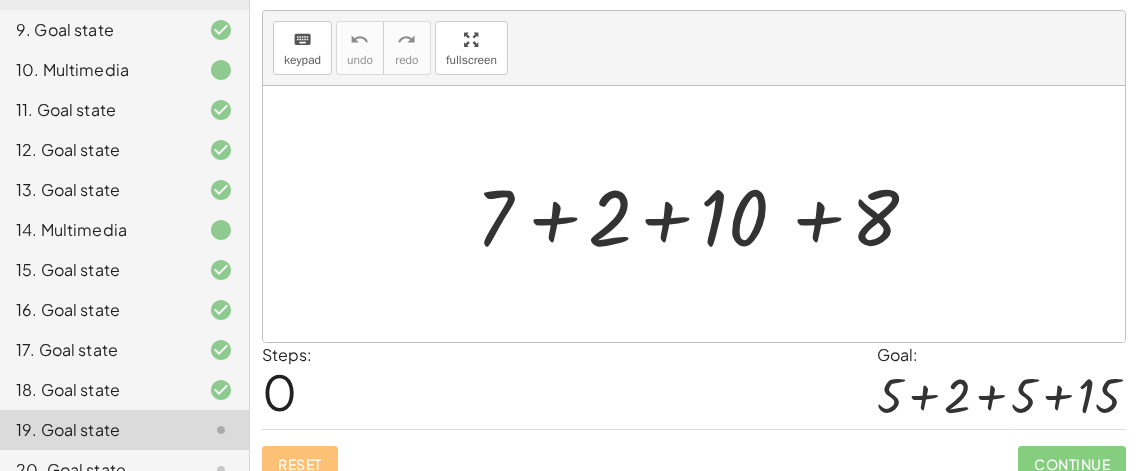 click at bounding box center [701, 214] 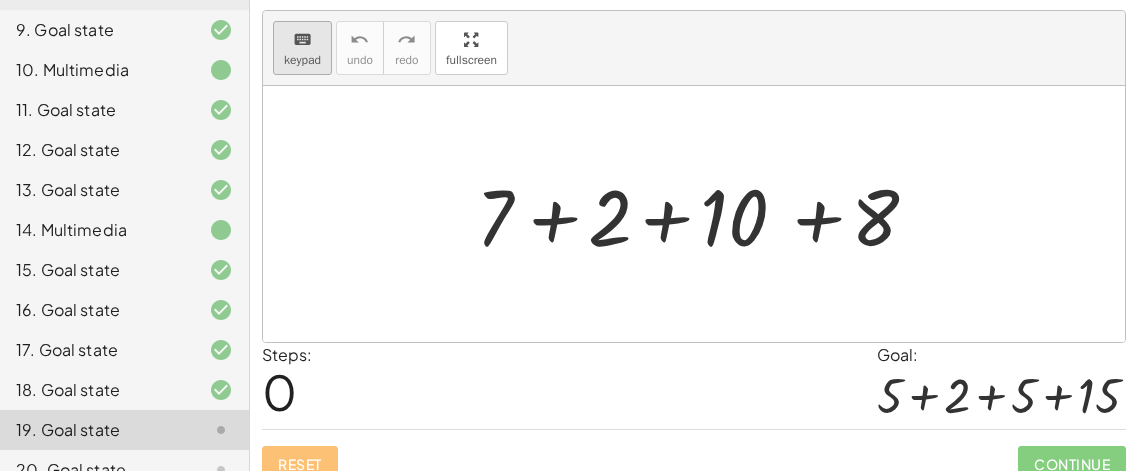 click on "keyboard keypad" at bounding box center (302, 48) 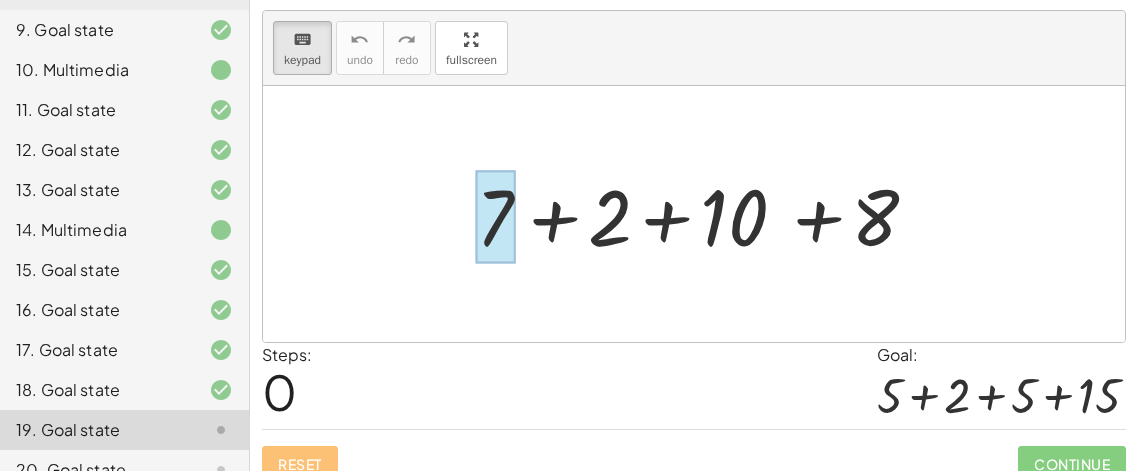 click at bounding box center (496, 216) 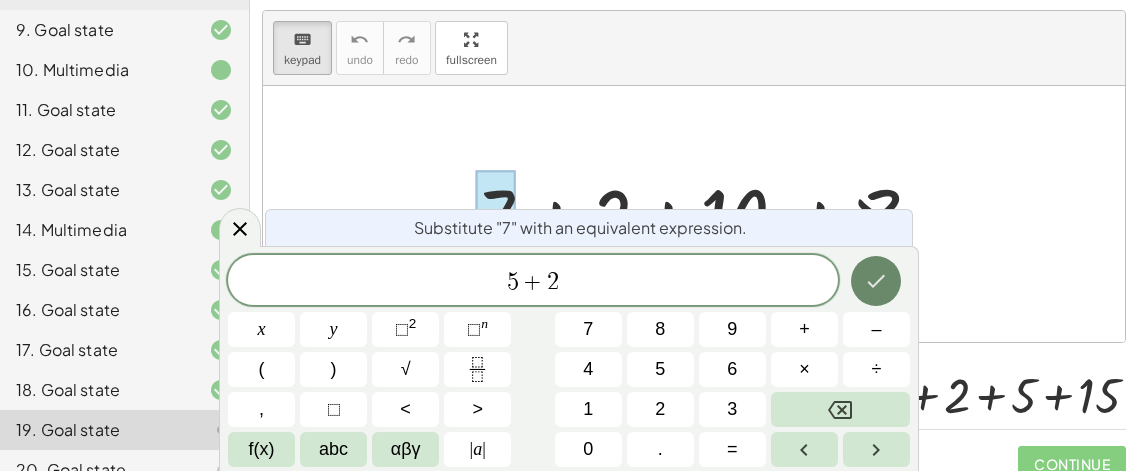 click at bounding box center [876, 281] 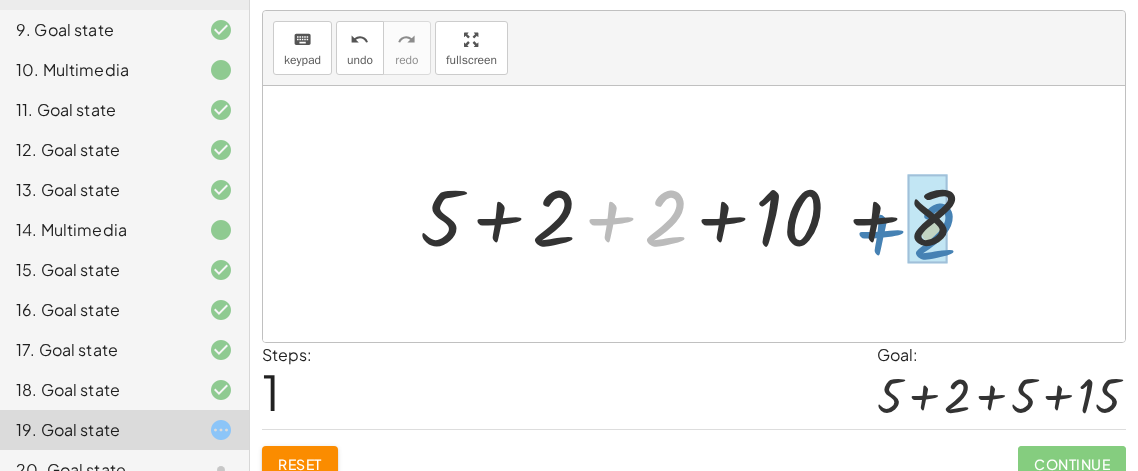 drag, startPoint x: 651, startPoint y: 236, endPoint x: 921, endPoint y: 253, distance: 270.53467 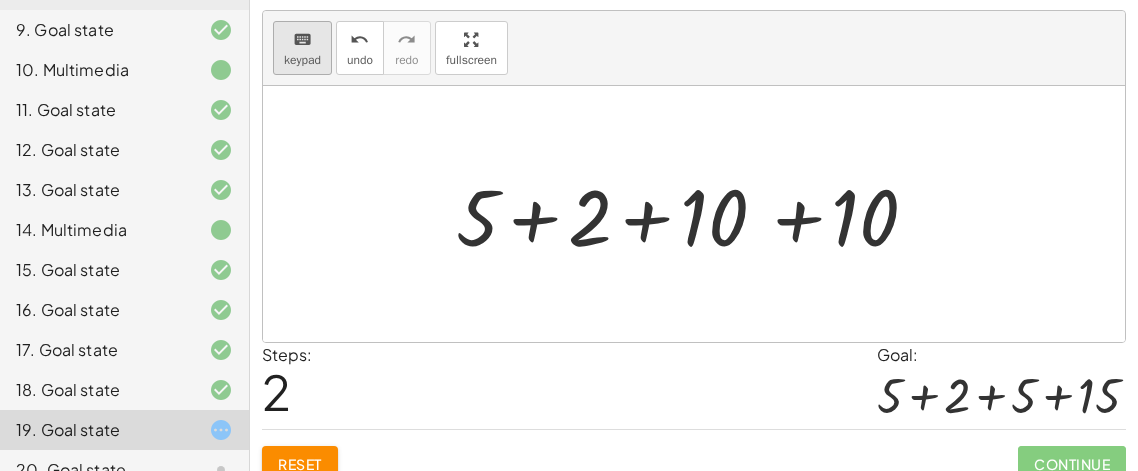 click on "keyboard" at bounding box center [302, 39] 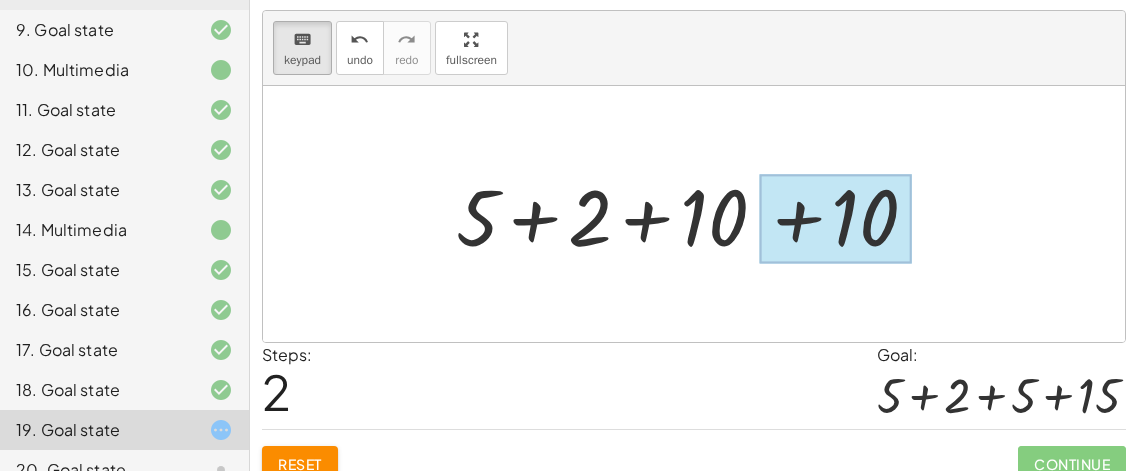 click at bounding box center (836, 218) 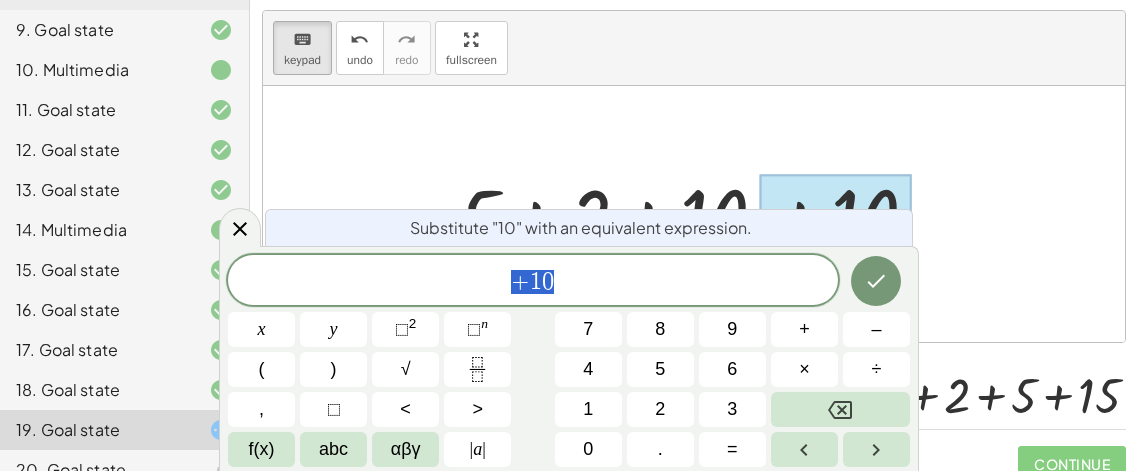 click on "+ 1 0" at bounding box center (533, 282) 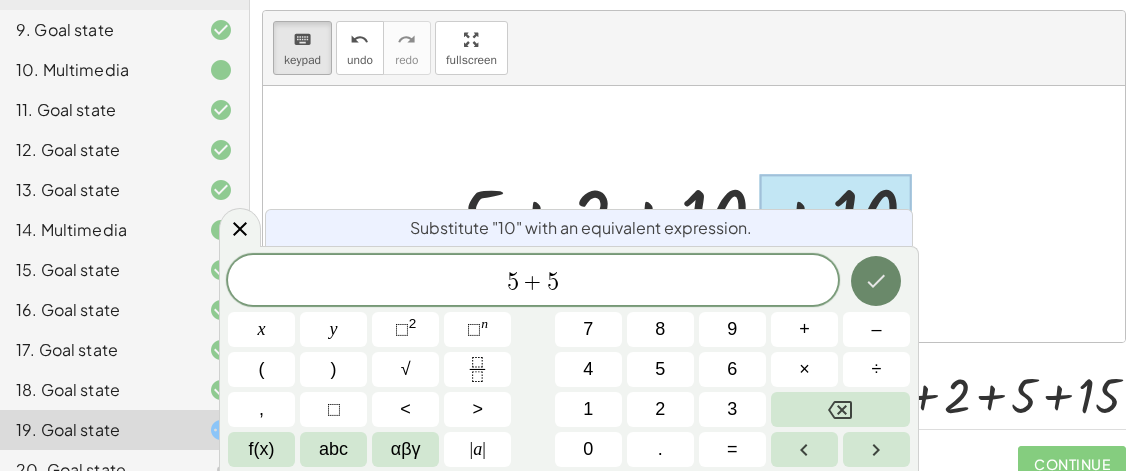 click 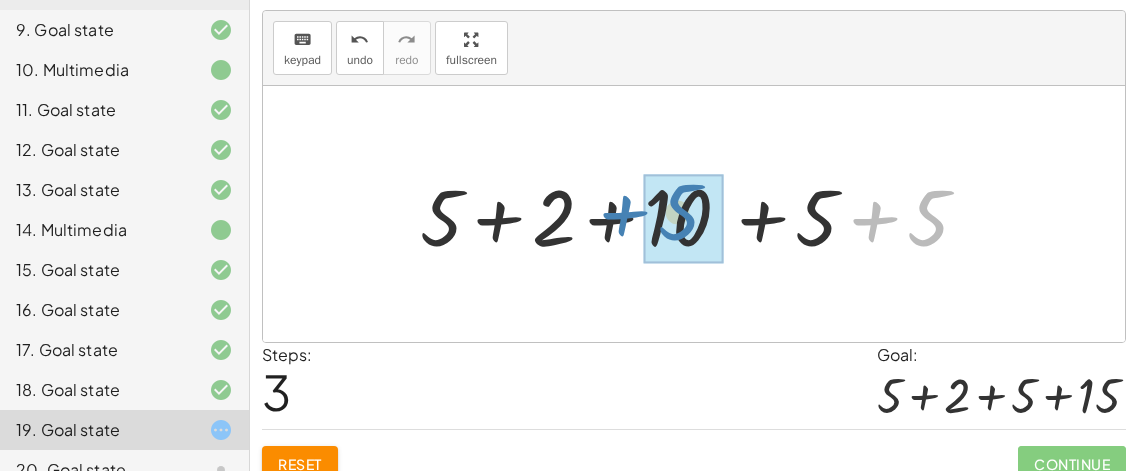 drag, startPoint x: 929, startPoint y: 228, endPoint x: 686, endPoint y: 224, distance: 243.03291 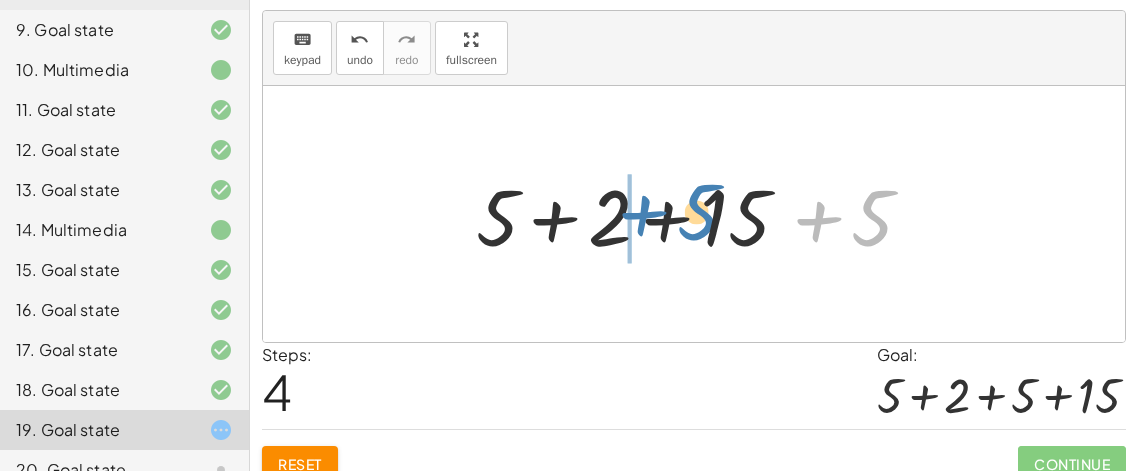 drag, startPoint x: 878, startPoint y: 230, endPoint x: 703, endPoint y: 224, distance: 175.10283 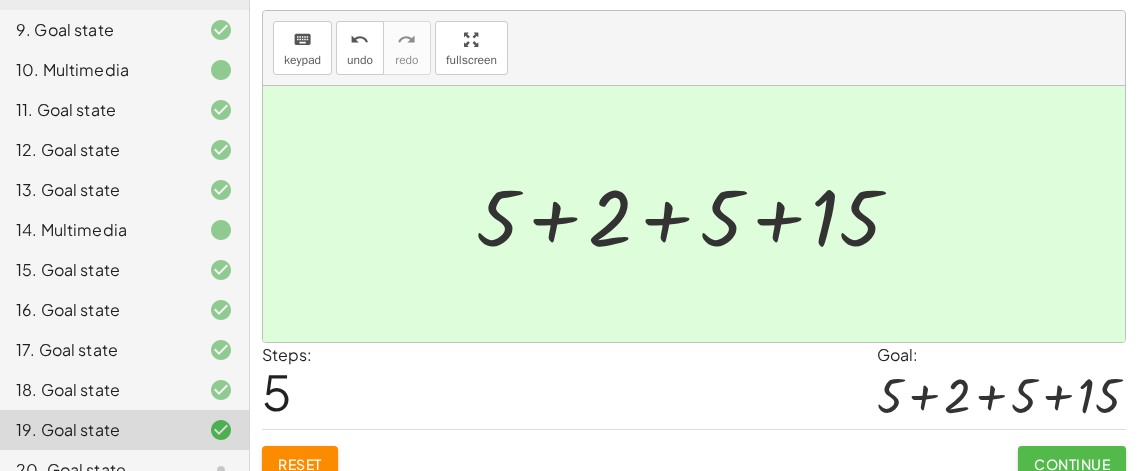 click on "Continue" 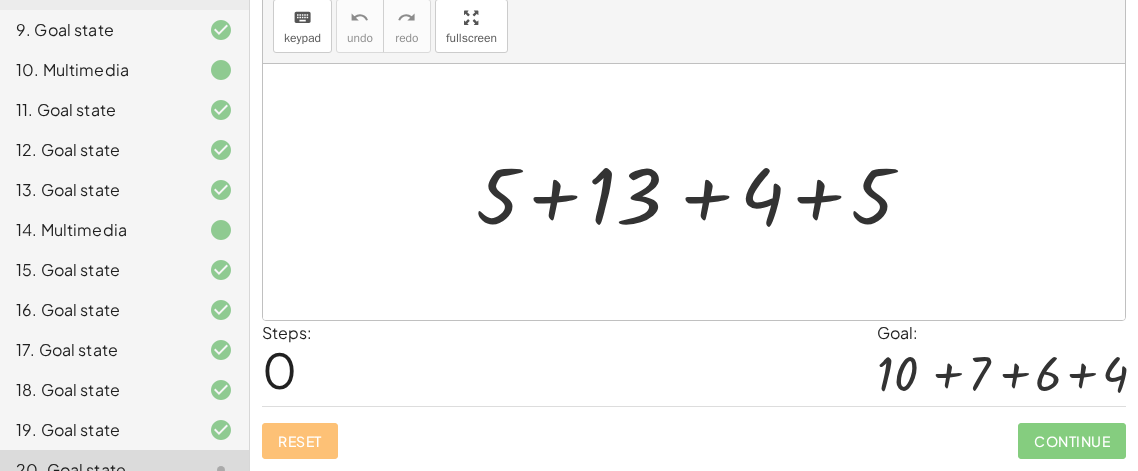 scroll, scrollTop: 609, scrollLeft: 0, axis: vertical 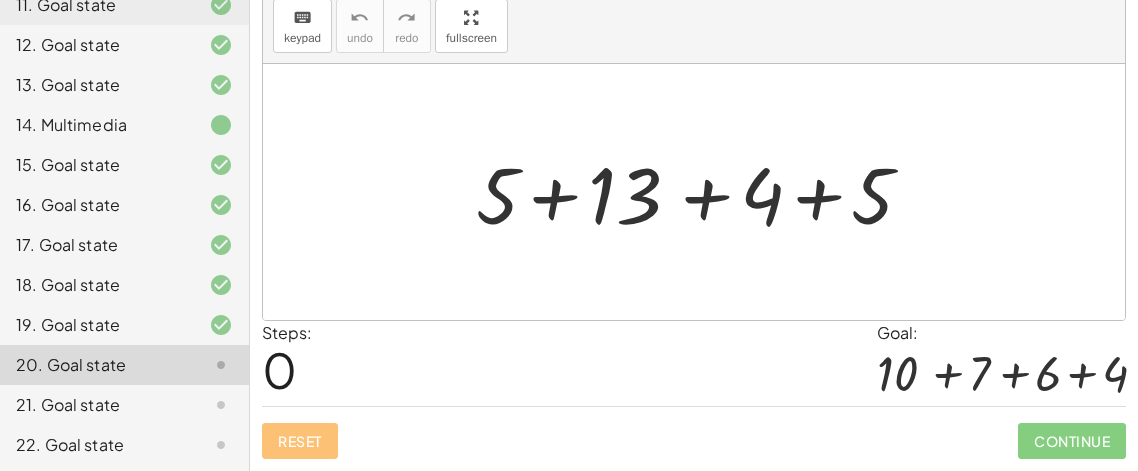 click at bounding box center [701, 192] 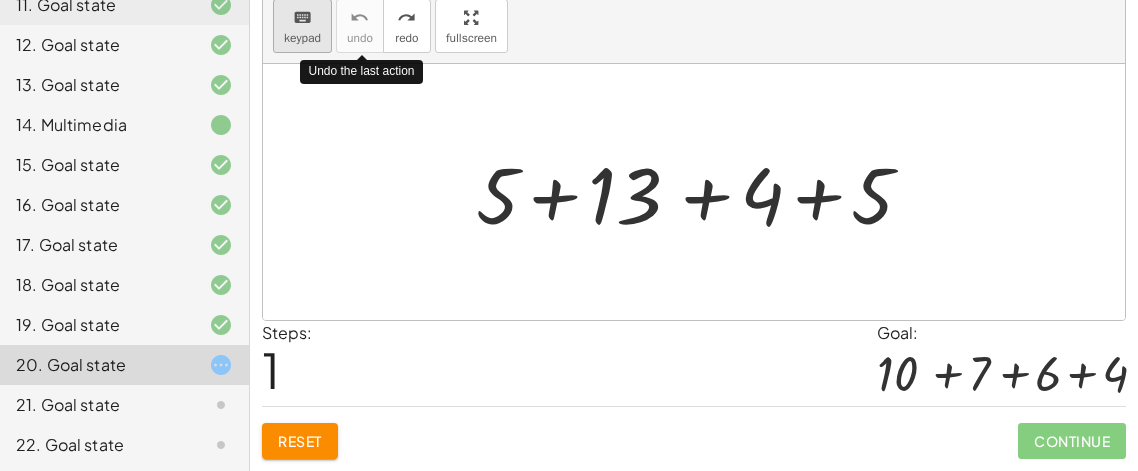 click on "keypad" at bounding box center (302, 38) 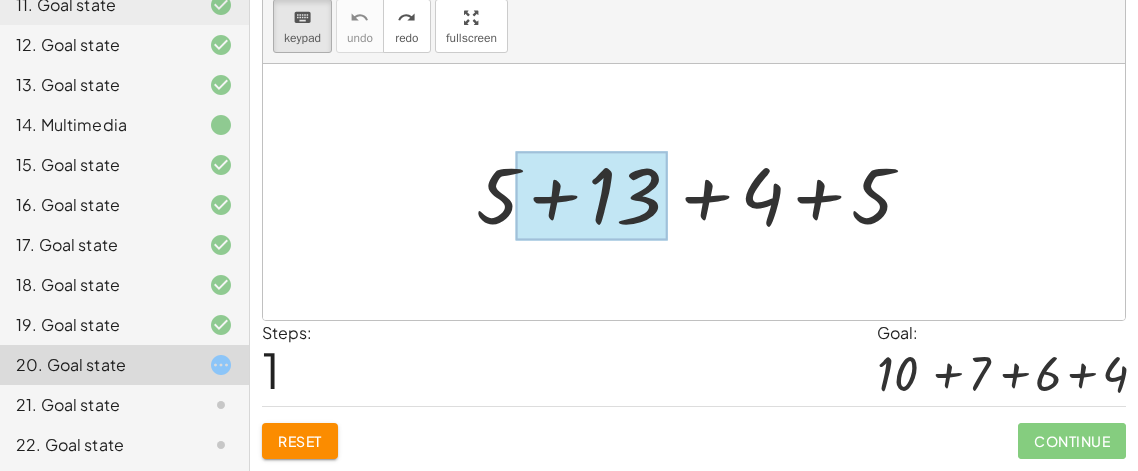 click at bounding box center [592, 196] 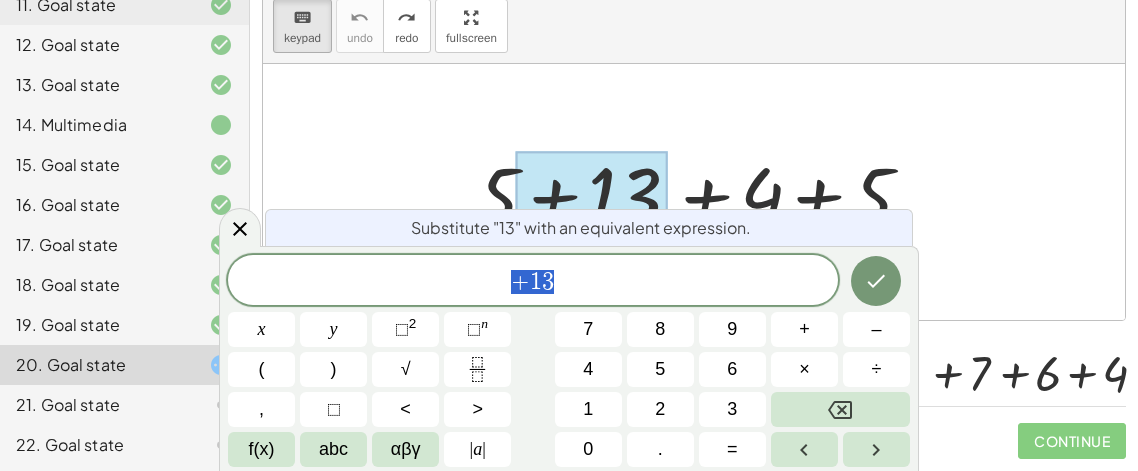 click on "*** + [PHONE] [PHONE]" 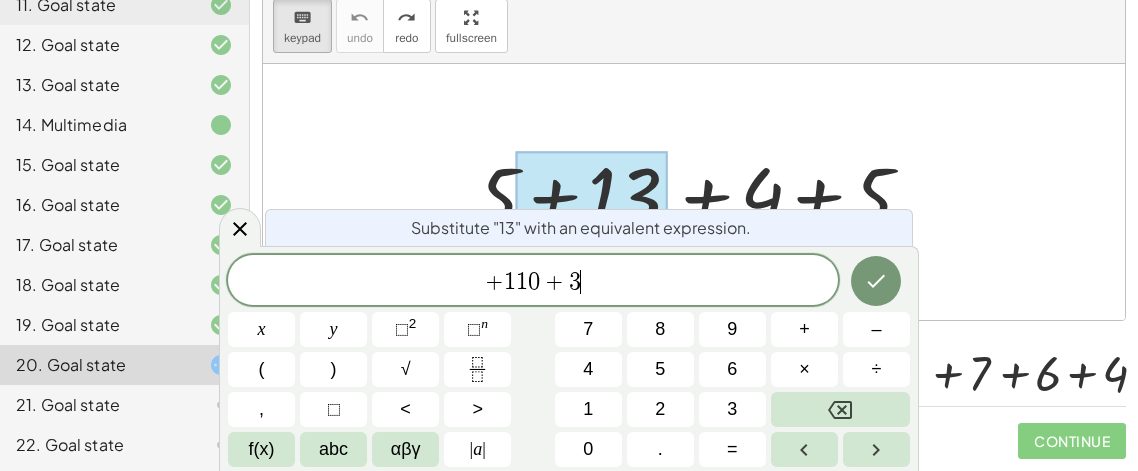 click on "+ [PHONE] [PHONE] + [PHONE]" at bounding box center [533, 282] 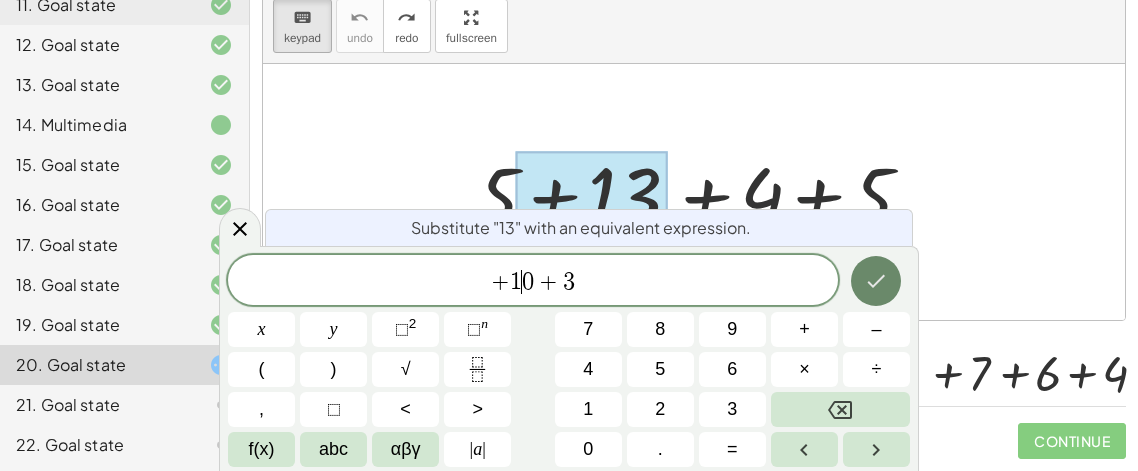 click 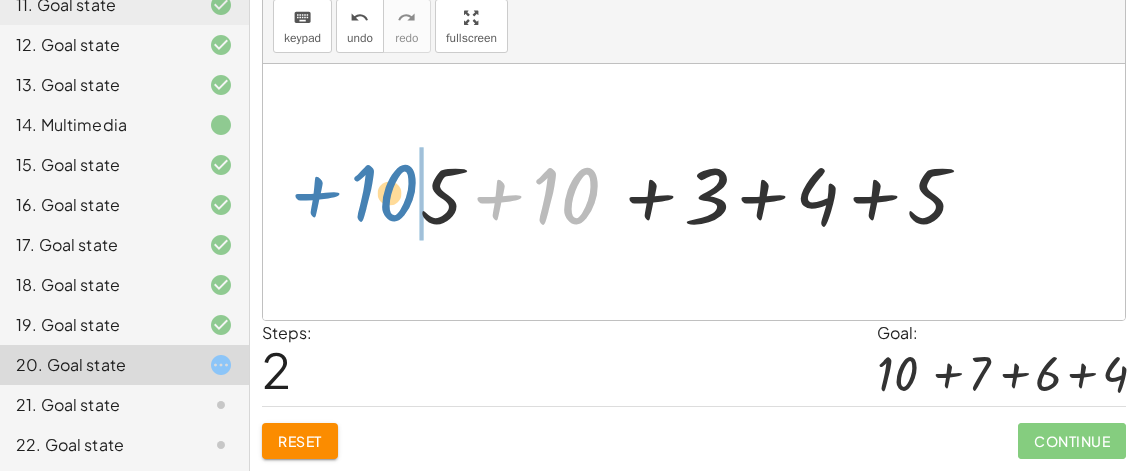 drag, startPoint x: 575, startPoint y: 212, endPoint x: 396, endPoint y: 209, distance: 179.02513 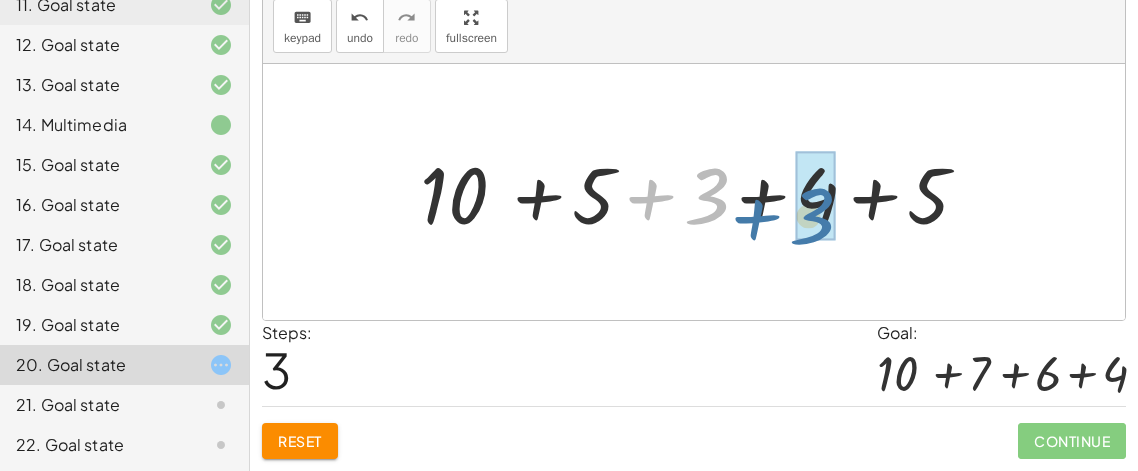 drag, startPoint x: 712, startPoint y: 191, endPoint x: 819, endPoint y: 210, distance: 108.67382 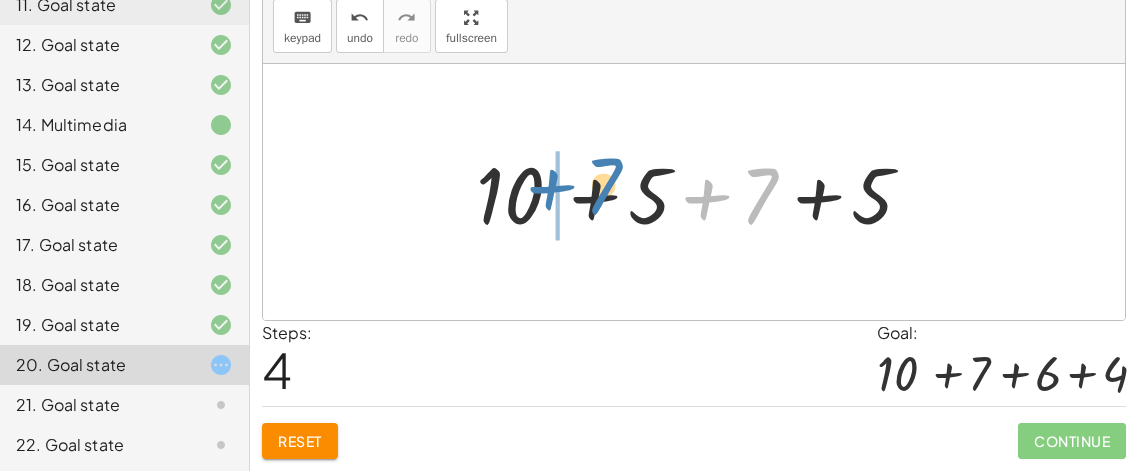 drag, startPoint x: 760, startPoint y: 193, endPoint x: 606, endPoint y: 183, distance: 154.32434 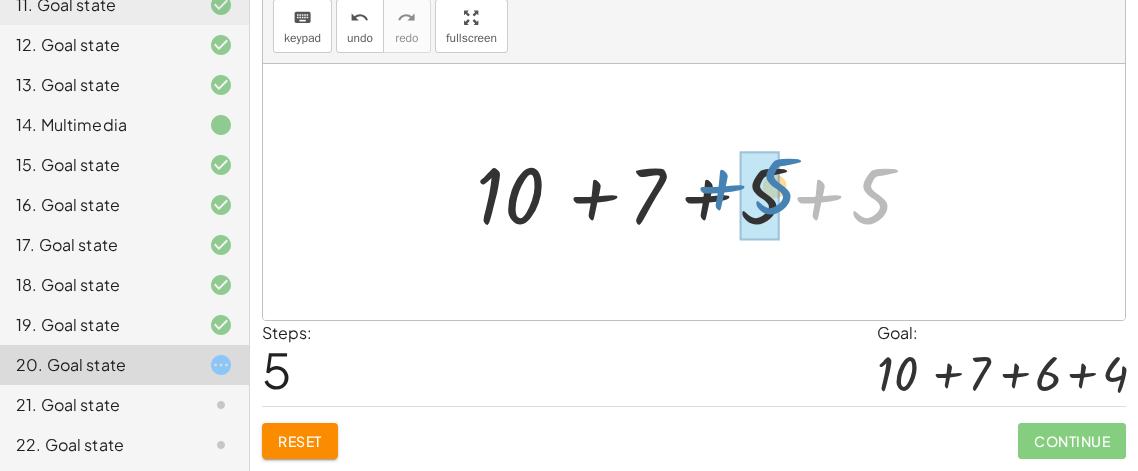 drag, startPoint x: 875, startPoint y: 198, endPoint x: 762, endPoint y: 186, distance: 113.63538 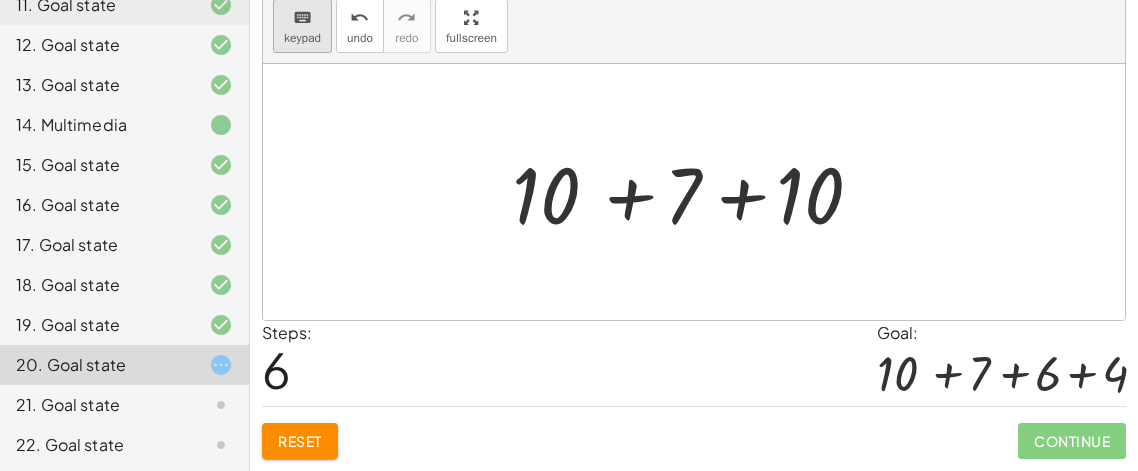 click on "keyboard" at bounding box center [302, 18] 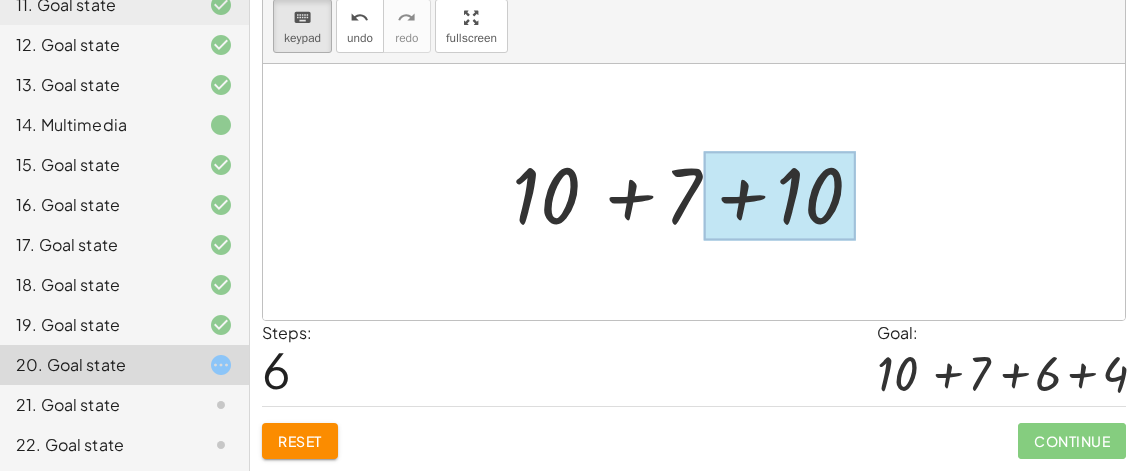 click at bounding box center (780, 196) 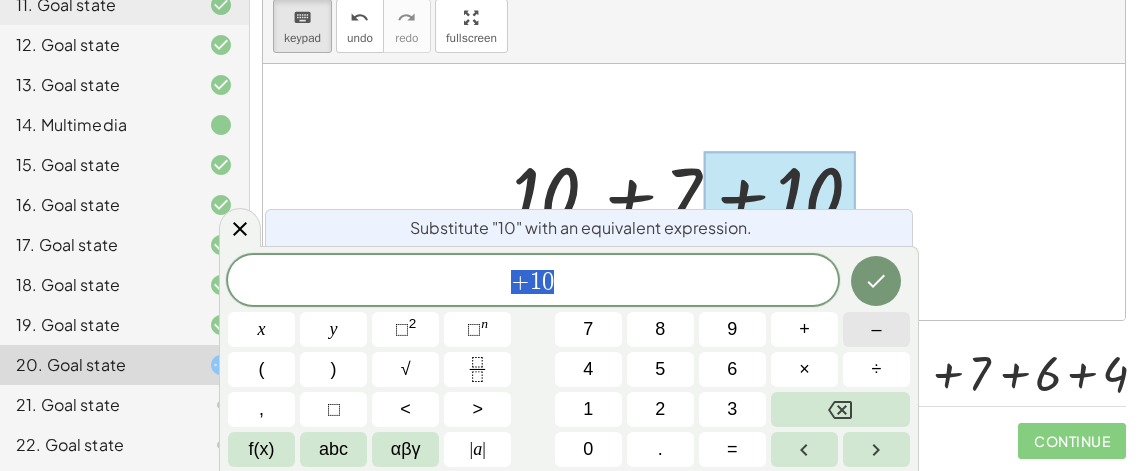 click on "–" at bounding box center (876, 329) 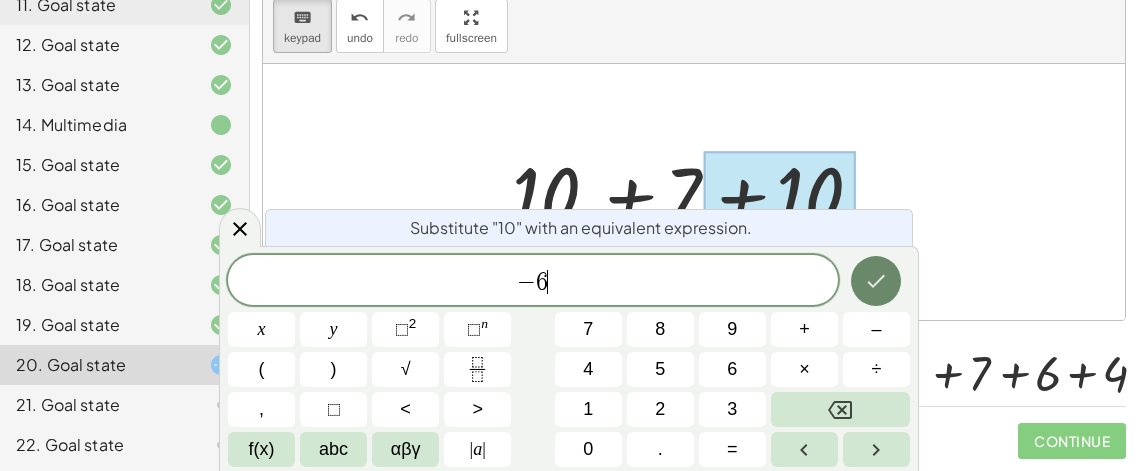 click 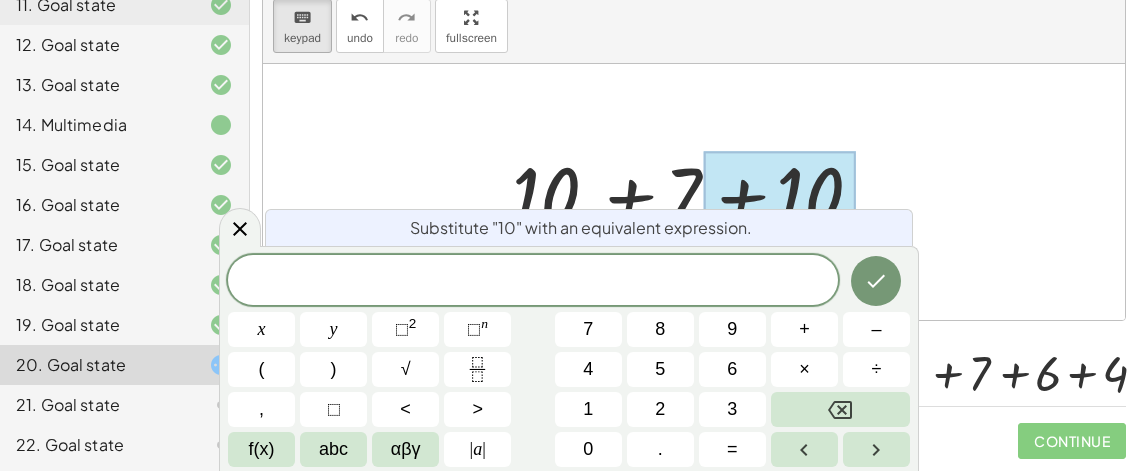 click 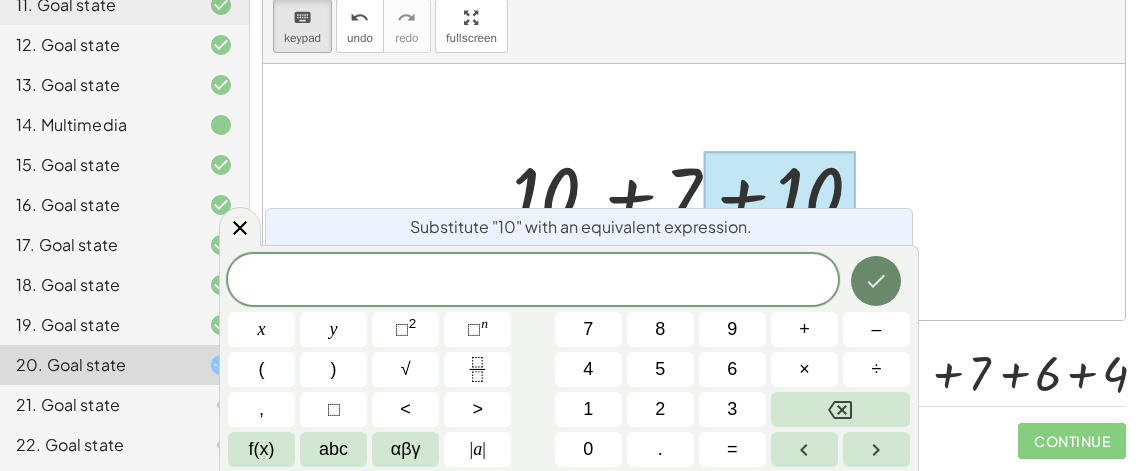 click 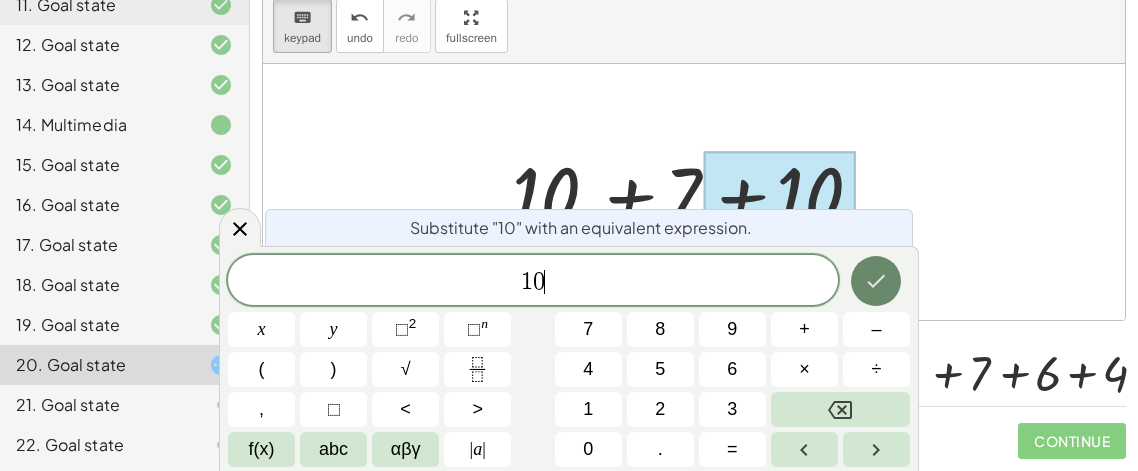 click 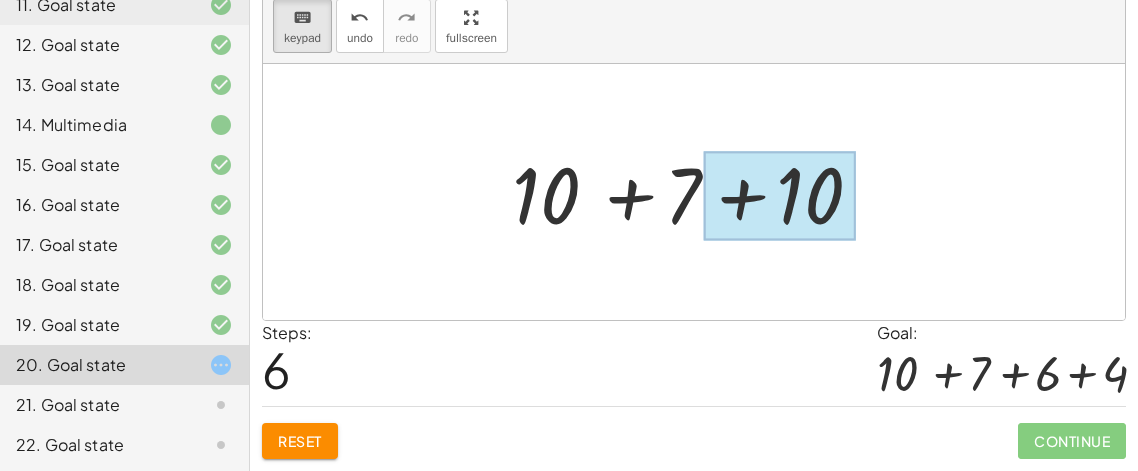 click at bounding box center [780, 196] 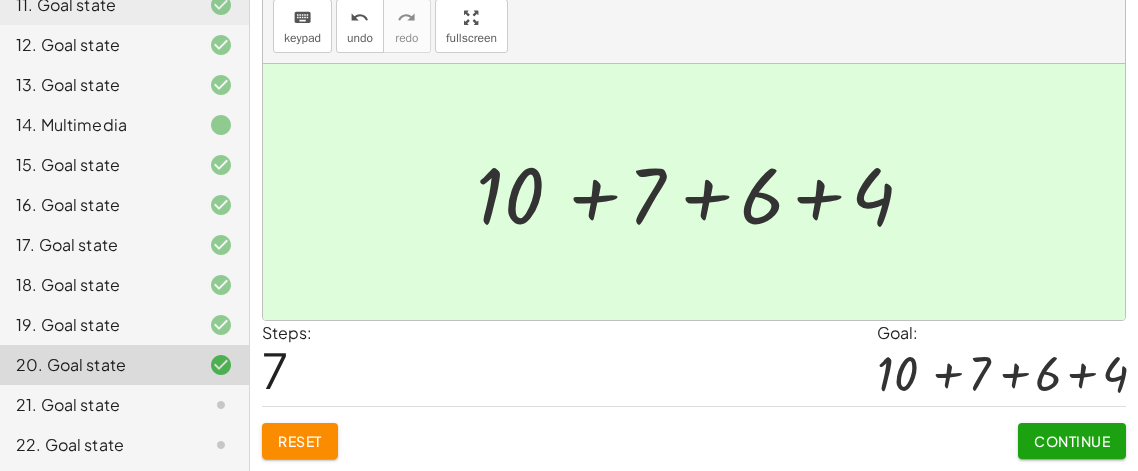 click on "Continue" 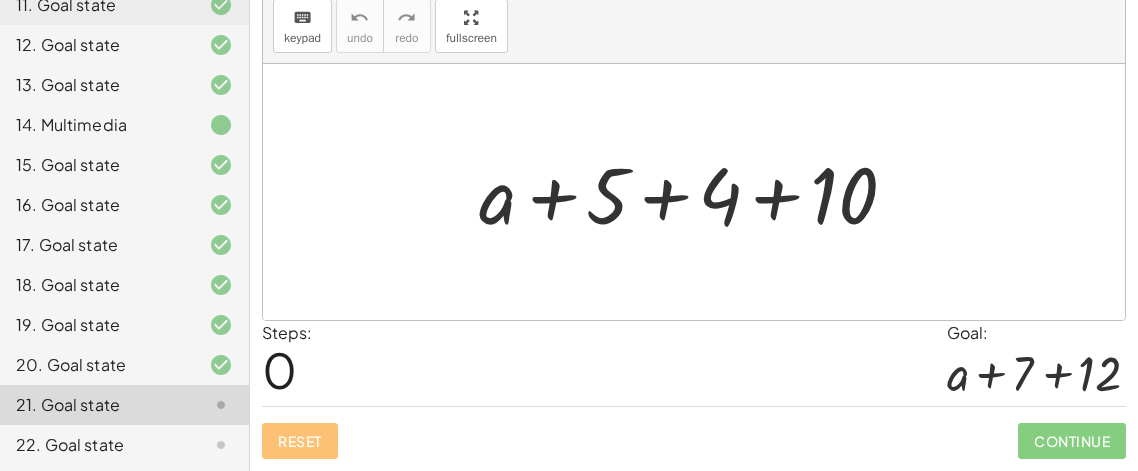 click at bounding box center (702, 192) 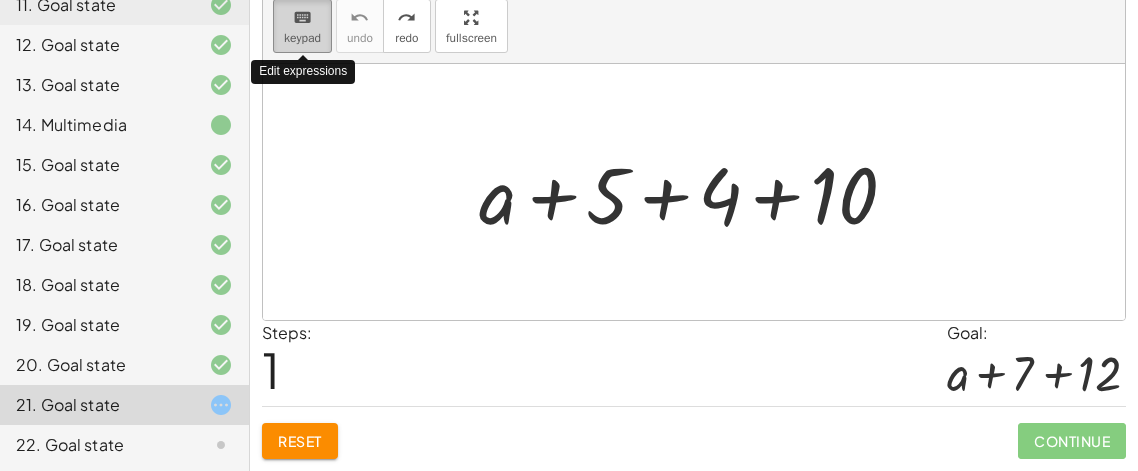 click on "keyboard" at bounding box center [302, 18] 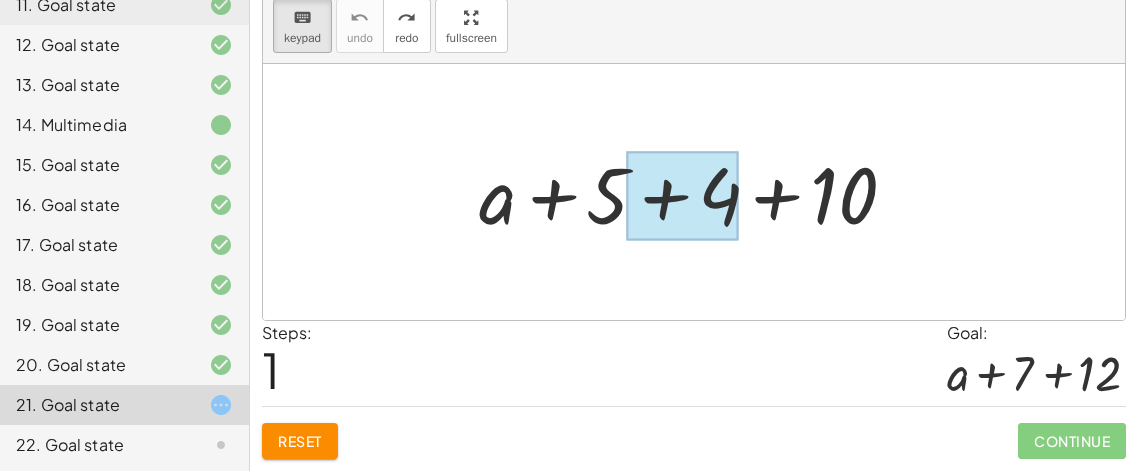 click at bounding box center [682, 196] 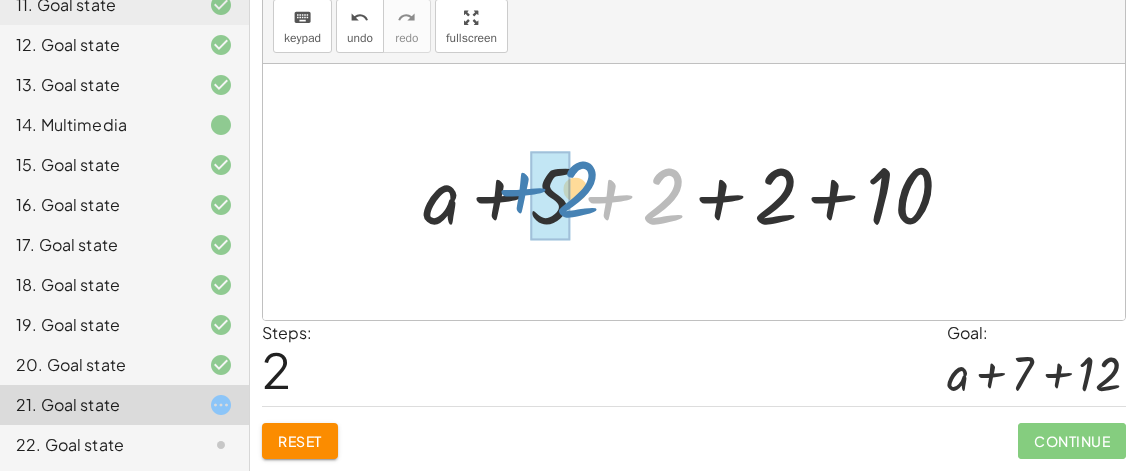 drag, startPoint x: 658, startPoint y: 202, endPoint x: 565, endPoint y: 195, distance: 93.26307 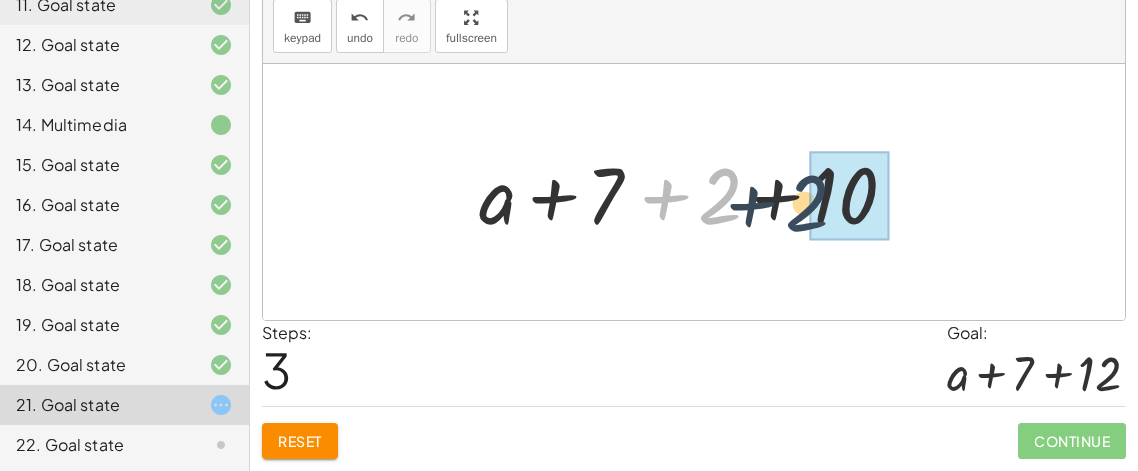 drag, startPoint x: 699, startPoint y: 199, endPoint x: 824, endPoint y: 211, distance: 125.57468 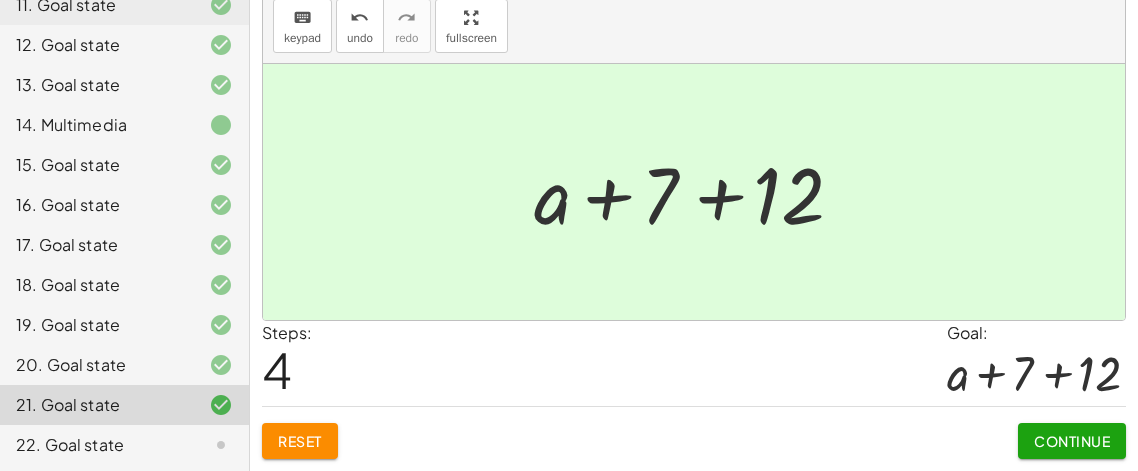 click on "Continue" 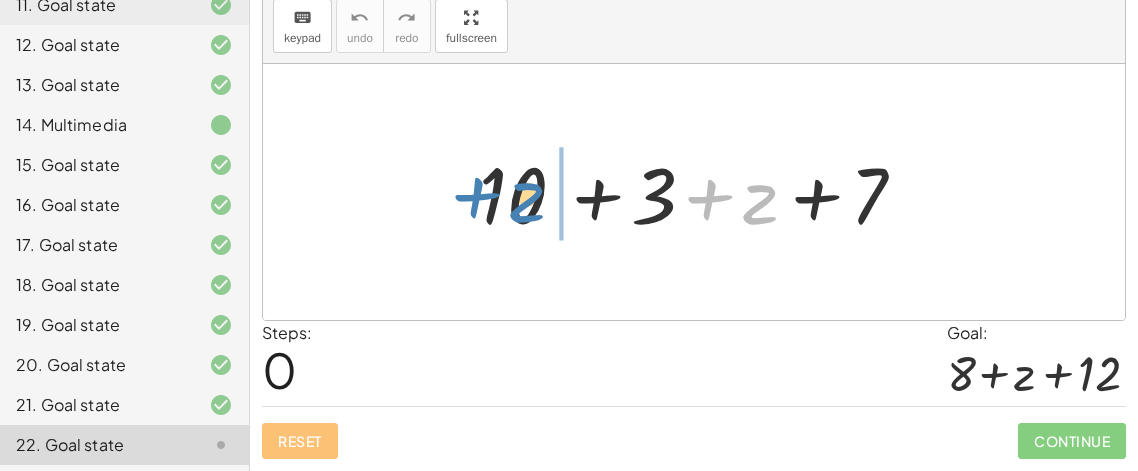 drag, startPoint x: 754, startPoint y: 211, endPoint x: 521, endPoint y: 208, distance: 233.01932 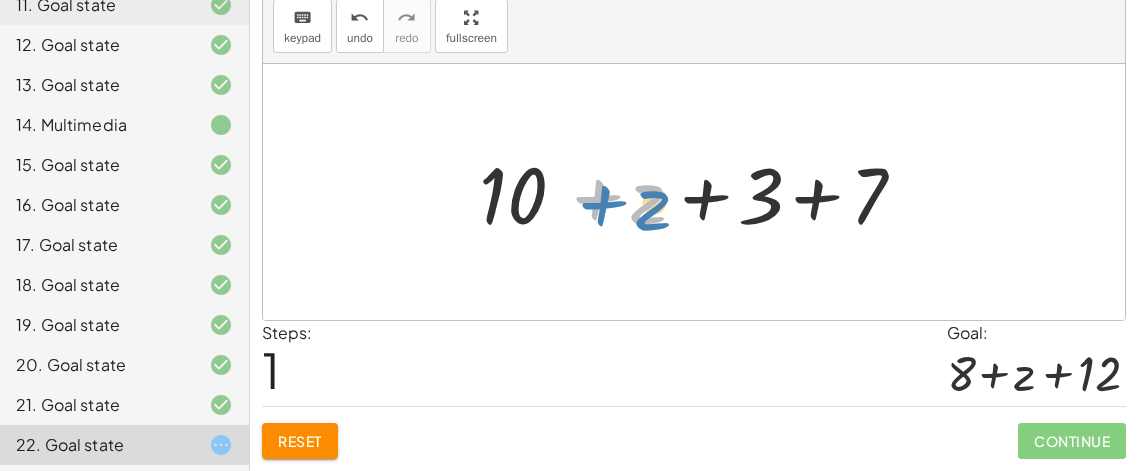 click at bounding box center (702, 192) 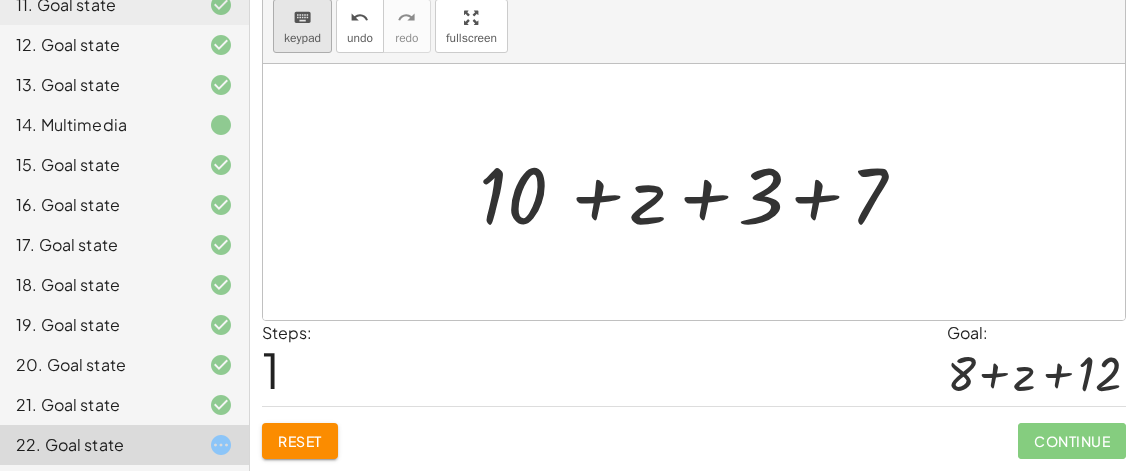 click on "keypad" at bounding box center (302, 38) 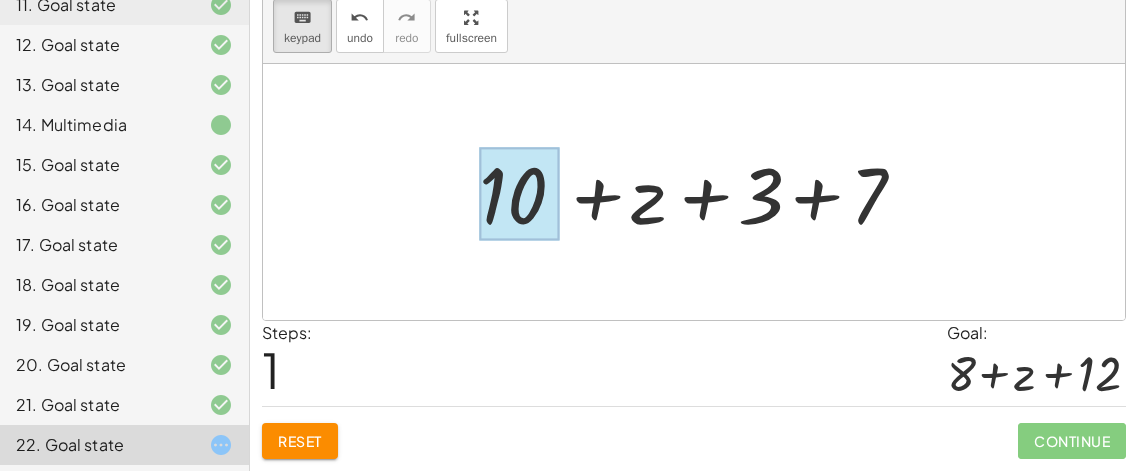 click at bounding box center (519, 194) 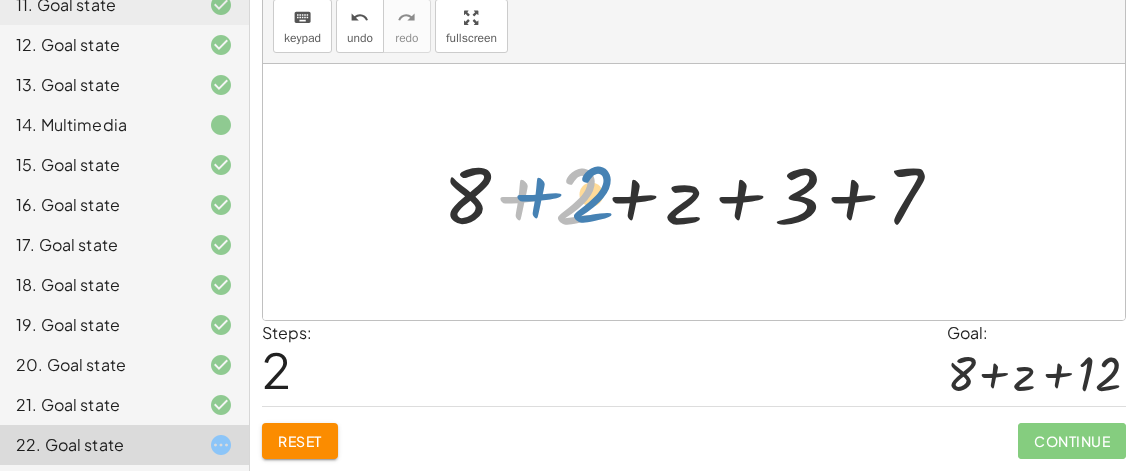 drag, startPoint x: 573, startPoint y: 187, endPoint x: 588, endPoint y: 185, distance: 15.132746 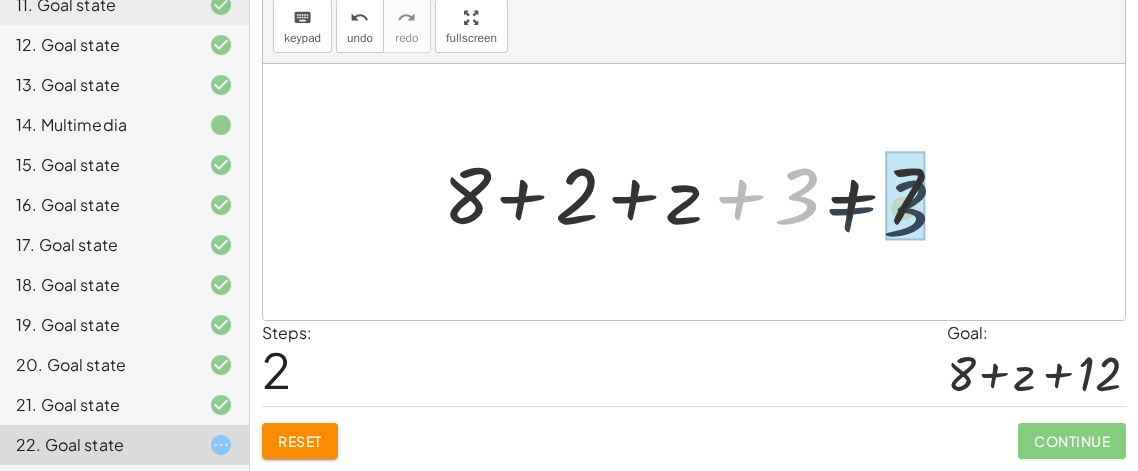 drag, startPoint x: 792, startPoint y: 193, endPoint x: 908, endPoint y: 205, distance: 116.61904 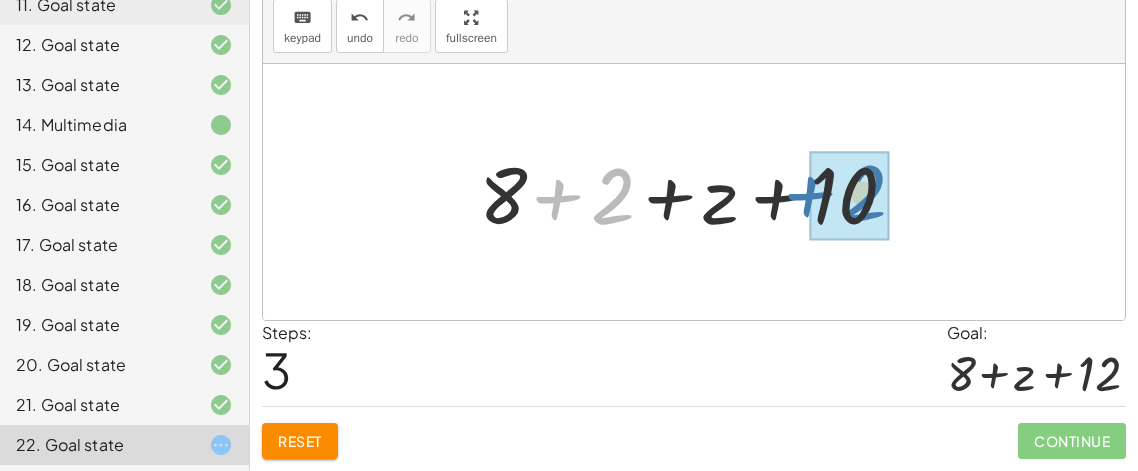 drag, startPoint x: 608, startPoint y: 209, endPoint x: 858, endPoint y: 205, distance: 250.032 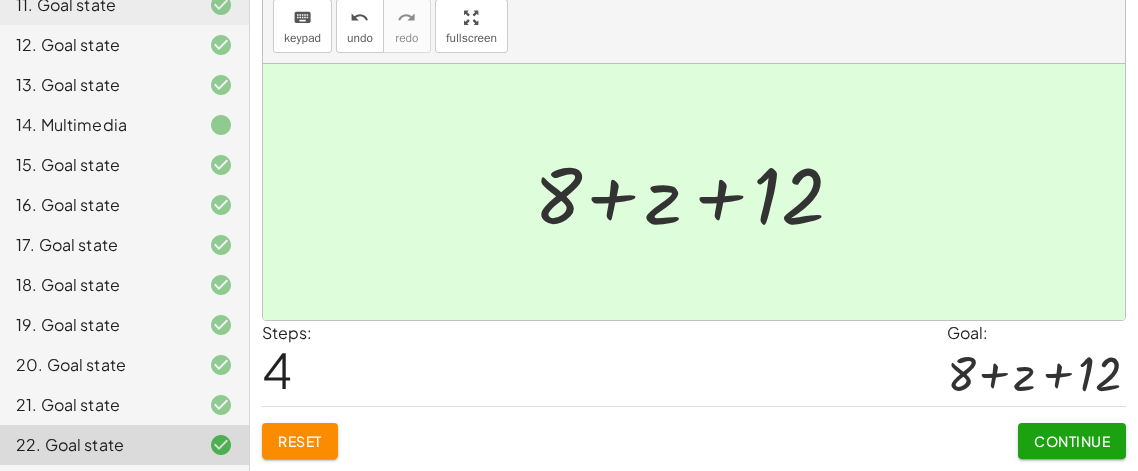 click on "Continue" at bounding box center (1072, 441) 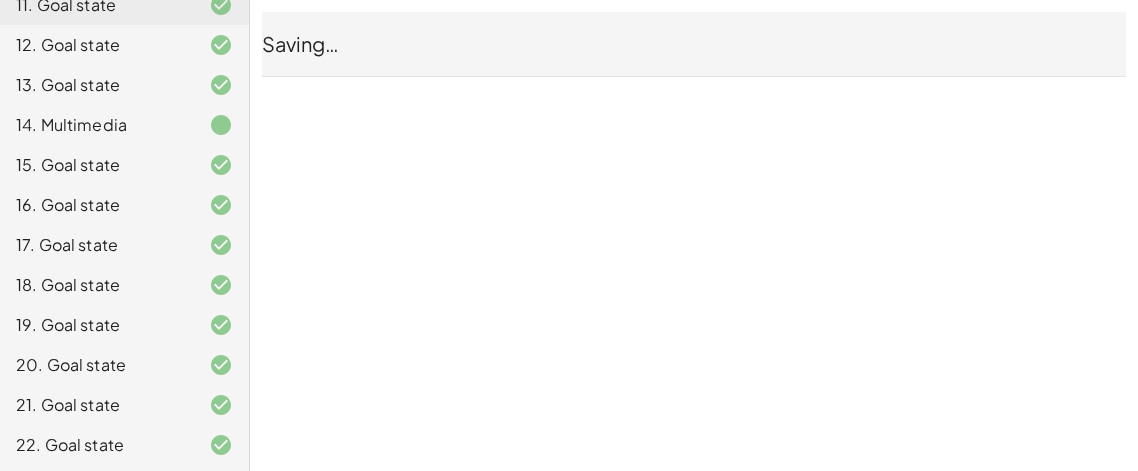 scroll, scrollTop: 0, scrollLeft: 0, axis: both 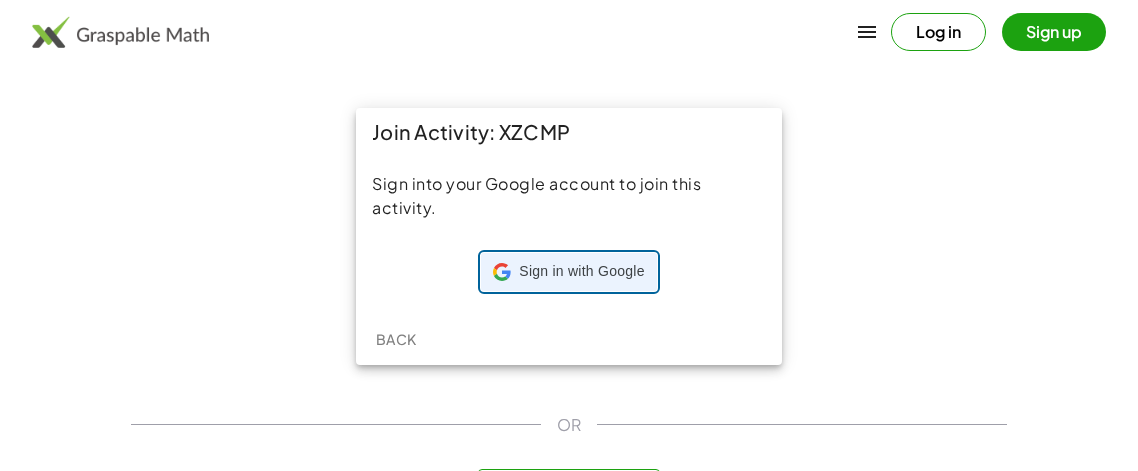 click on "Sign in with Google" at bounding box center (581, 272) 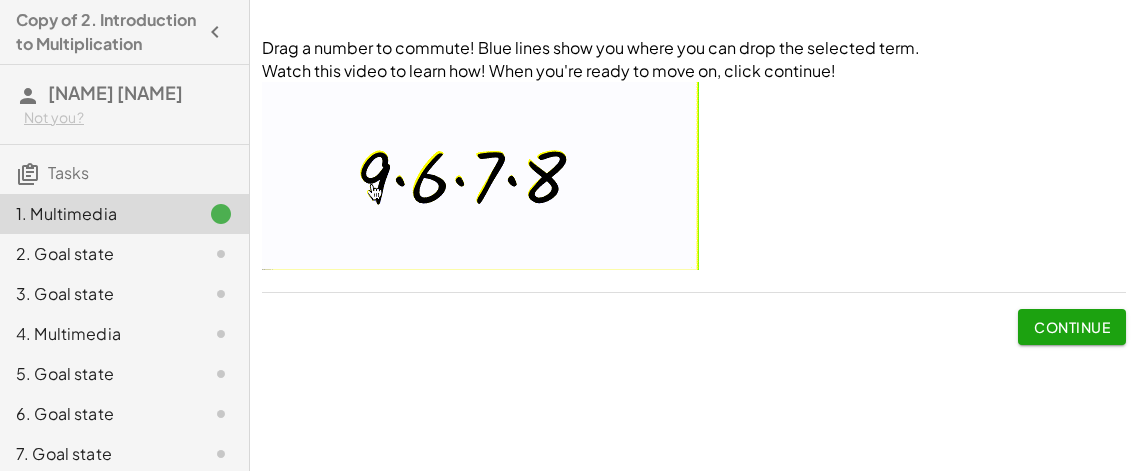 click on "Continue" 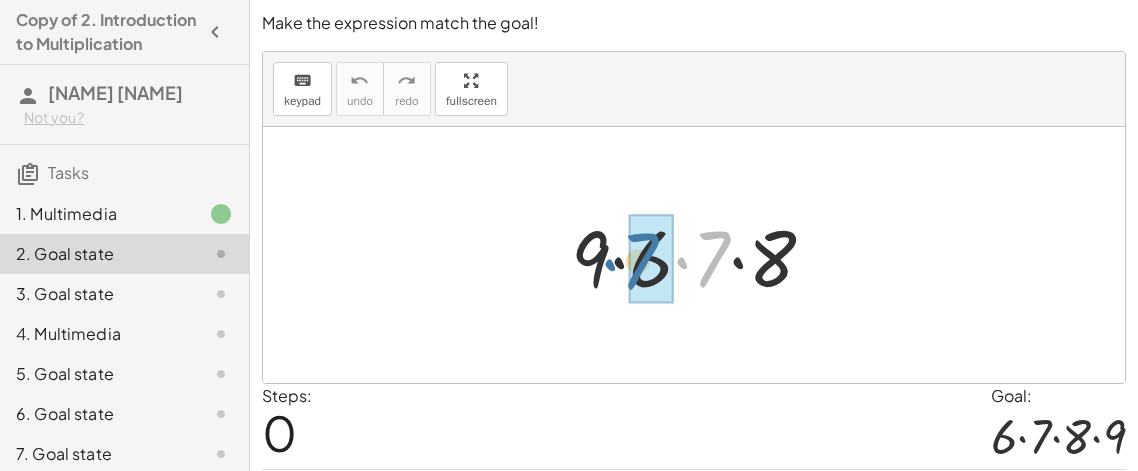 drag, startPoint x: 711, startPoint y: 264, endPoint x: 638, endPoint y: 267, distance: 73.061615 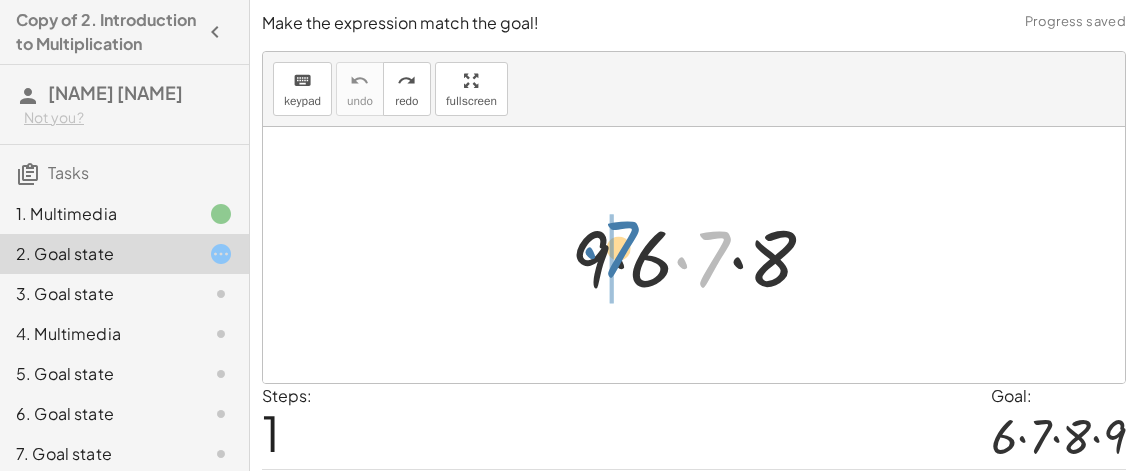 drag, startPoint x: 716, startPoint y: 267, endPoint x: 631, endPoint y: 260, distance: 85.28775 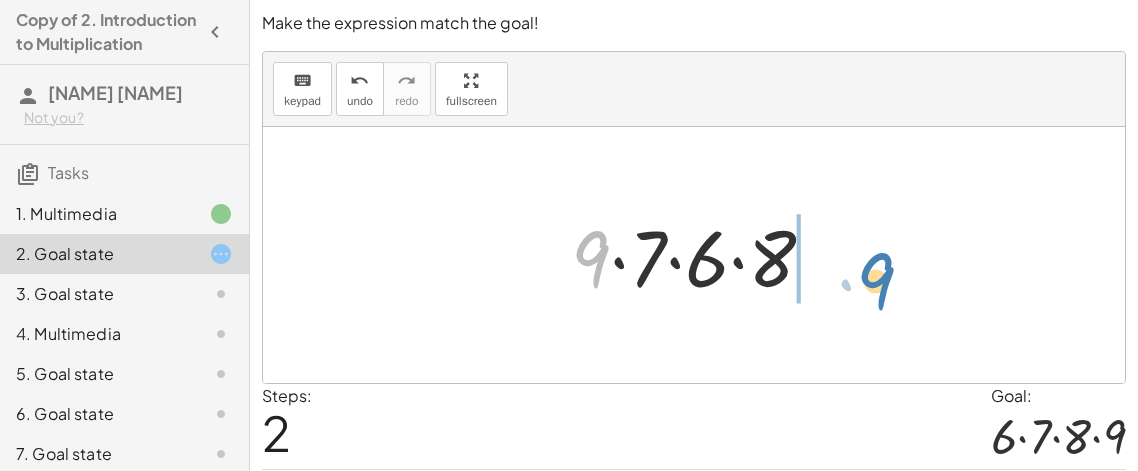 drag, startPoint x: 590, startPoint y: 251, endPoint x: 873, endPoint y: 273, distance: 283.85382 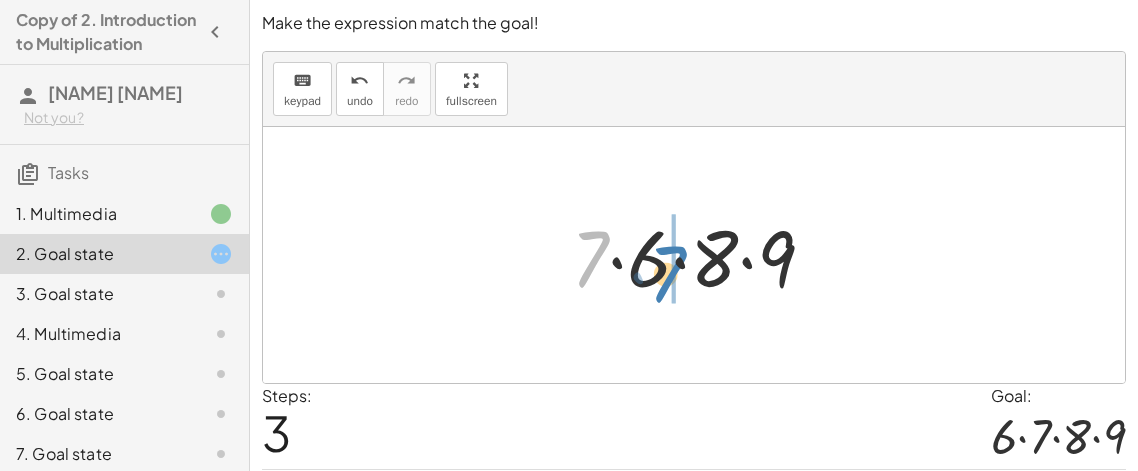 drag, startPoint x: 577, startPoint y: 254, endPoint x: 657, endPoint y: 268, distance: 81.21576 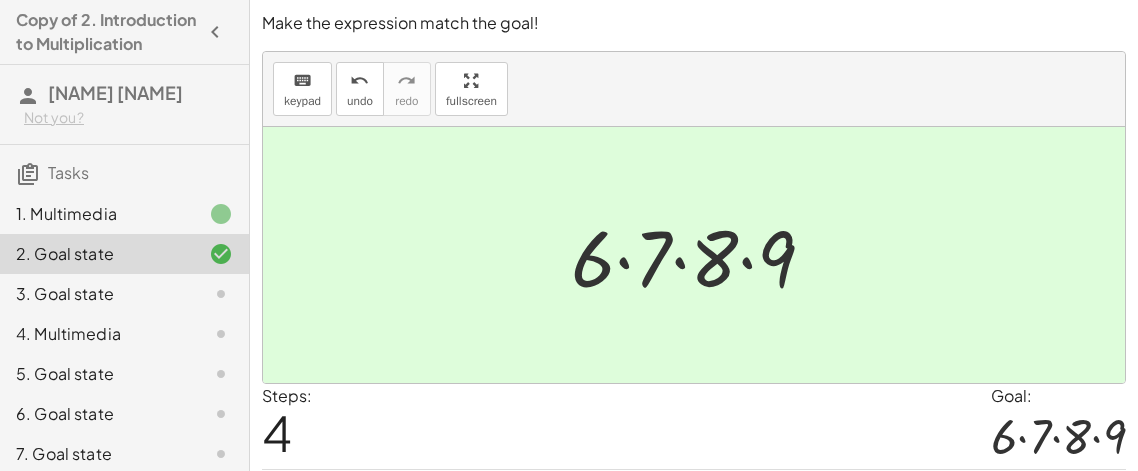 scroll, scrollTop: 63, scrollLeft: 0, axis: vertical 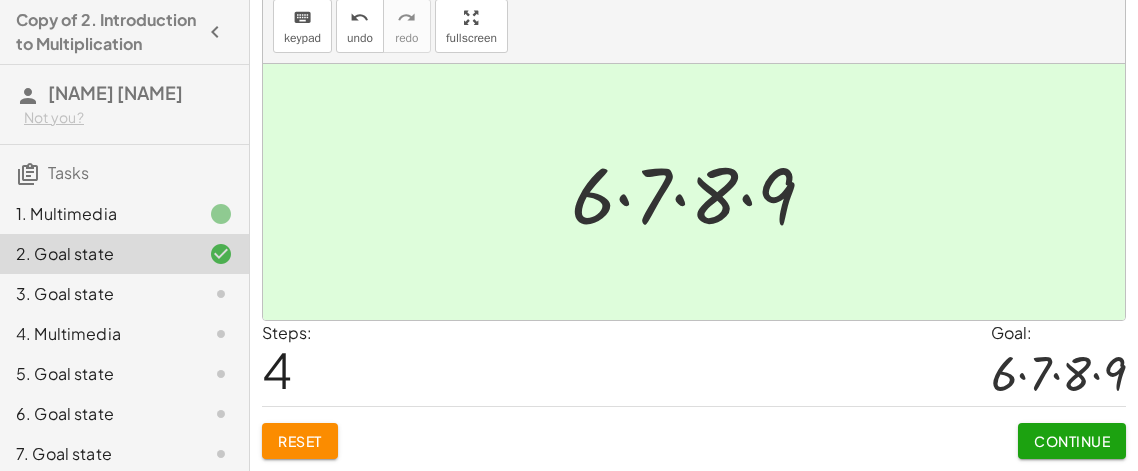 click on "Continue" 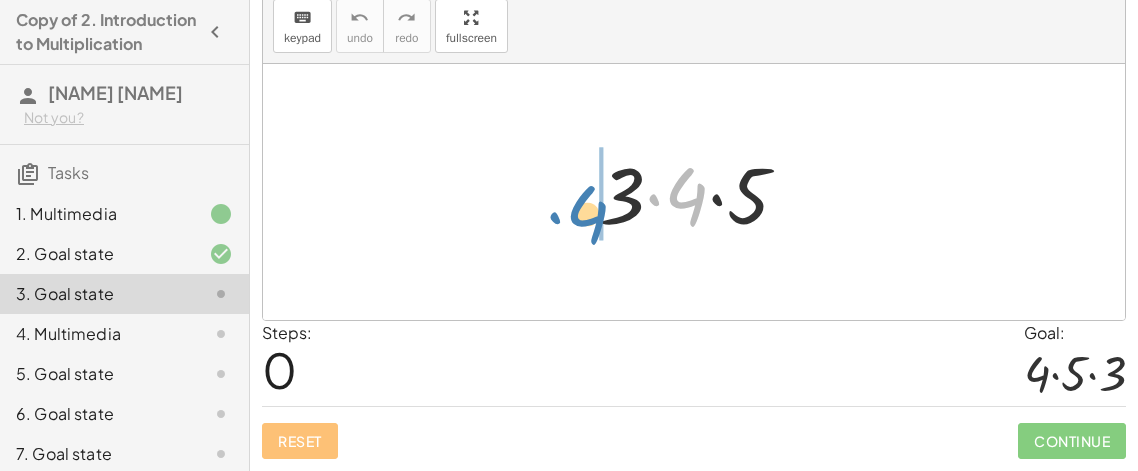drag, startPoint x: 690, startPoint y: 203, endPoint x: 587, endPoint y: 221, distance: 104.56099 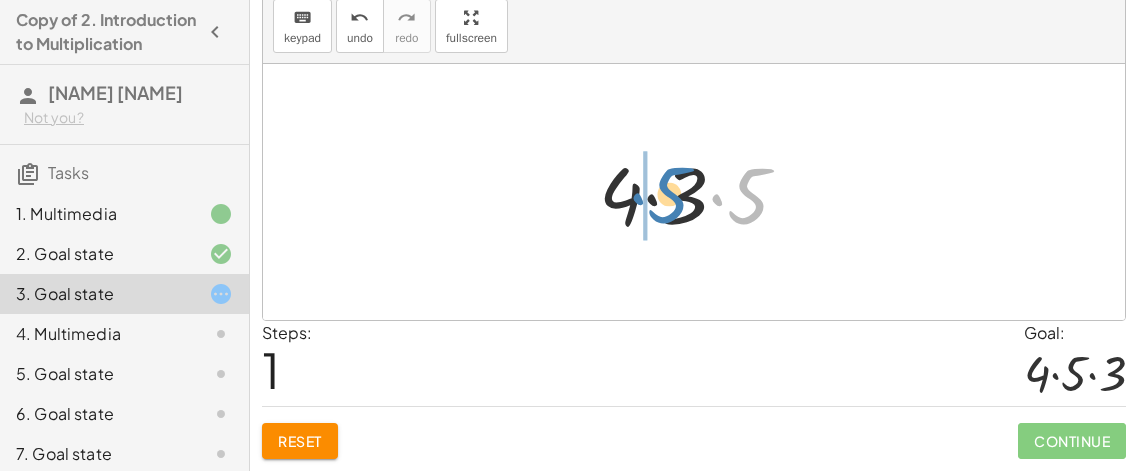 drag, startPoint x: 735, startPoint y: 197, endPoint x: 657, endPoint y: 196, distance: 78.00641 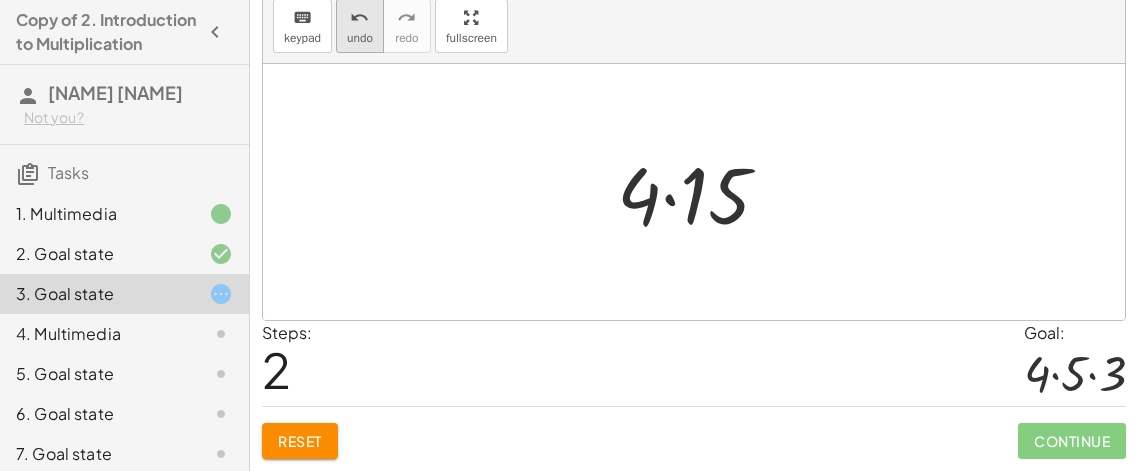 click on "undo undo" at bounding box center (360, 26) 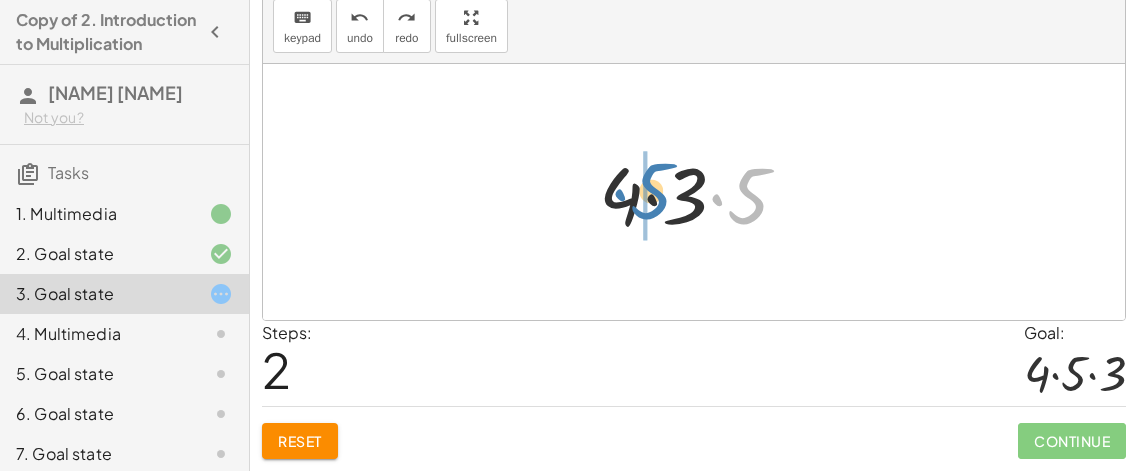 drag, startPoint x: 757, startPoint y: 206, endPoint x: 661, endPoint y: 201, distance: 96.13012 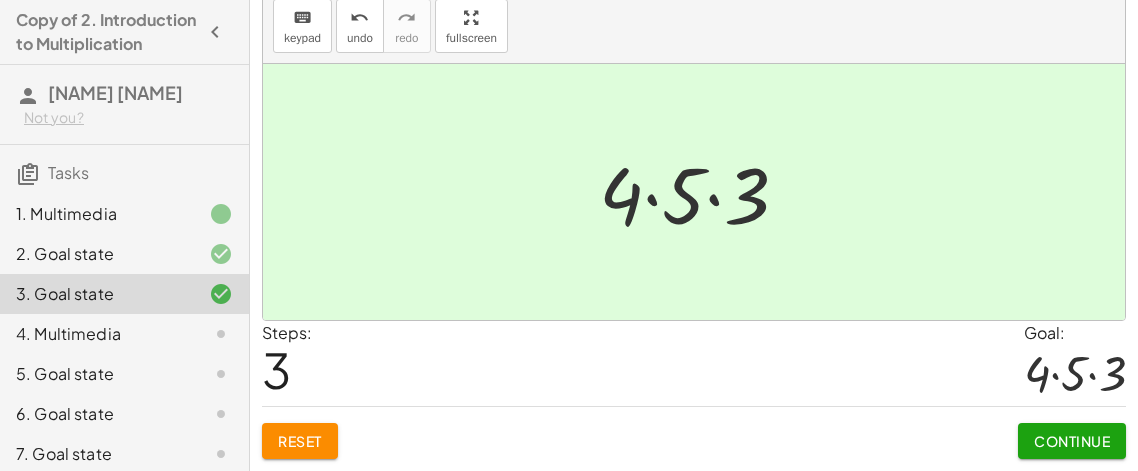 click on "Continue" 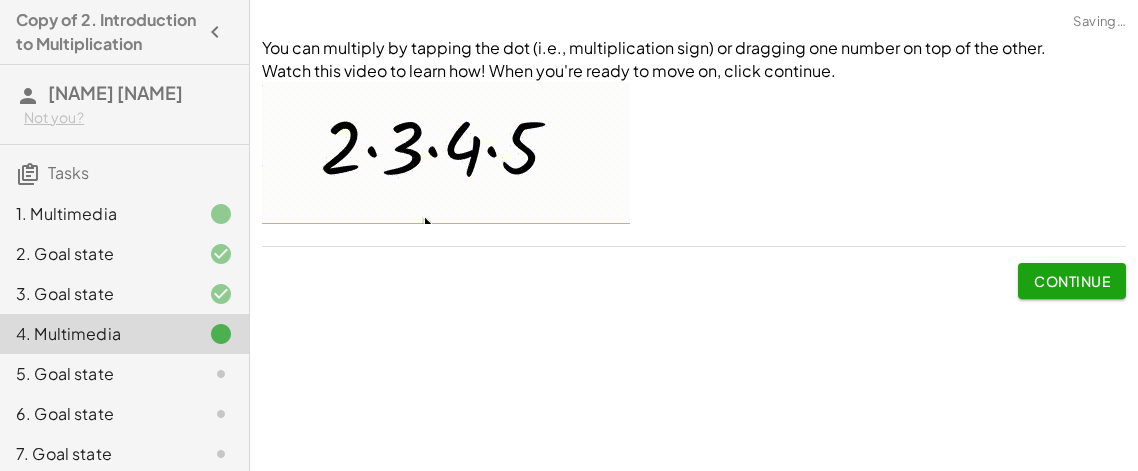 scroll, scrollTop: 0, scrollLeft: 0, axis: both 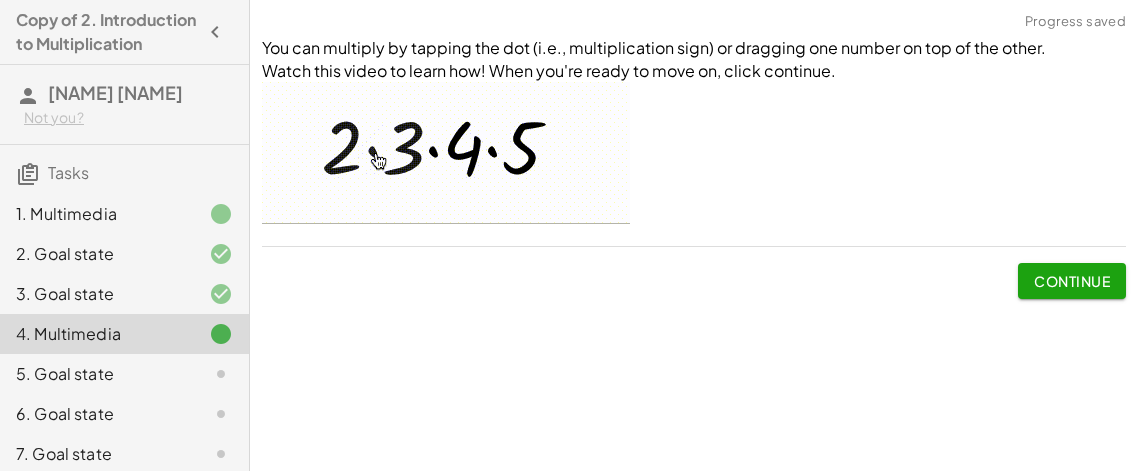click on "Continue" 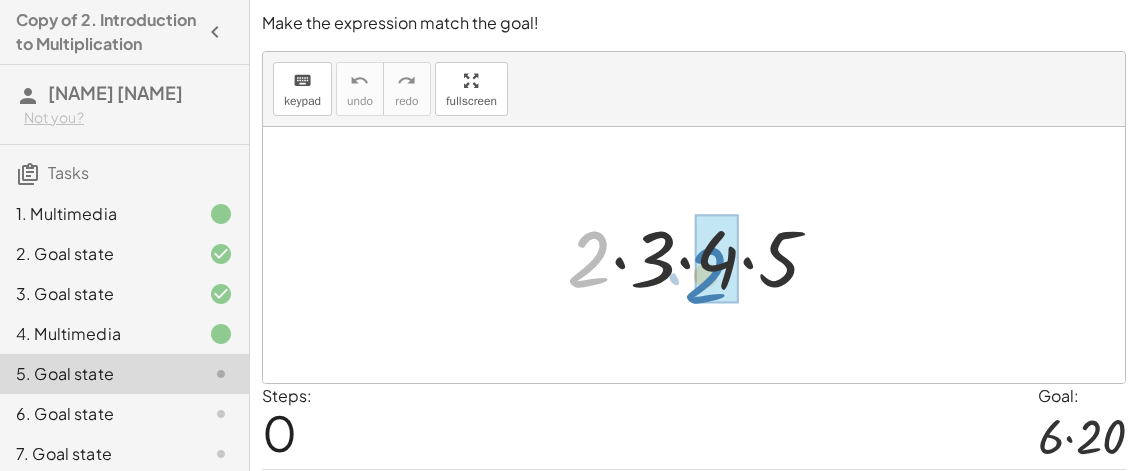 drag, startPoint x: 580, startPoint y: 266, endPoint x: 697, endPoint y: 282, distance: 118.08895 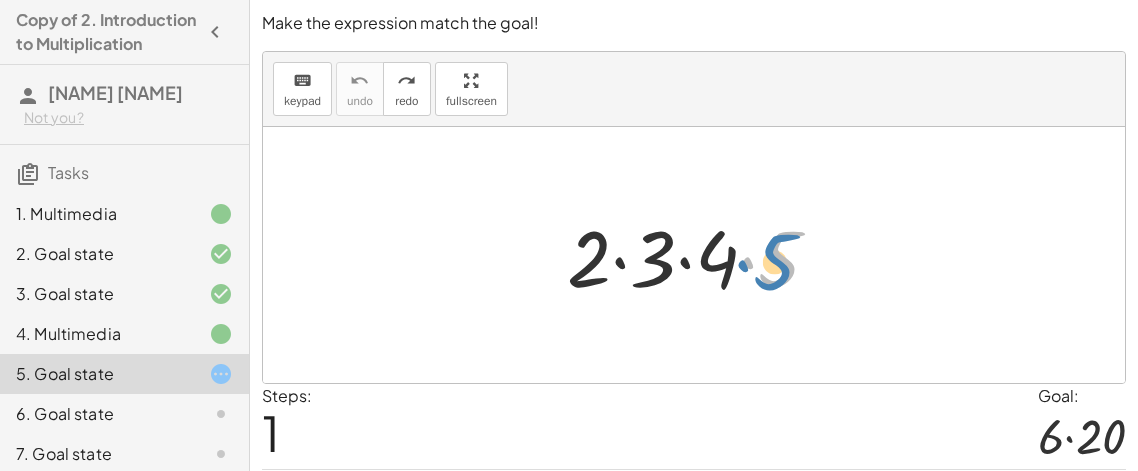 click at bounding box center [701, 255] 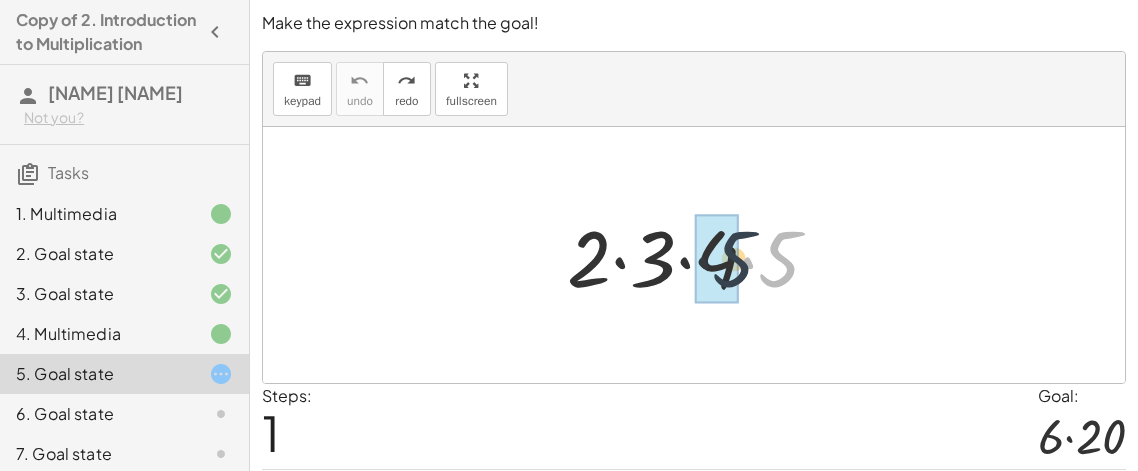 drag, startPoint x: 778, startPoint y: 248, endPoint x: 726, endPoint y: 249, distance: 52.009613 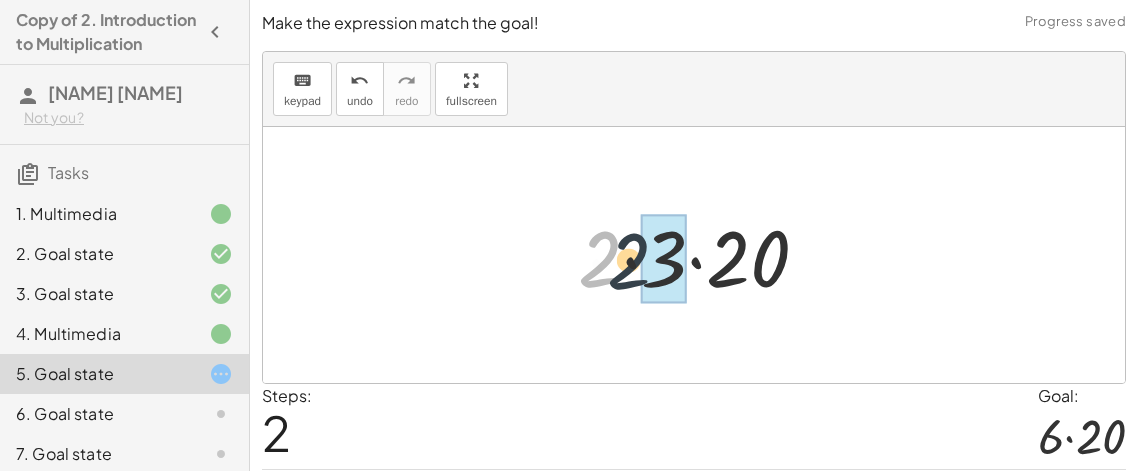 drag, startPoint x: 599, startPoint y: 268, endPoint x: 658, endPoint y: 274, distance: 59.3043 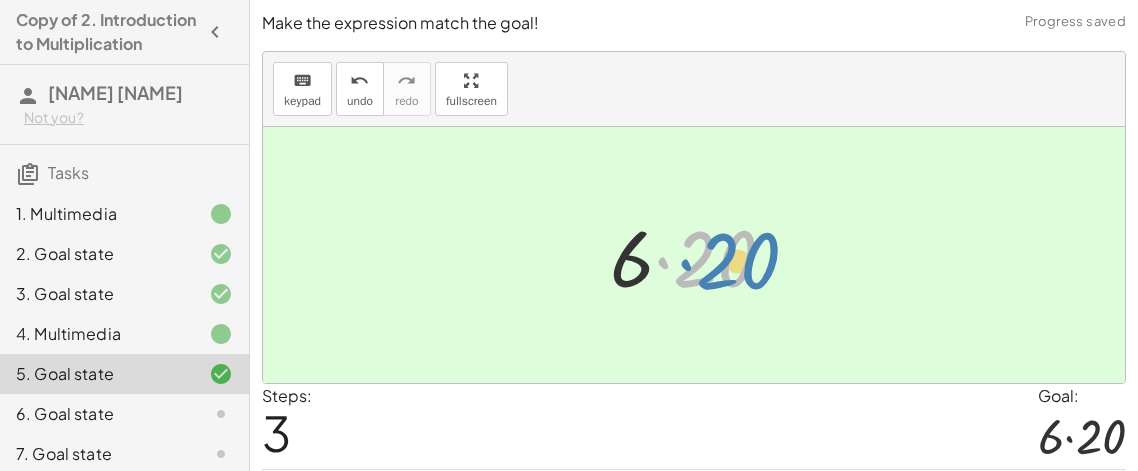 drag, startPoint x: 724, startPoint y: 257, endPoint x: 737, endPoint y: 258, distance: 13.038404 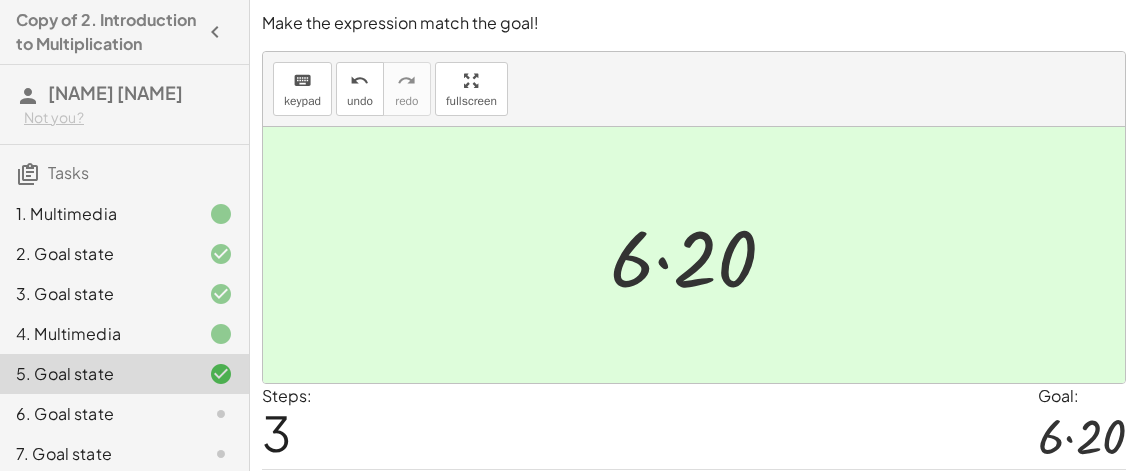 scroll, scrollTop: 63, scrollLeft: 0, axis: vertical 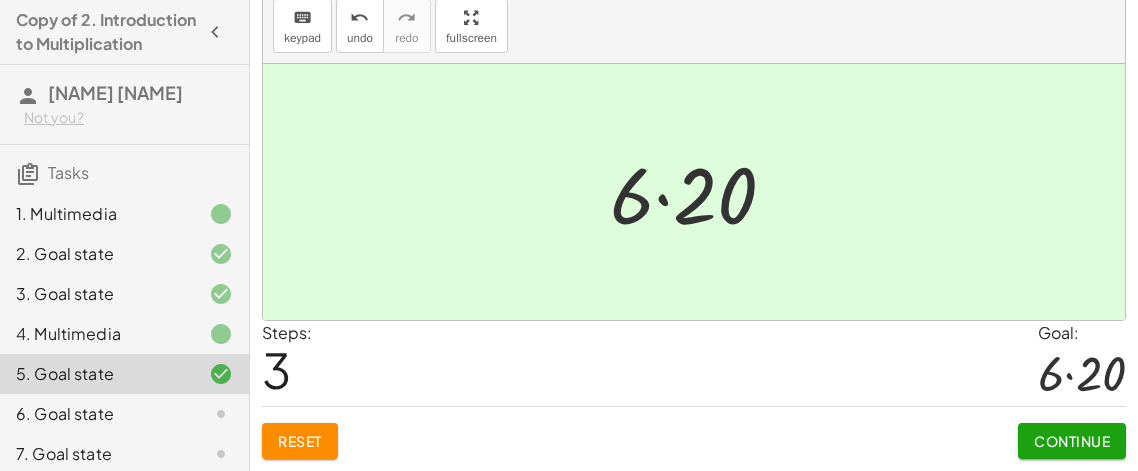 click on "Continue" 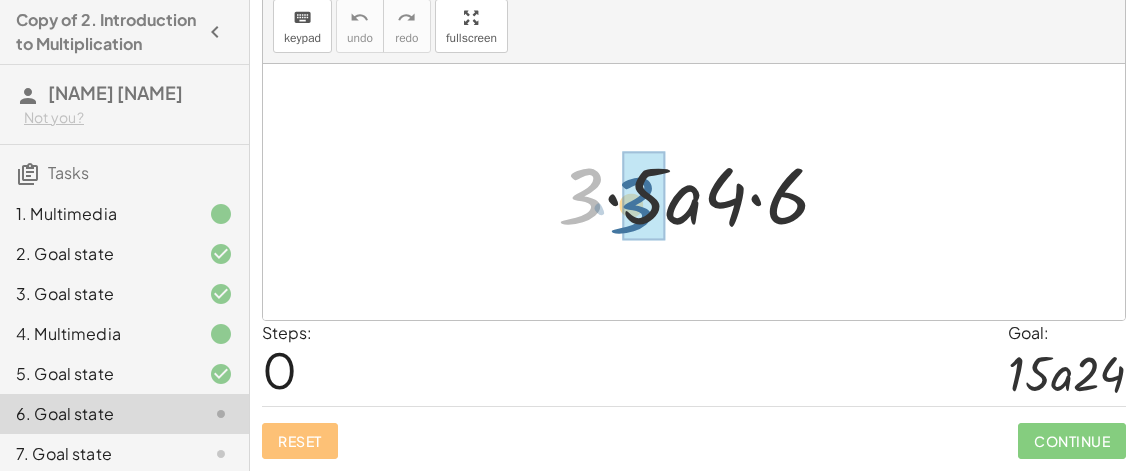 drag, startPoint x: 586, startPoint y: 205, endPoint x: 638, endPoint y: 214, distance: 52.773098 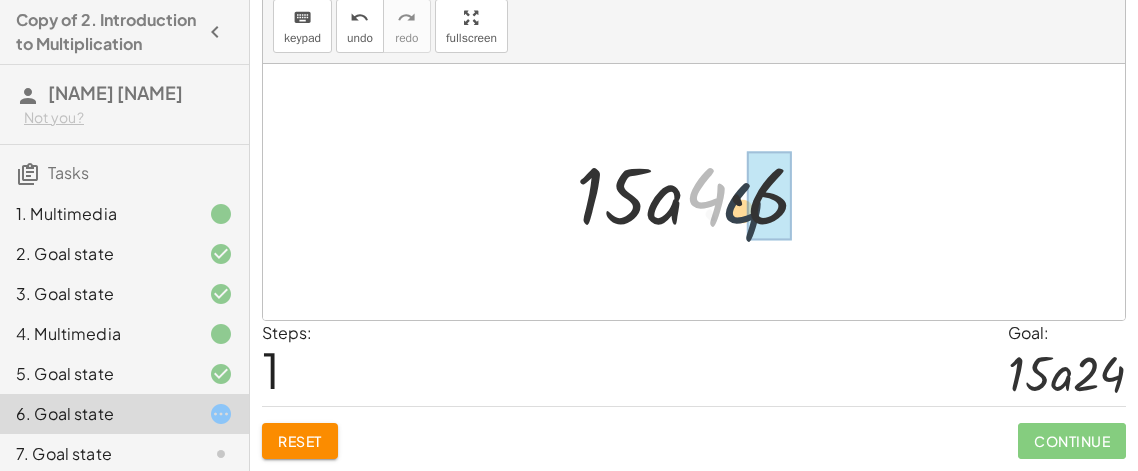drag, startPoint x: 693, startPoint y: 201, endPoint x: 736, endPoint y: 223, distance: 48.30114 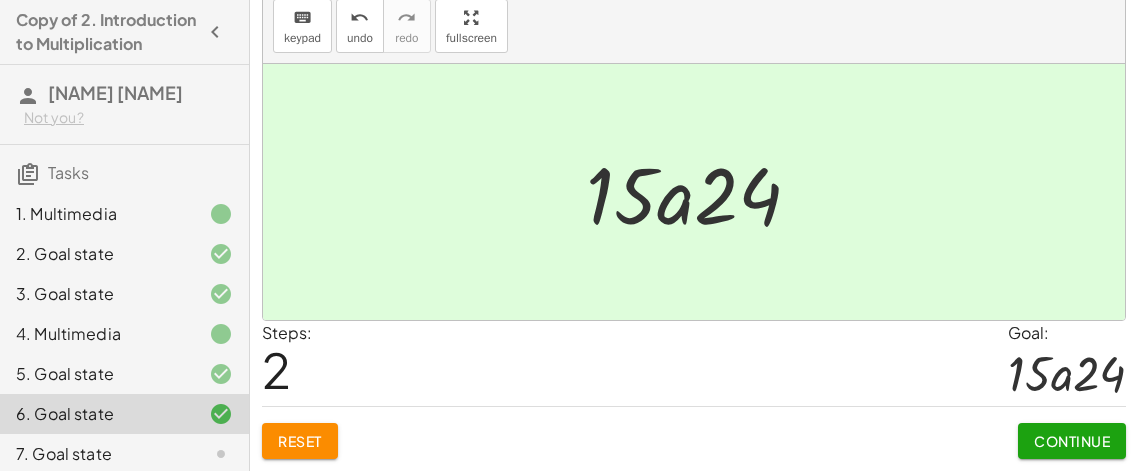 click on "Continue" at bounding box center (1072, 441) 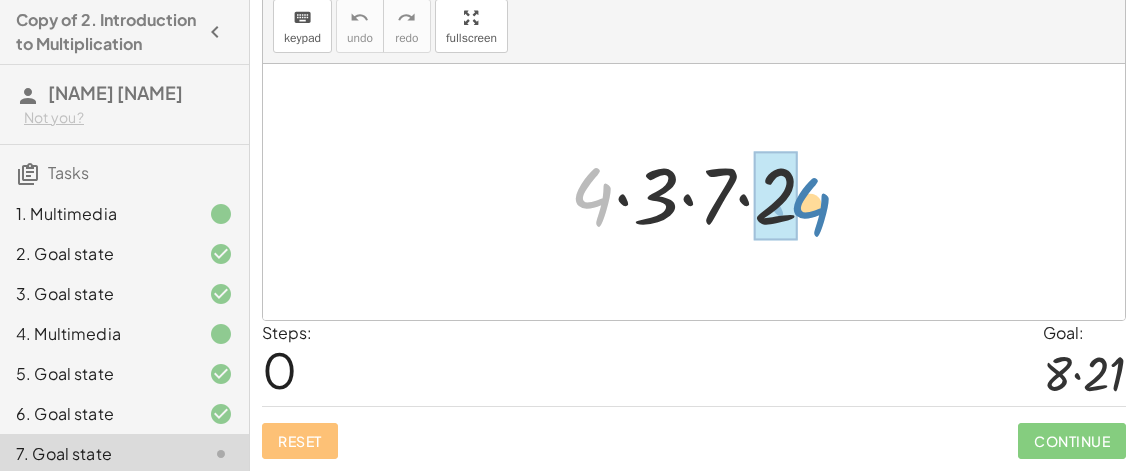 drag, startPoint x: 579, startPoint y: 194, endPoint x: 782, endPoint y: 203, distance: 203.1994 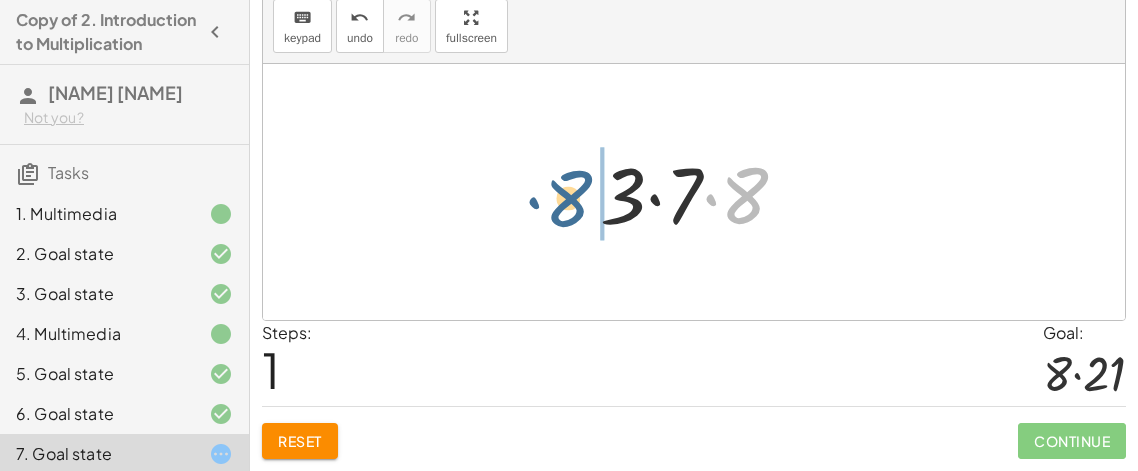 drag, startPoint x: 731, startPoint y: 201, endPoint x: 558, endPoint y: 207, distance: 173.10402 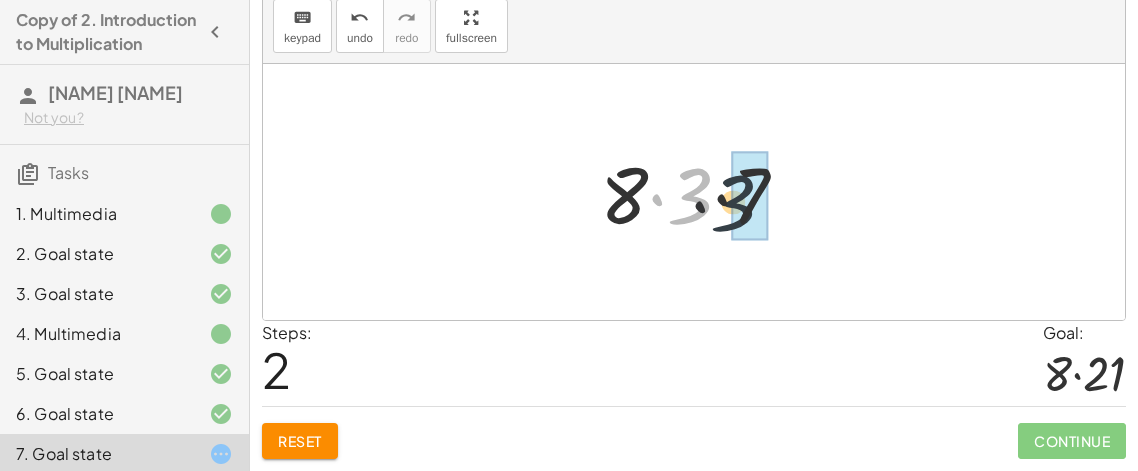drag, startPoint x: 700, startPoint y: 218, endPoint x: 755, endPoint y: 224, distance: 55.326305 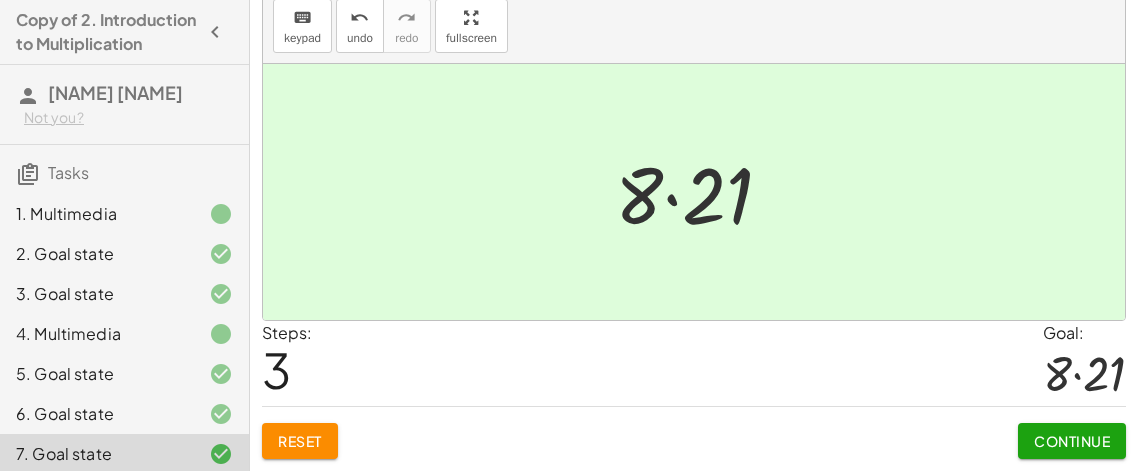 click on "Continue" 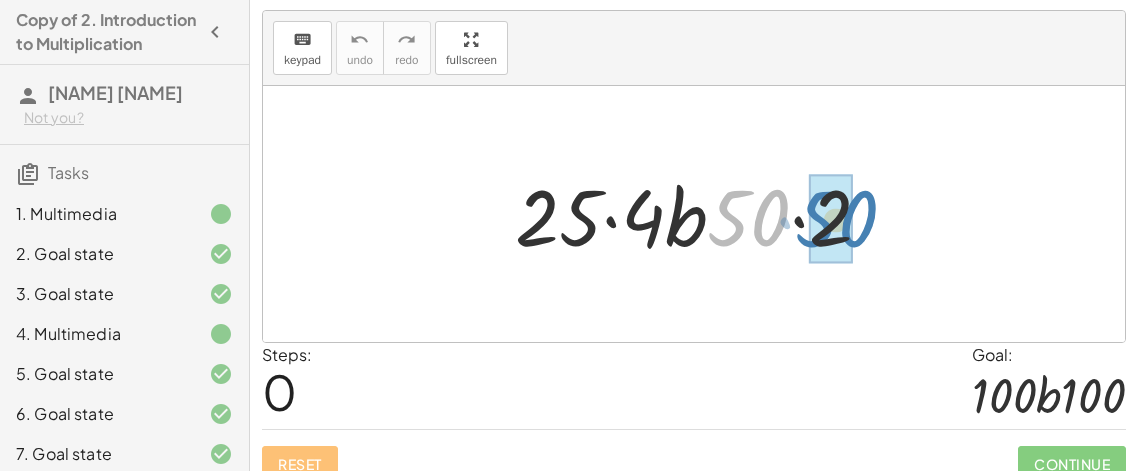 drag, startPoint x: 728, startPoint y: 231, endPoint x: 816, endPoint y: 232, distance: 88.005684 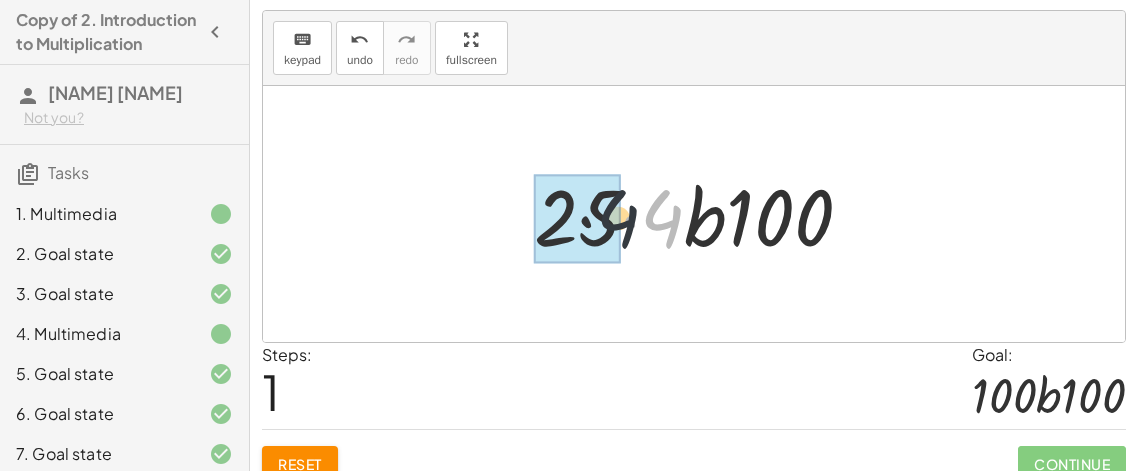 drag, startPoint x: 664, startPoint y: 221, endPoint x: 598, endPoint y: 221, distance: 66 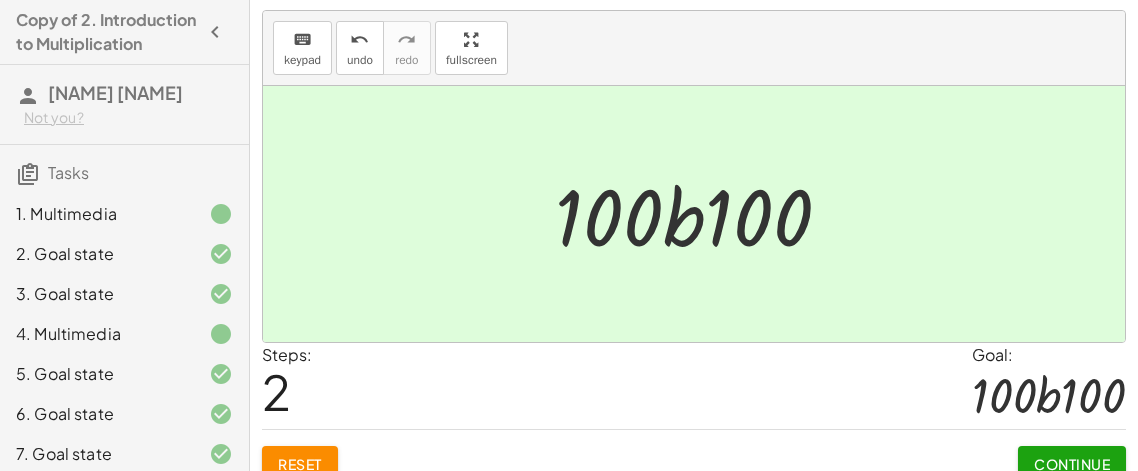 click on "Continue" at bounding box center [1072, 464] 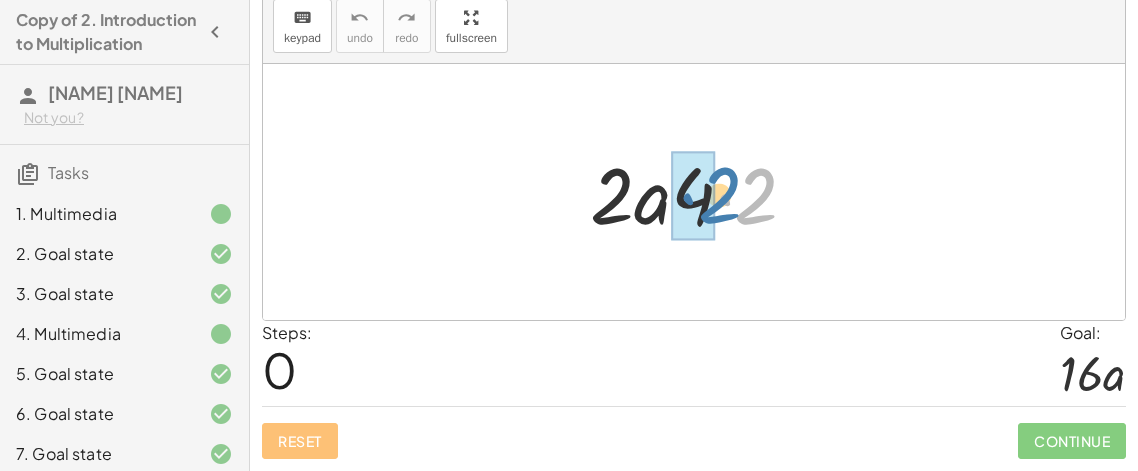 drag, startPoint x: 748, startPoint y: 212, endPoint x: 709, endPoint y: 211, distance: 39.012817 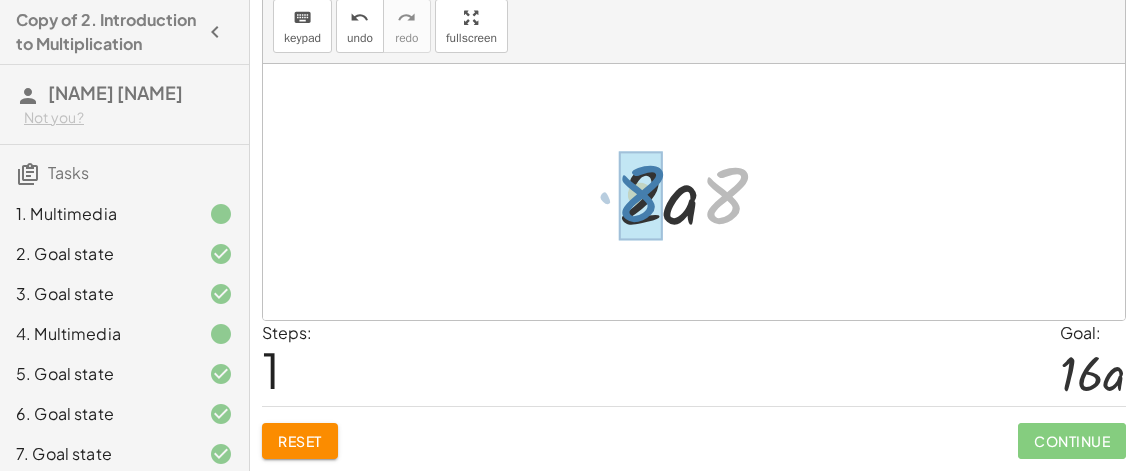 drag, startPoint x: 722, startPoint y: 206, endPoint x: 636, endPoint y: 205, distance: 86.00581 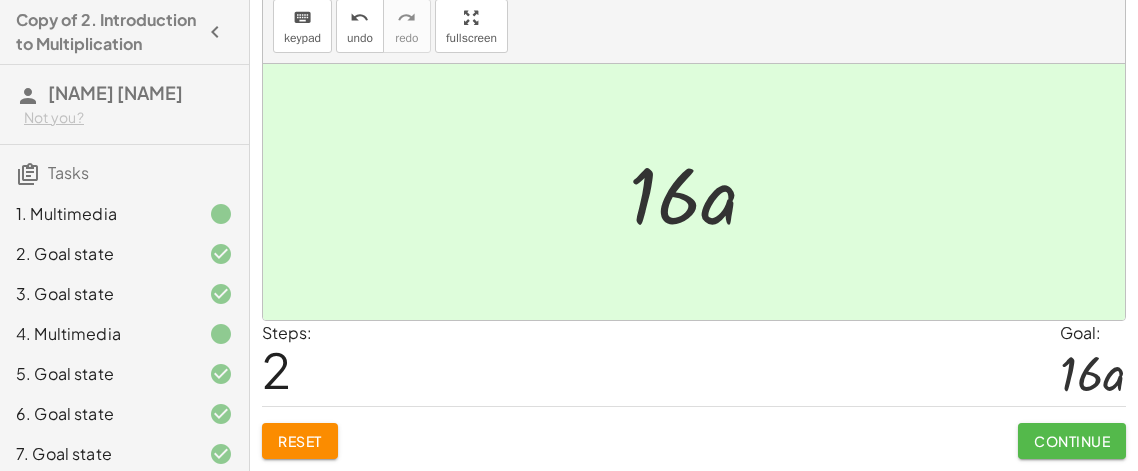 click on "Continue" 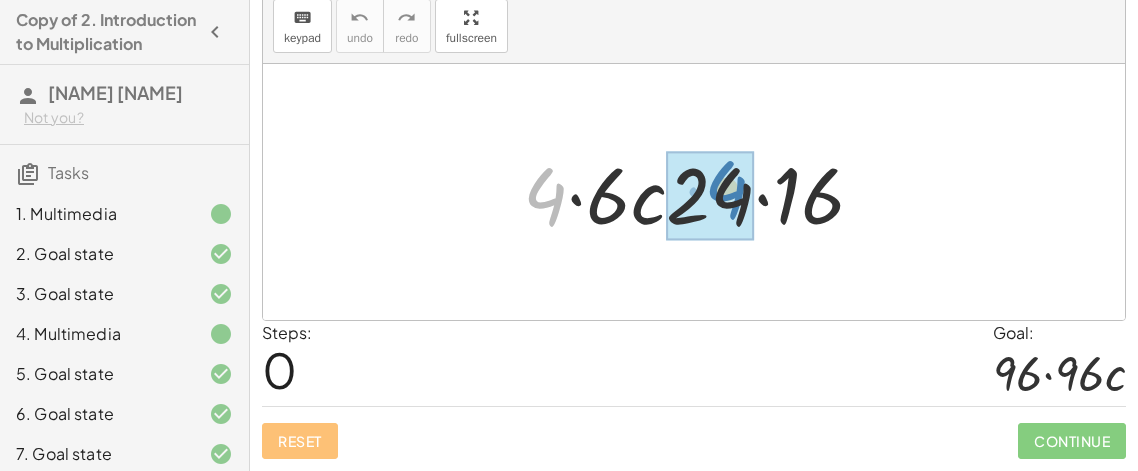 drag, startPoint x: 554, startPoint y: 199, endPoint x: 735, endPoint y: 192, distance: 181.13531 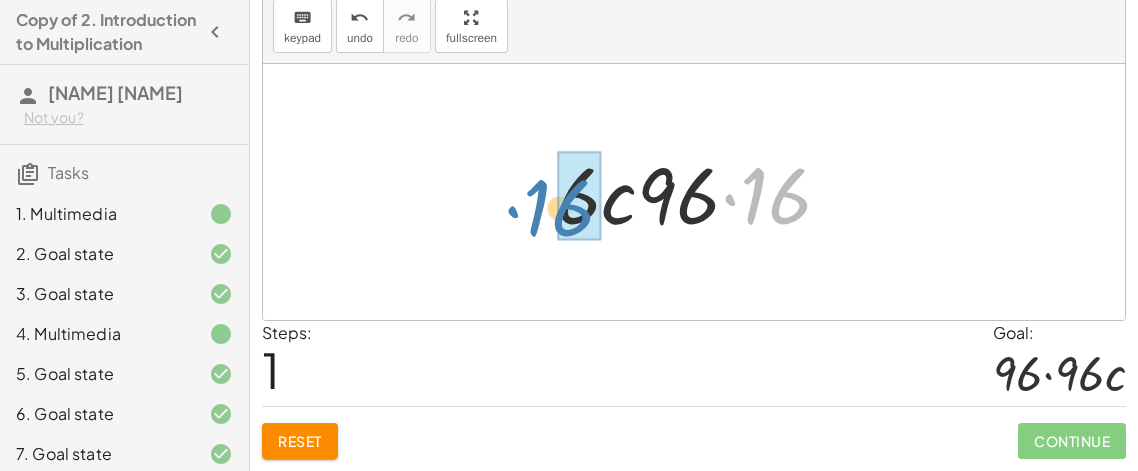 drag, startPoint x: 789, startPoint y: 209, endPoint x: 577, endPoint y: 221, distance: 212.33936 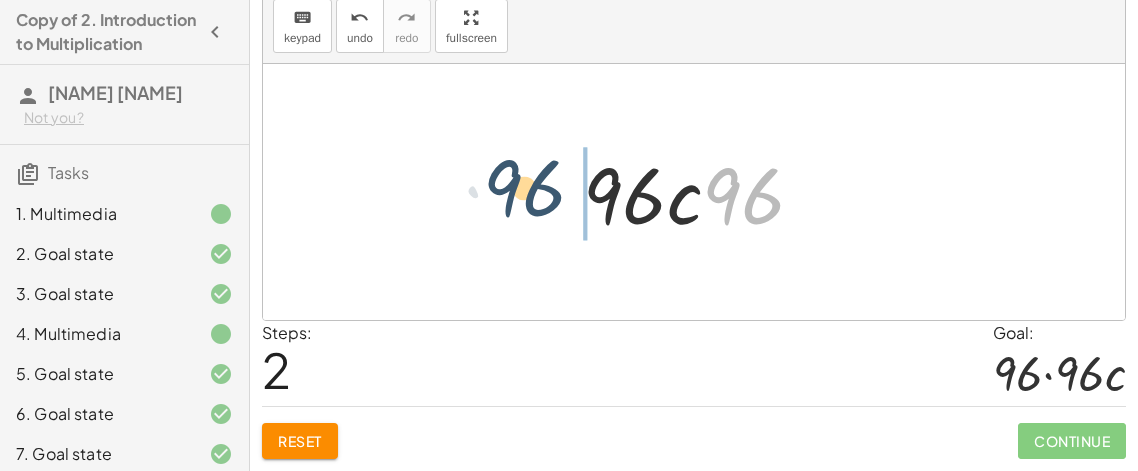 drag, startPoint x: 756, startPoint y: 209, endPoint x: 538, endPoint y: 205, distance: 218.0367 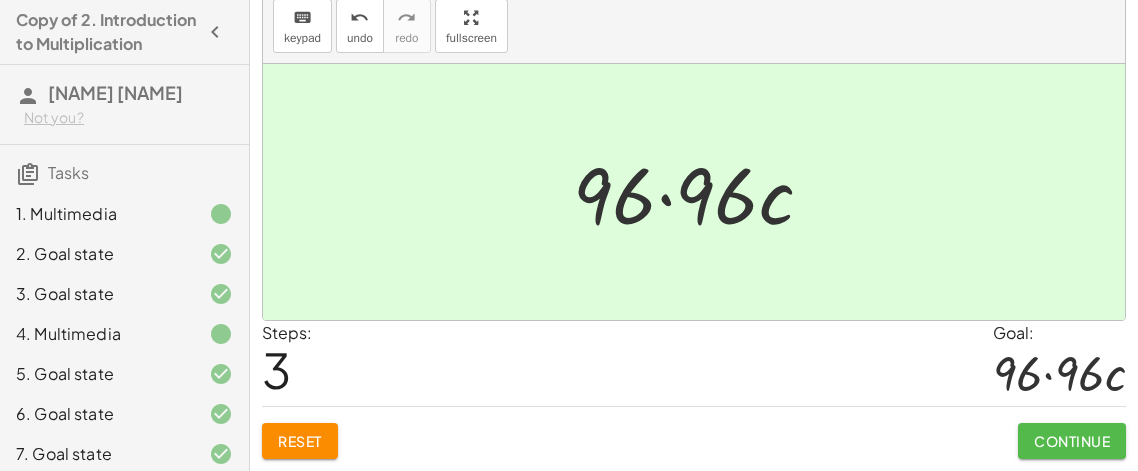 click on "Continue" 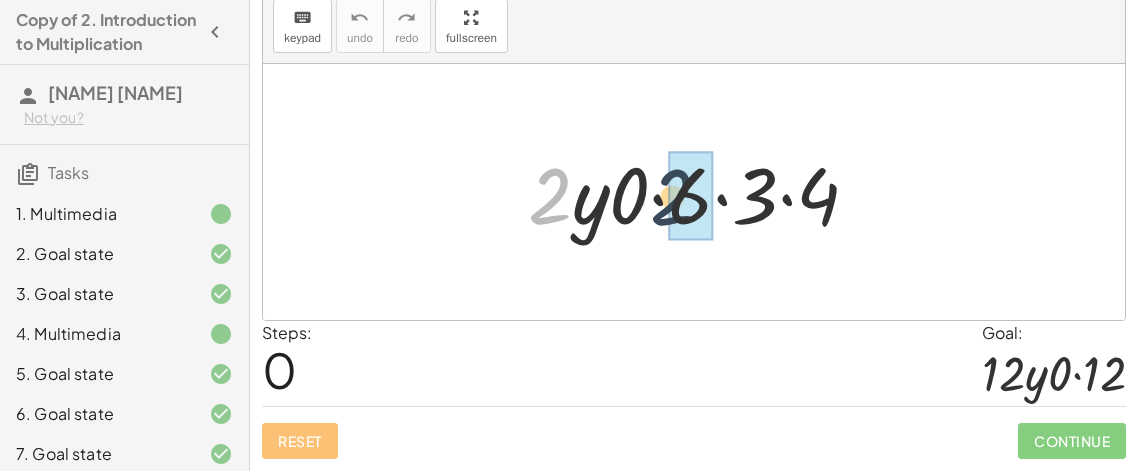 drag, startPoint x: 548, startPoint y: 198, endPoint x: 687, endPoint y: 202, distance: 139.05754 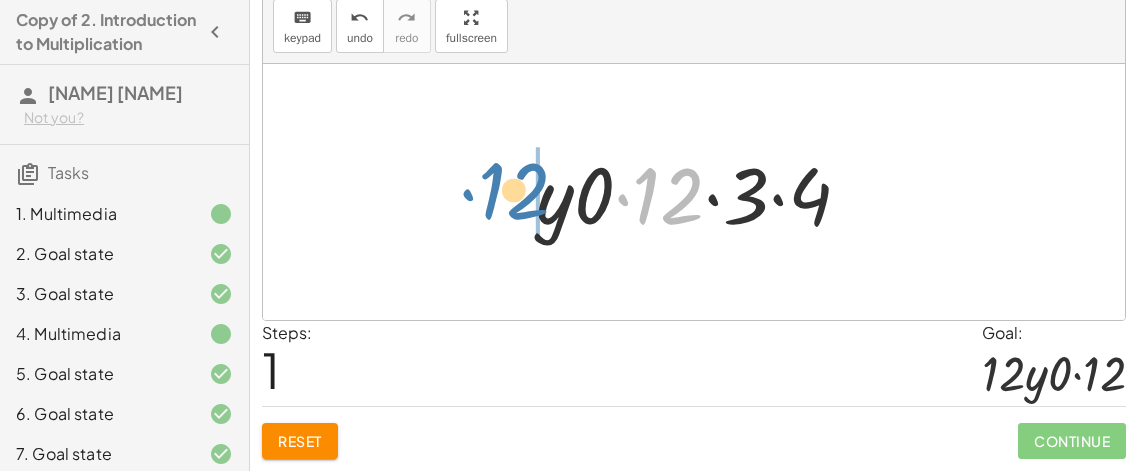 drag, startPoint x: 680, startPoint y: 202, endPoint x: 525, endPoint y: 198, distance: 155.0516 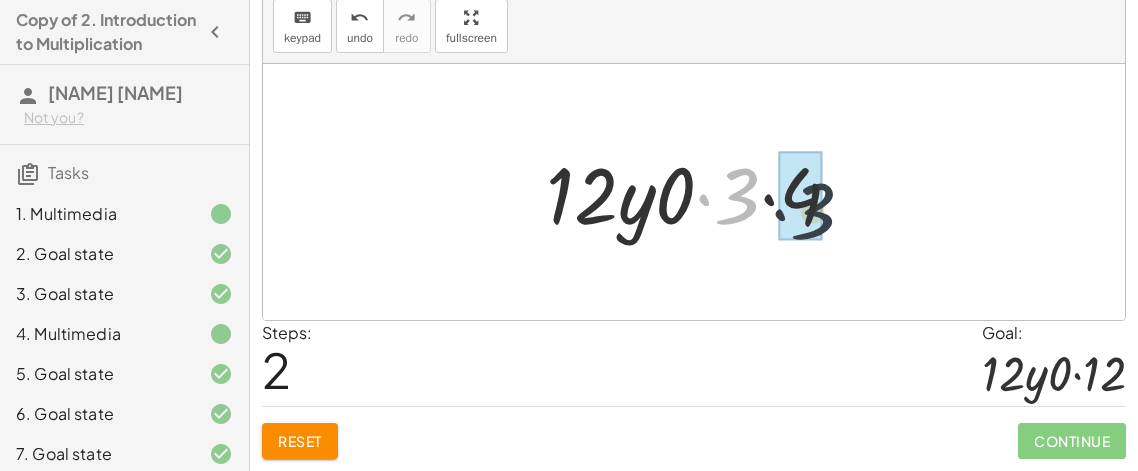 drag, startPoint x: 717, startPoint y: 198, endPoint x: 796, endPoint y: 214, distance: 80.60397 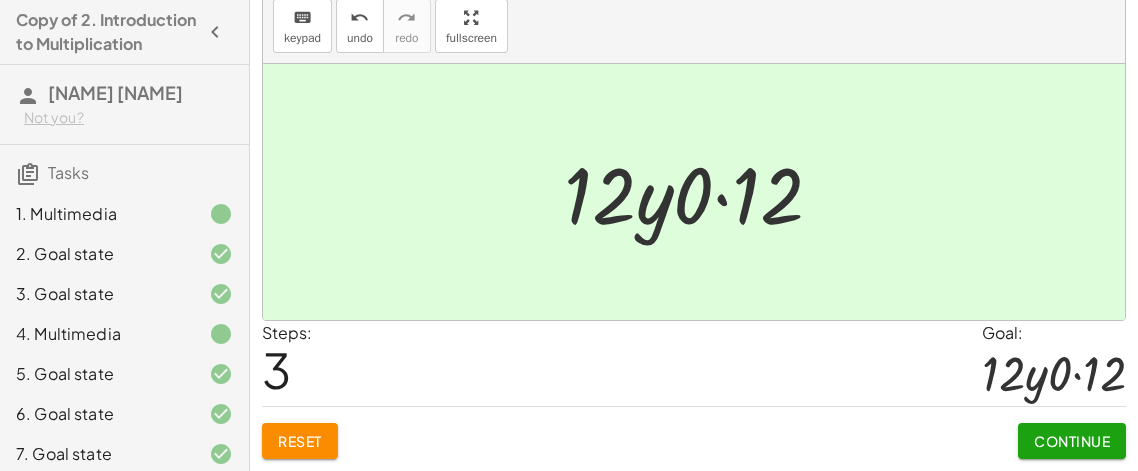 click on "Continue" 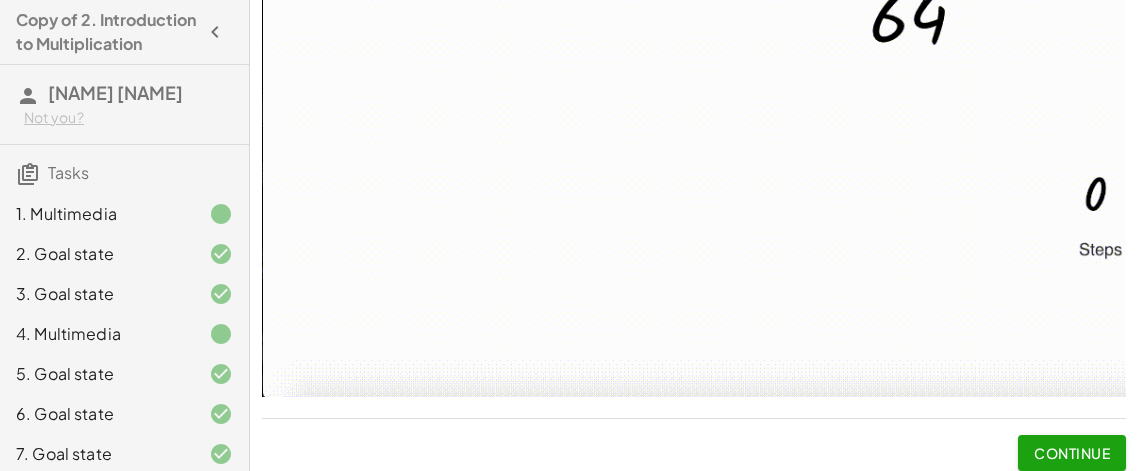 scroll, scrollTop: 335, scrollLeft: 0, axis: vertical 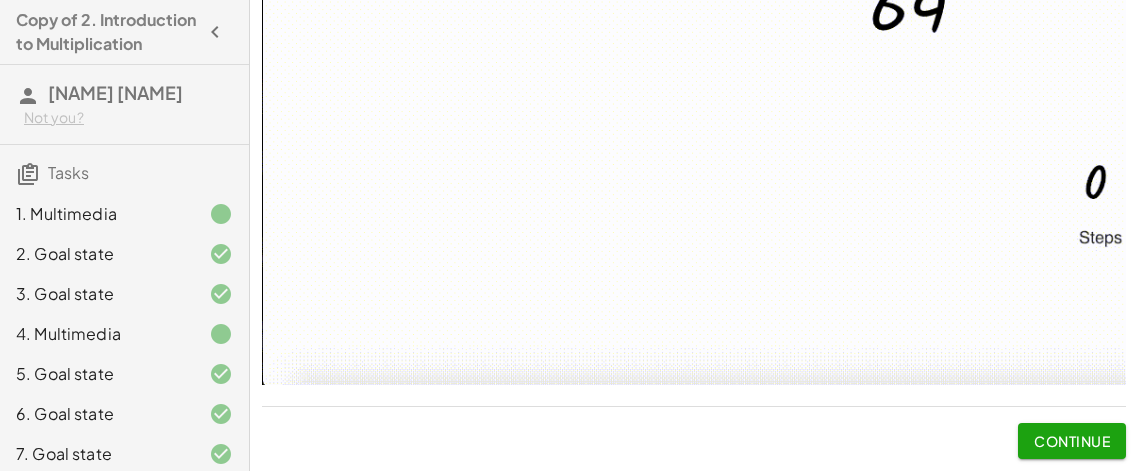 click on "Continue" 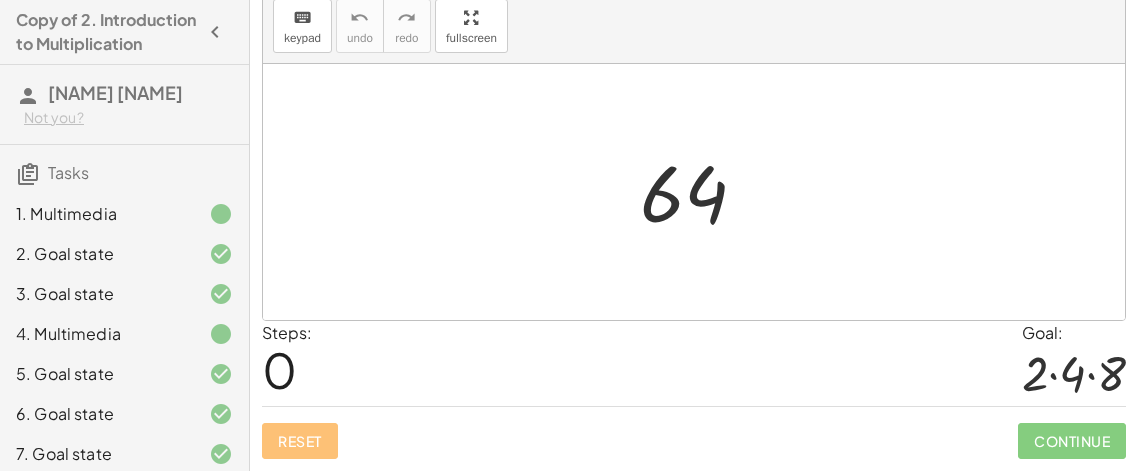 scroll, scrollTop: 63, scrollLeft: 0, axis: vertical 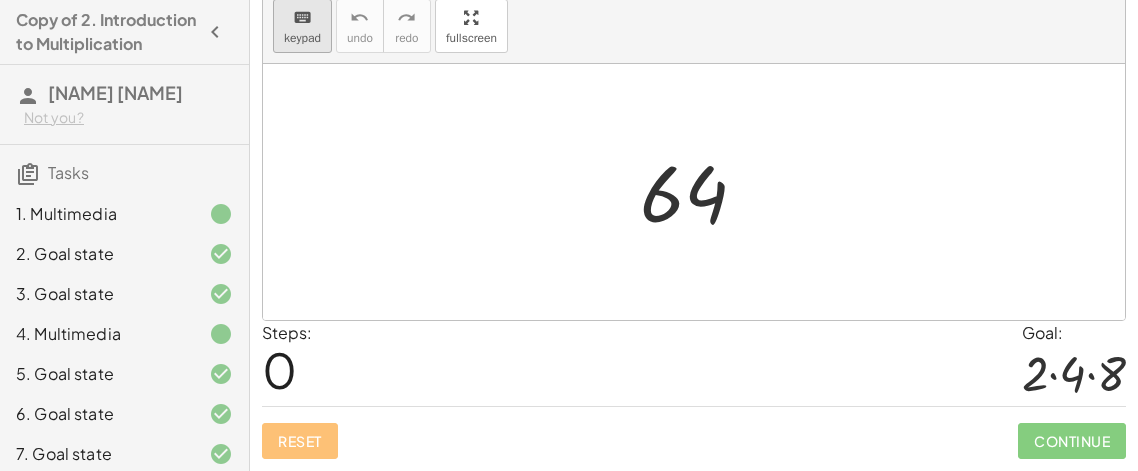 click on "keyboard keypad" at bounding box center [302, 26] 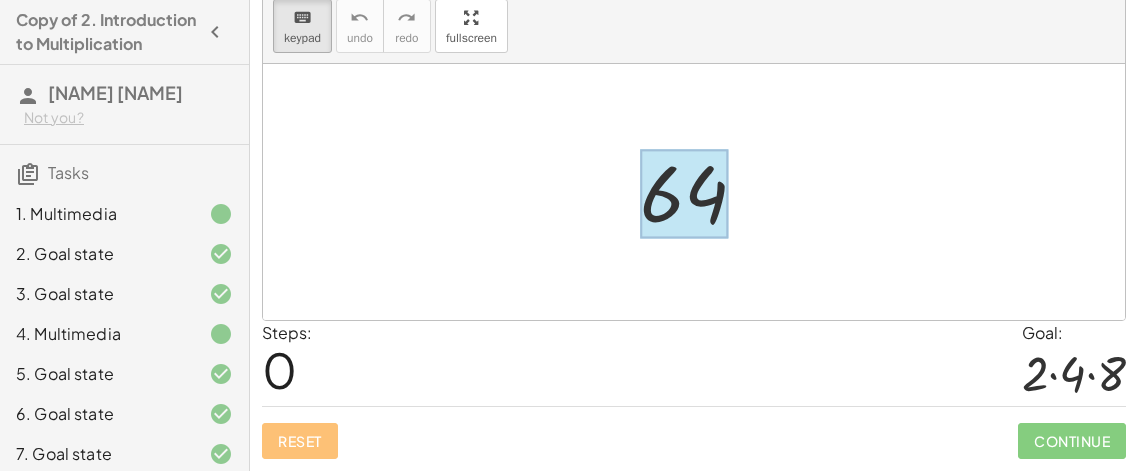 click at bounding box center [684, 194] 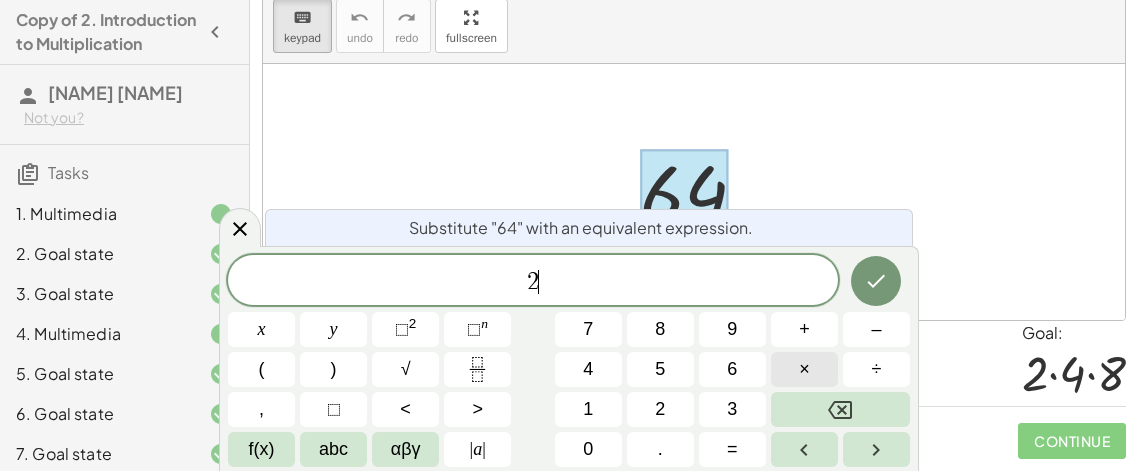 click on "×" at bounding box center [804, 369] 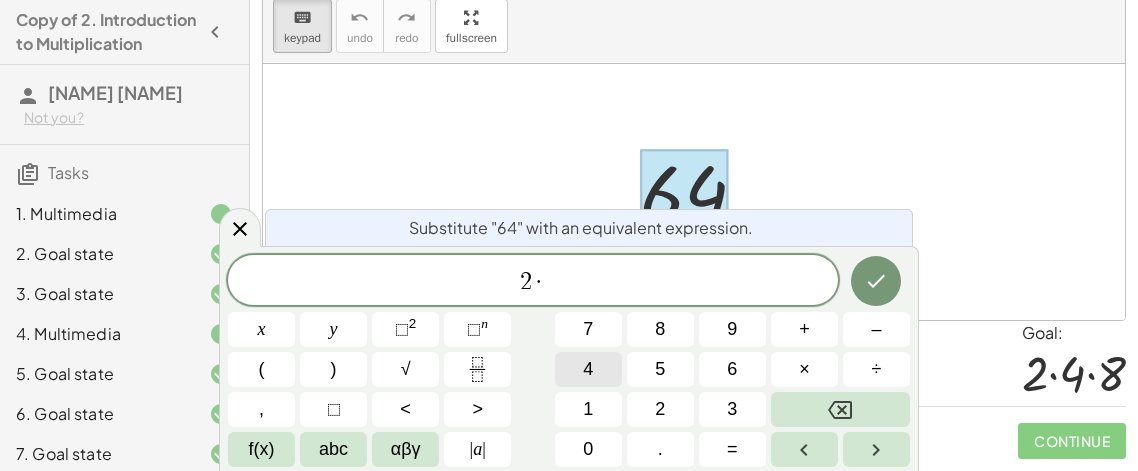click on "4" at bounding box center [588, 369] 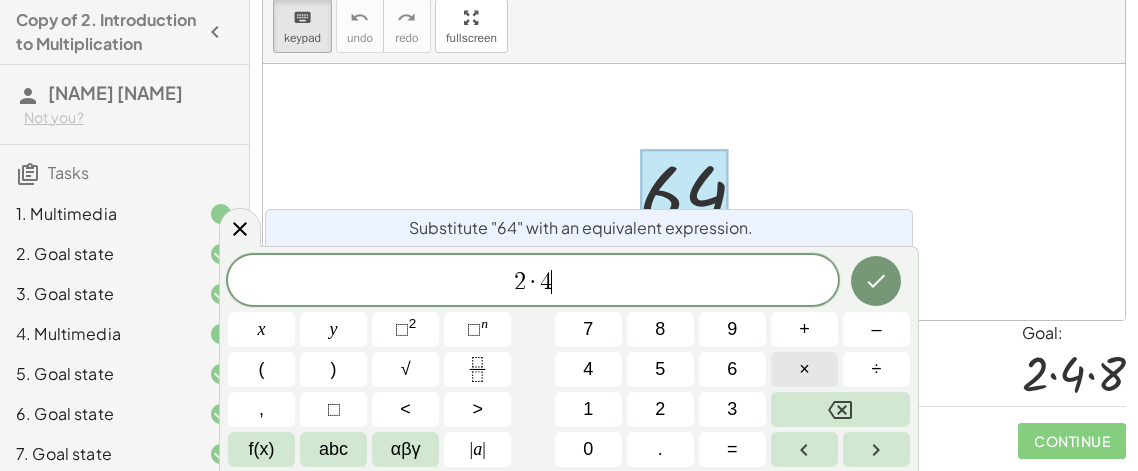 click on "×" at bounding box center [804, 369] 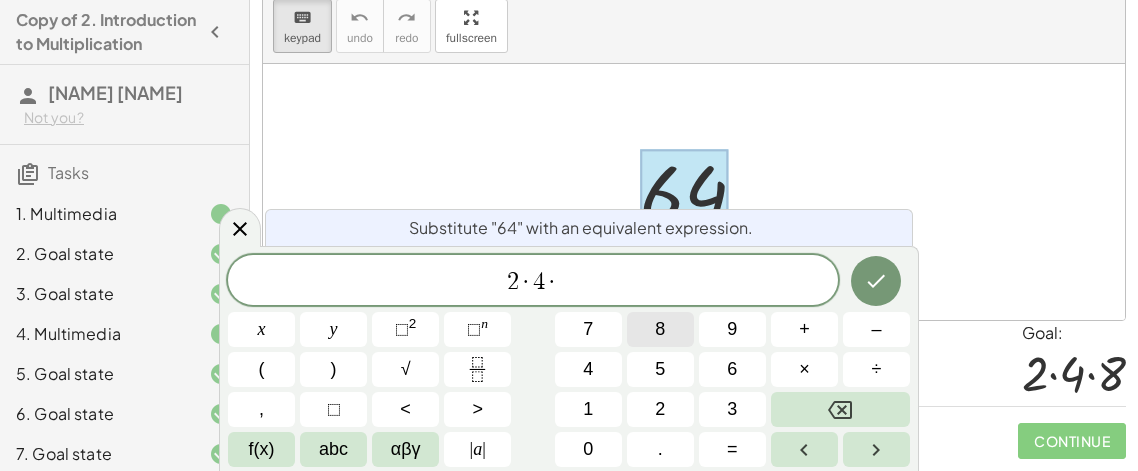 click on "8" at bounding box center (660, 329) 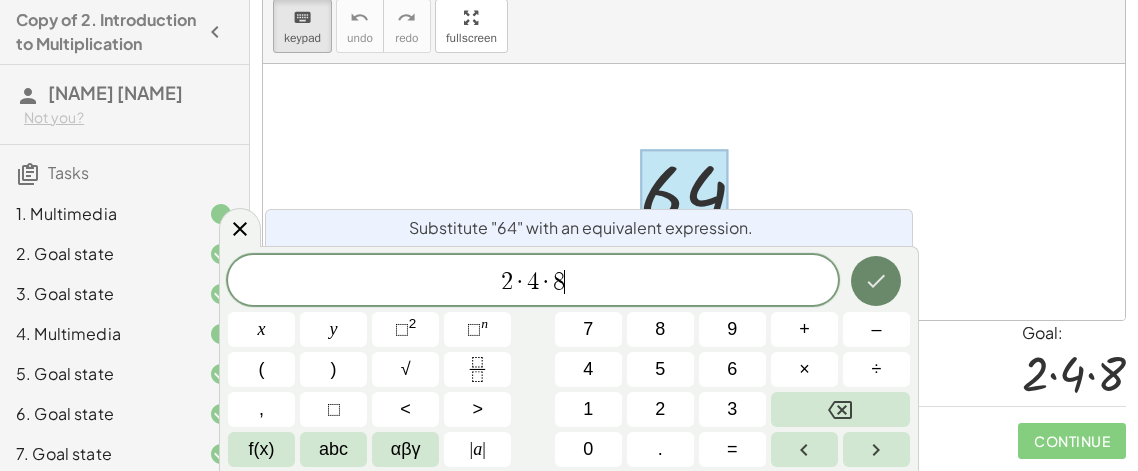 click at bounding box center [876, 281] 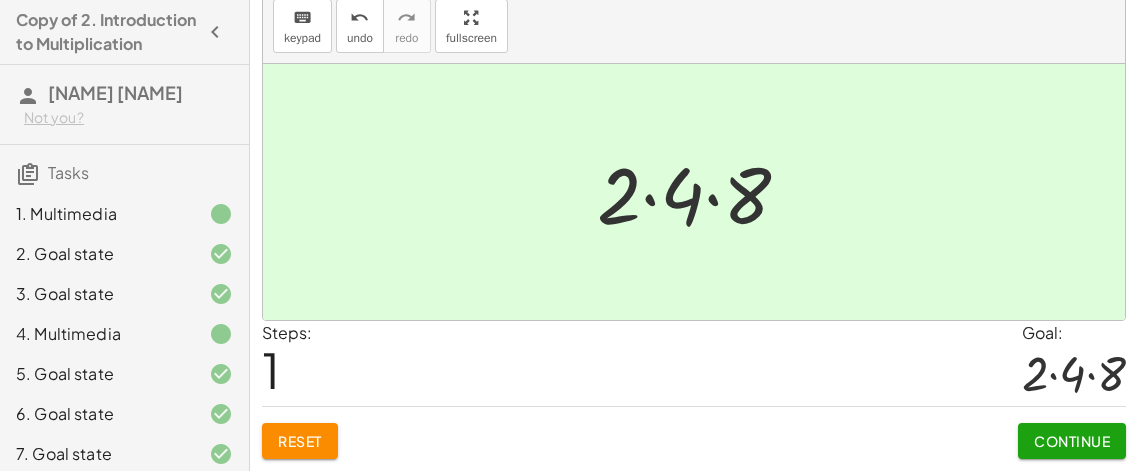 click on "Continue" 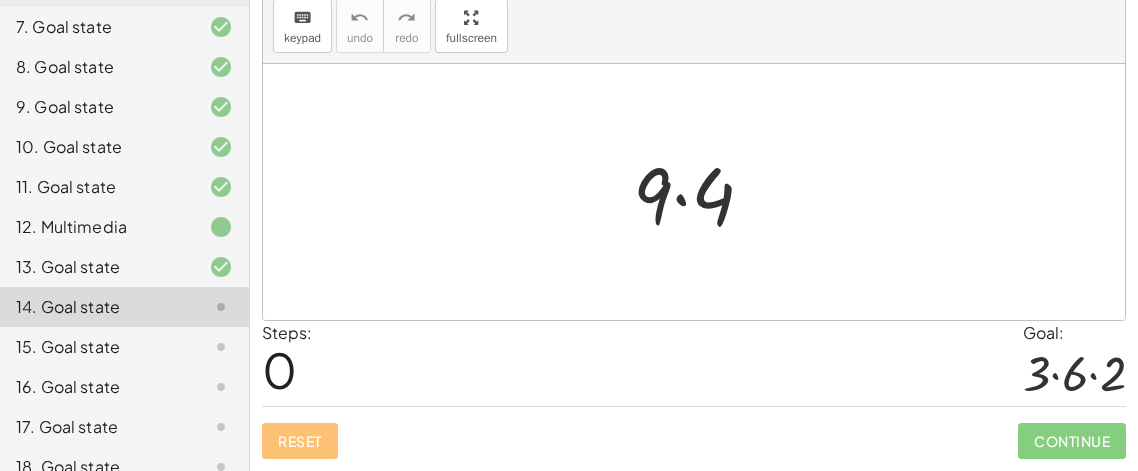 scroll, scrollTop: 429, scrollLeft: 0, axis: vertical 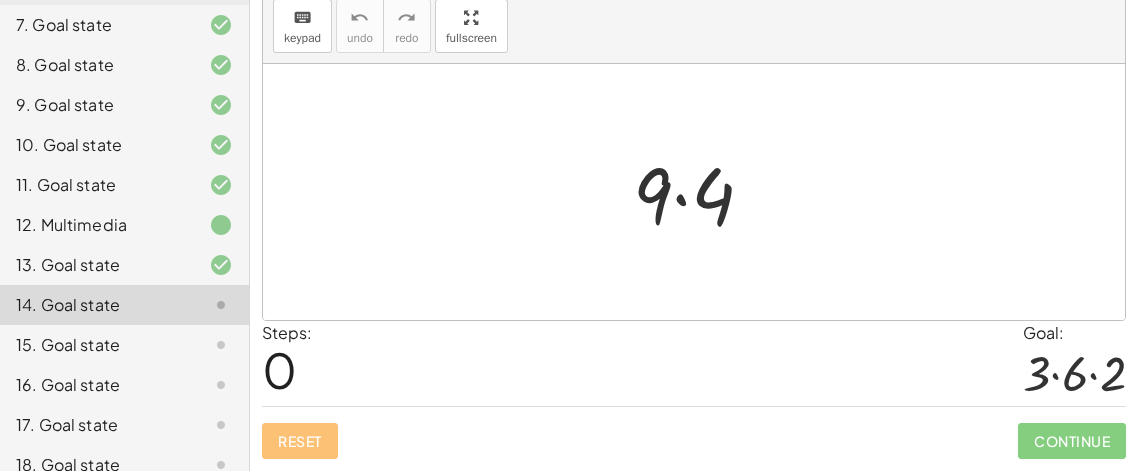 click at bounding box center [701, 192] 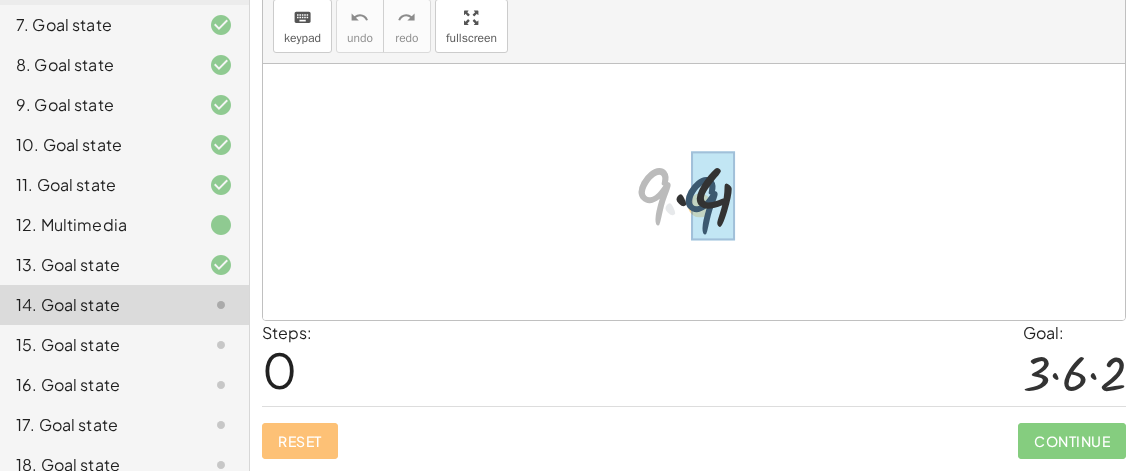 drag, startPoint x: 661, startPoint y: 190, endPoint x: 727, endPoint y: 201, distance: 66.910385 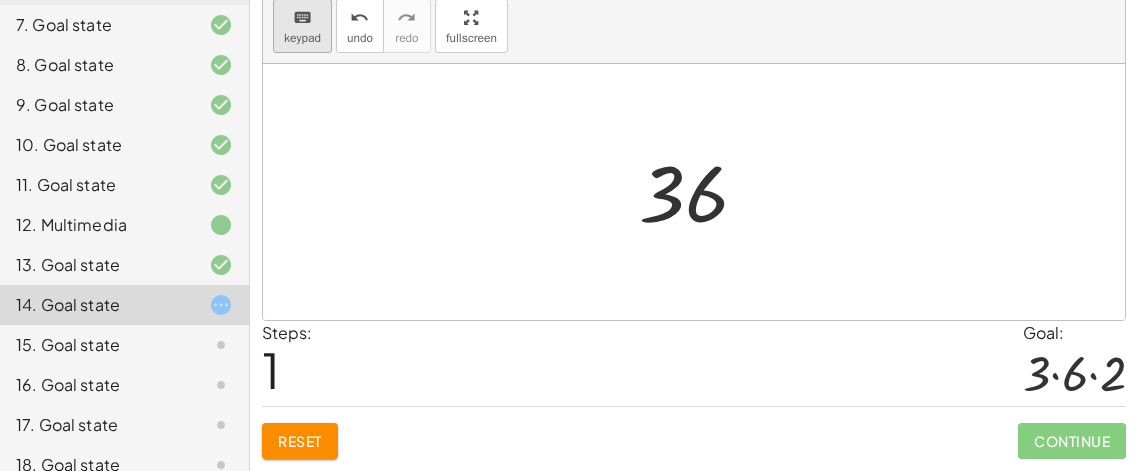 click on "keyboard" at bounding box center (302, 18) 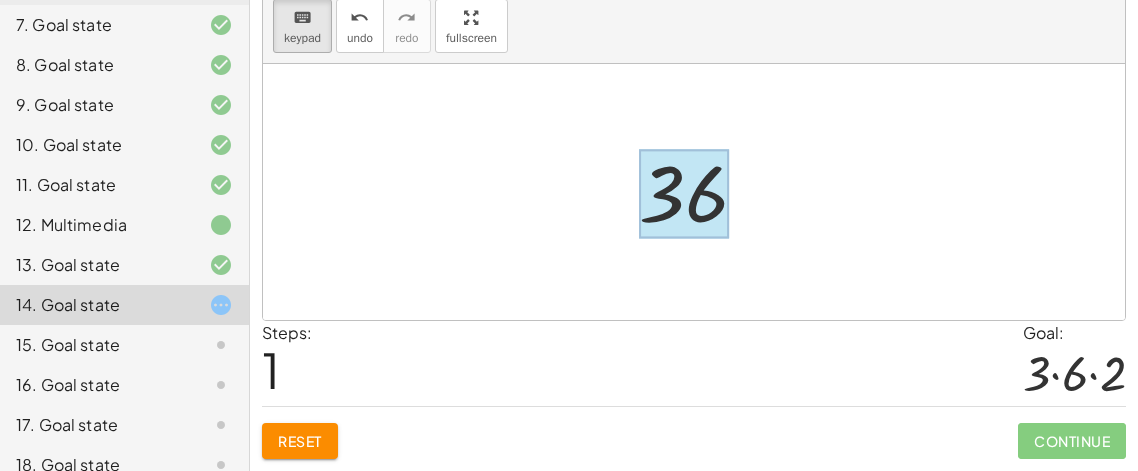click at bounding box center (684, 194) 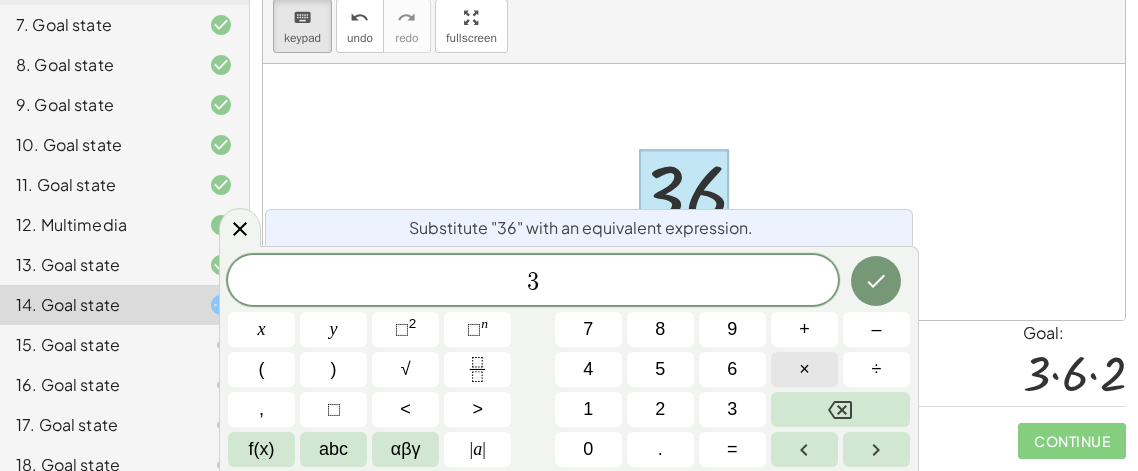 click on "×" at bounding box center (804, 369) 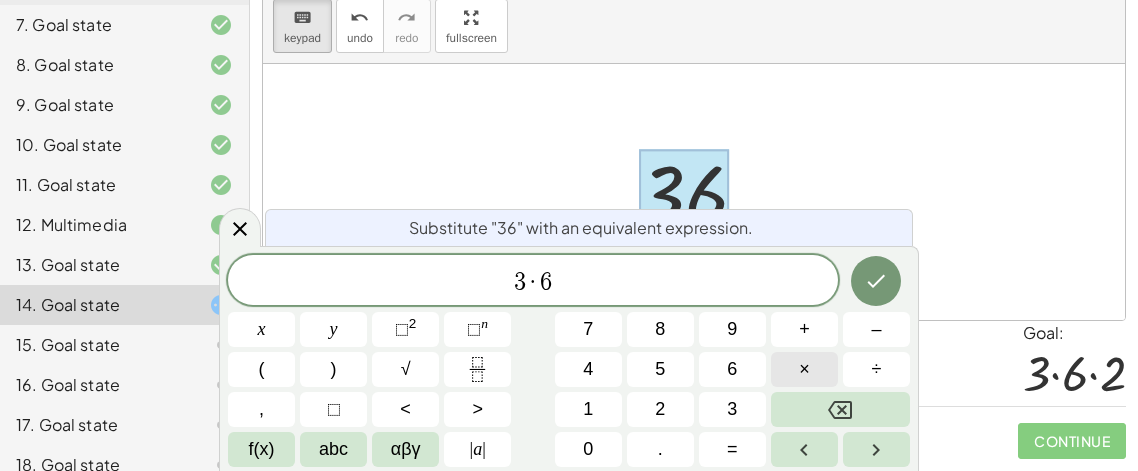 click on "×" at bounding box center (804, 369) 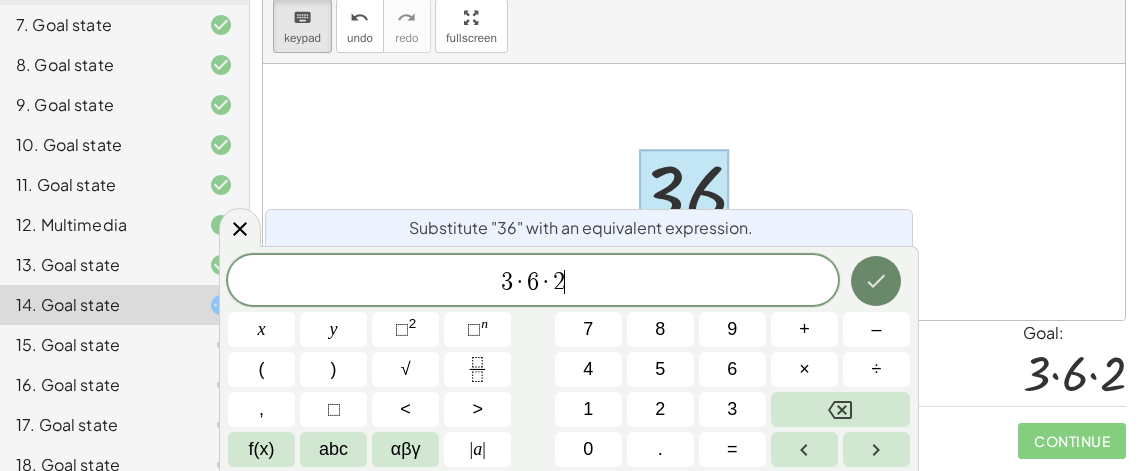 click at bounding box center [876, 281] 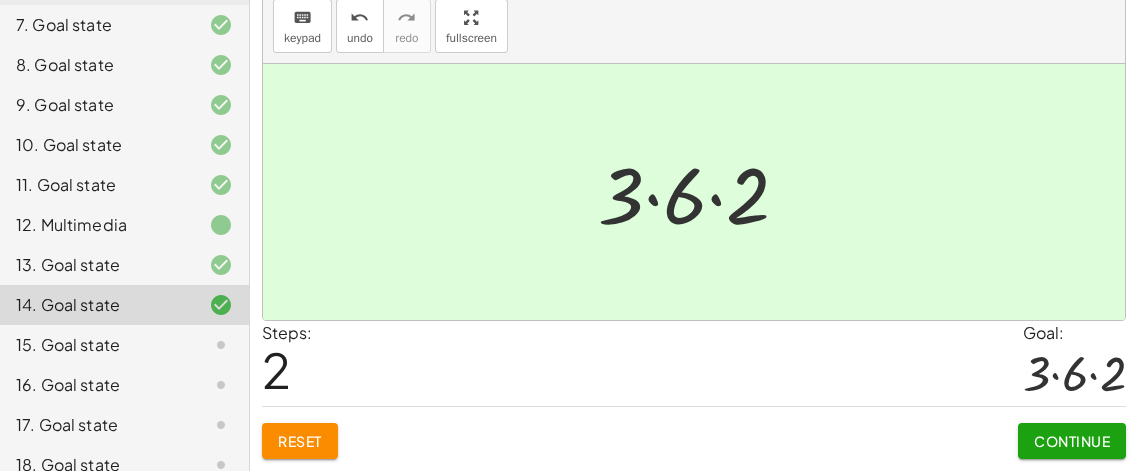 click on "Continue" 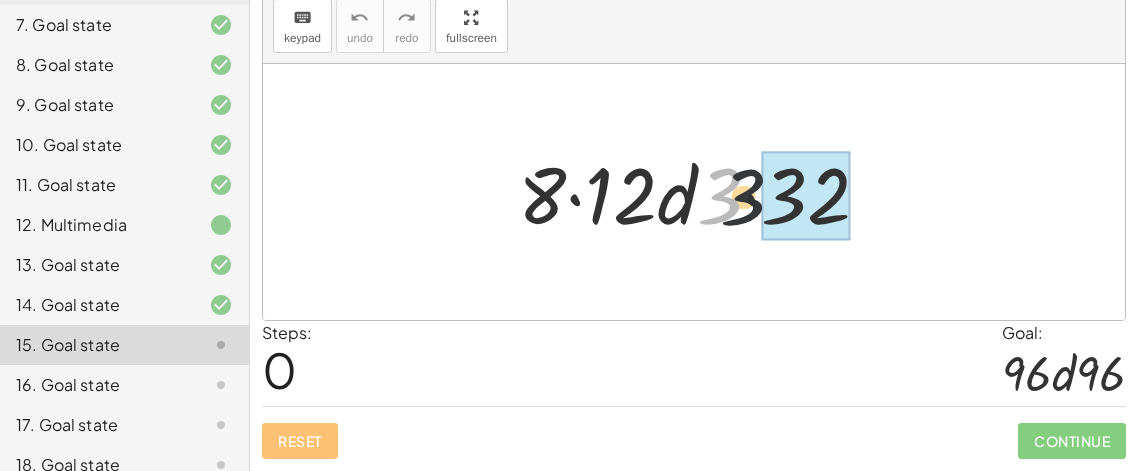 drag, startPoint x: 725, startPoint y: 205, endPoint x: 801, endPoint y: 206, distance: 76.00658 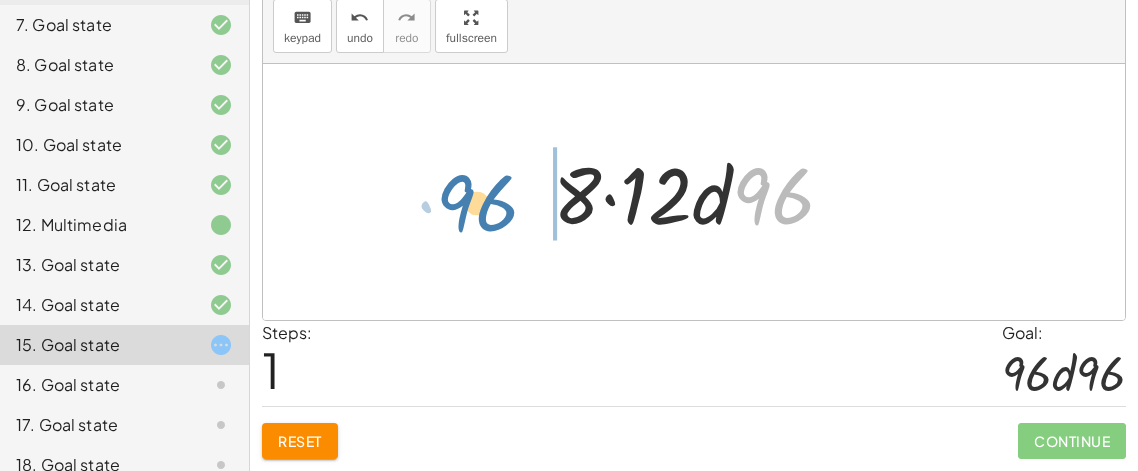 drag, startPoint x: 794, startPoint y: 209, endPoint x: 504, endPoint y: 216, distance: 290.08447 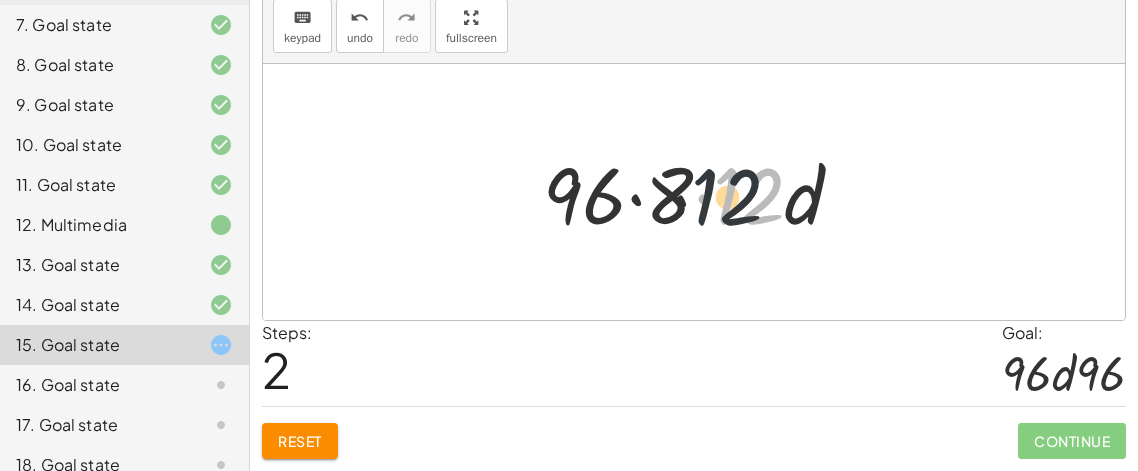 drag, startPoint x: 750, startPoint y: 203, endPoint x: 698, endPoint y: 208, distance: 52.23983 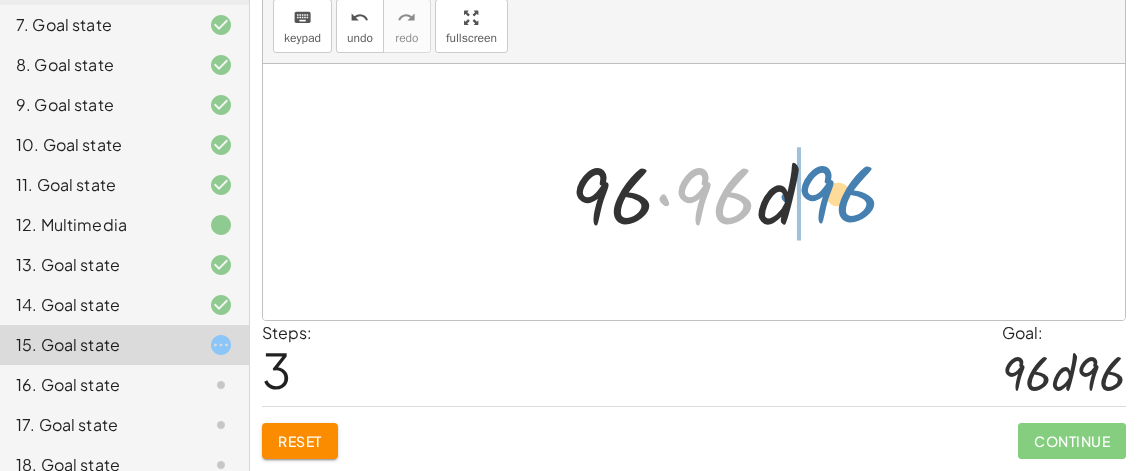 drag, startPoint x: 720, startPoint y: 205, endPoint x: 862, endPoint y: 205, distance: 142 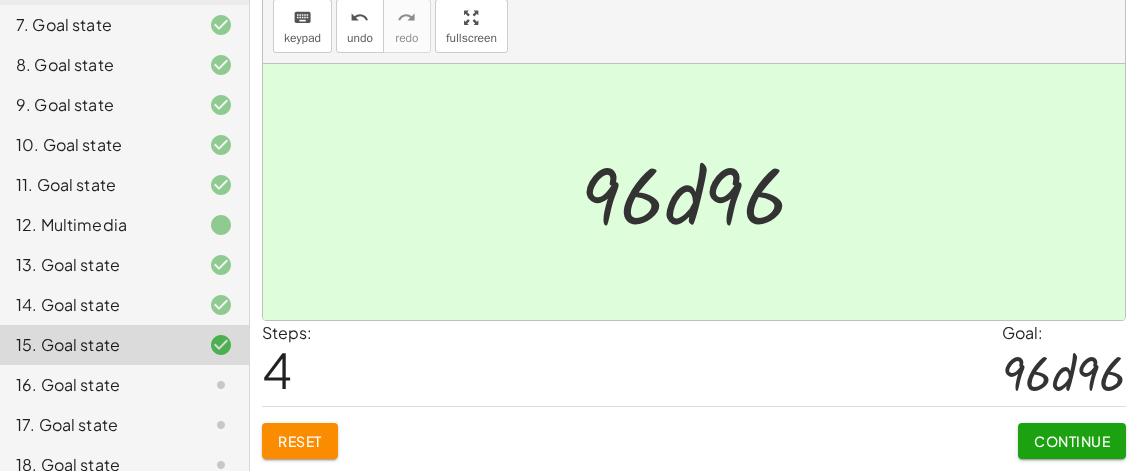 click on "Continue" 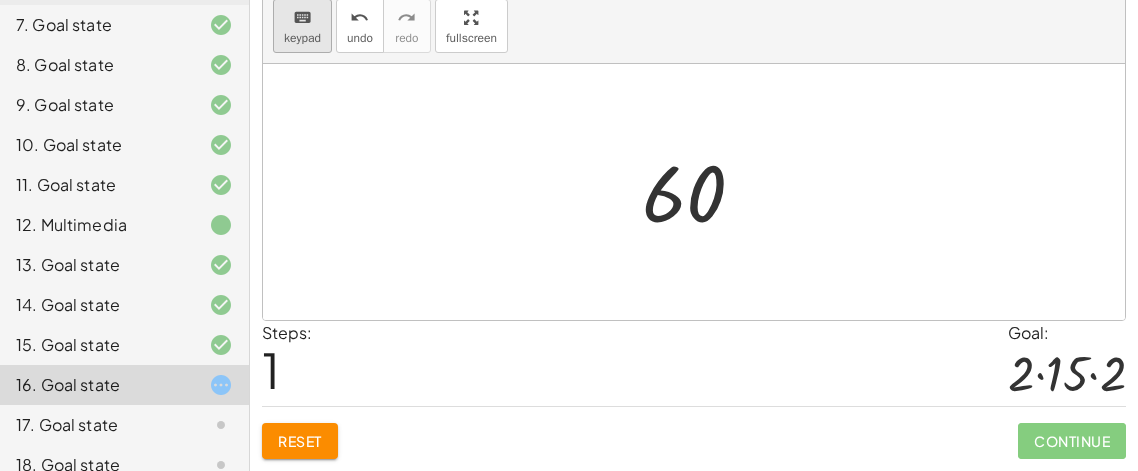 click on "keyboard" at bounding box center (302, 18) 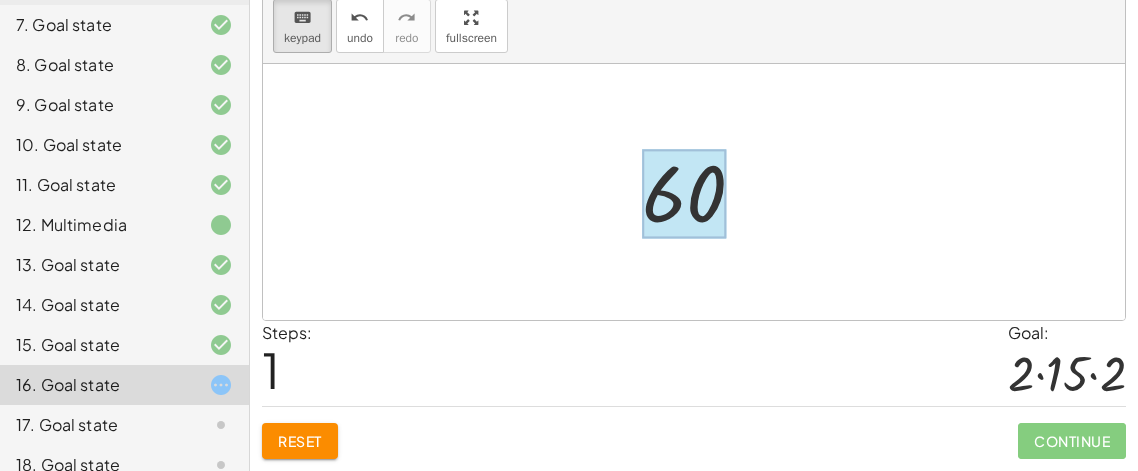click at bounding box center [684, 194] 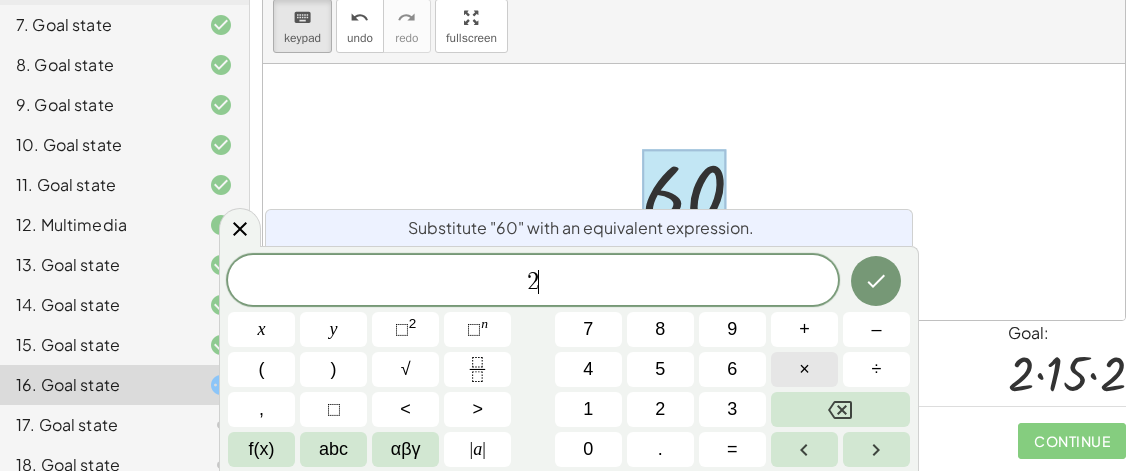 click on "×" at bounding box center [804, 369] 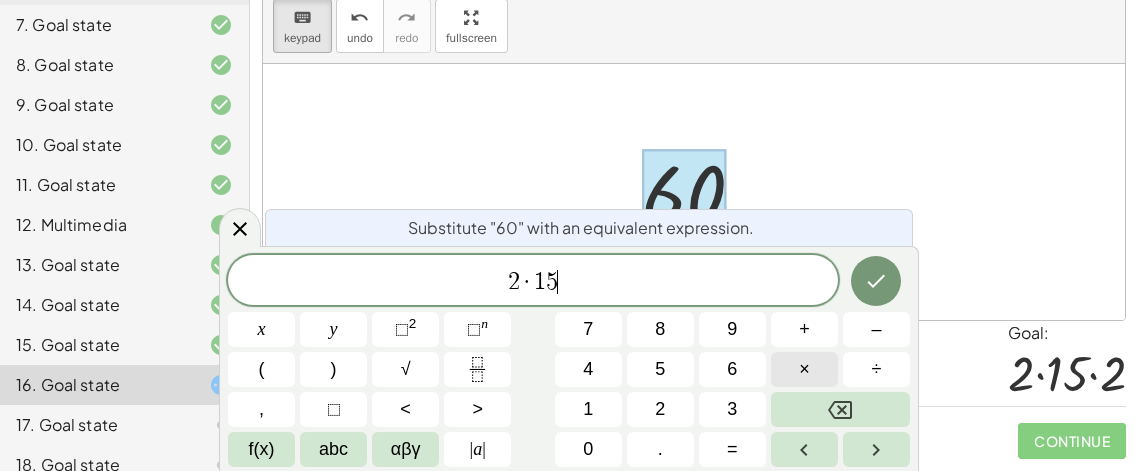 click on "×" at bounding box center [804, 369] 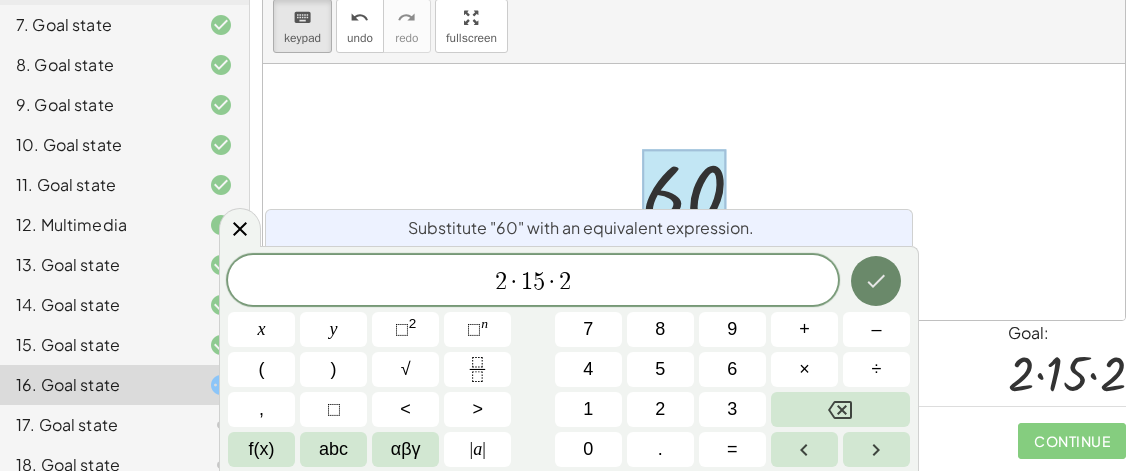 click 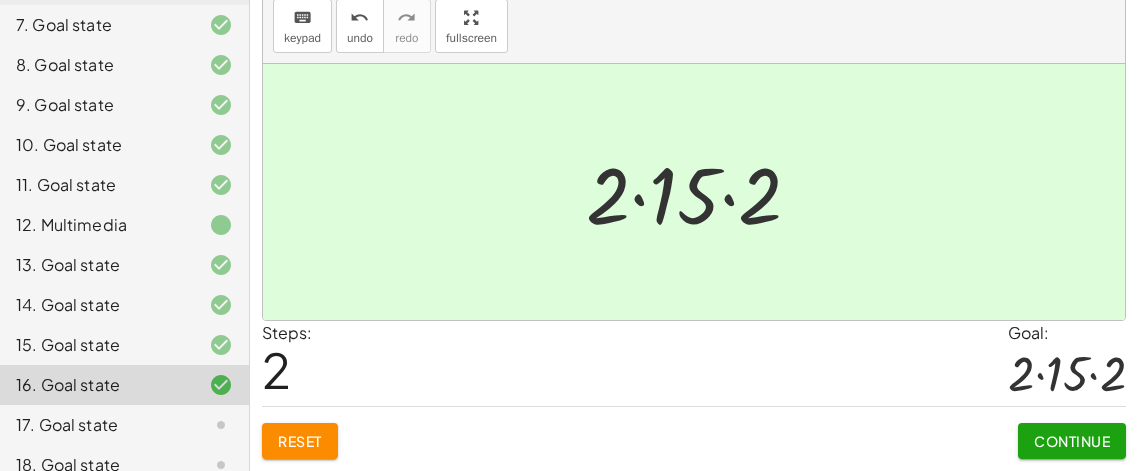 click on "Continue" at bounding box center (1072, 441) 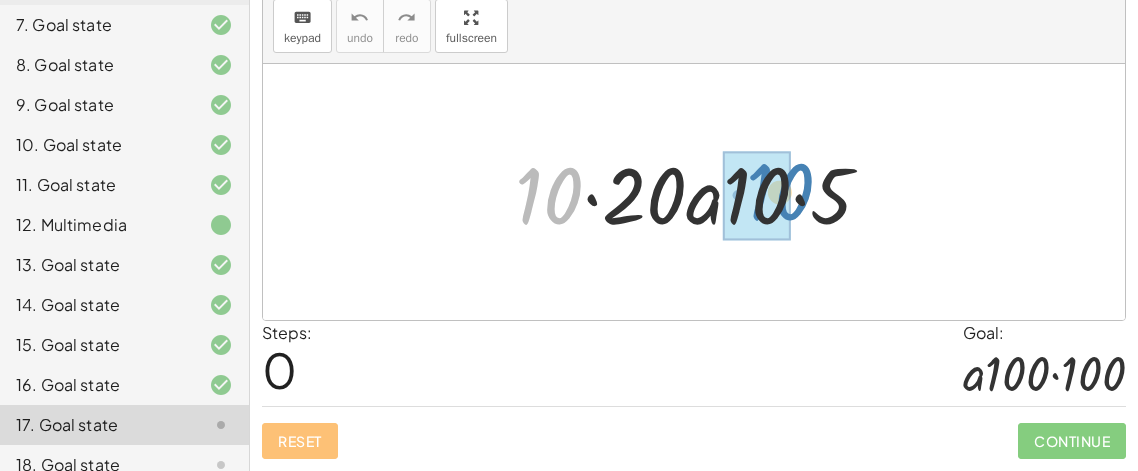 drag, startPoint x: 544, startPoint y: 205, endPoint x: 773, endPoint y: 201, distance: 229.03493 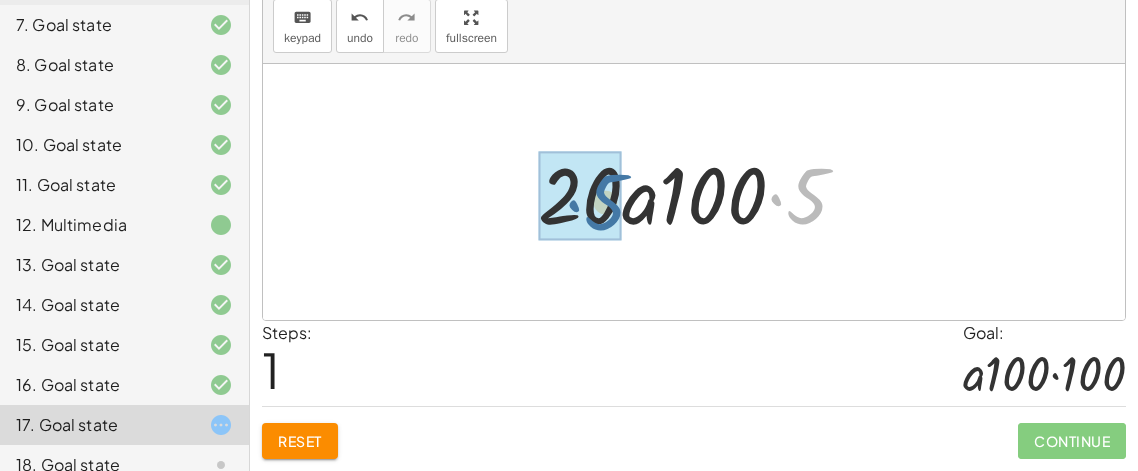 drag, startPoint x: 802, startPoint y: 204, endPoint x: 597, endPoint y: 210, distance: 205.08778 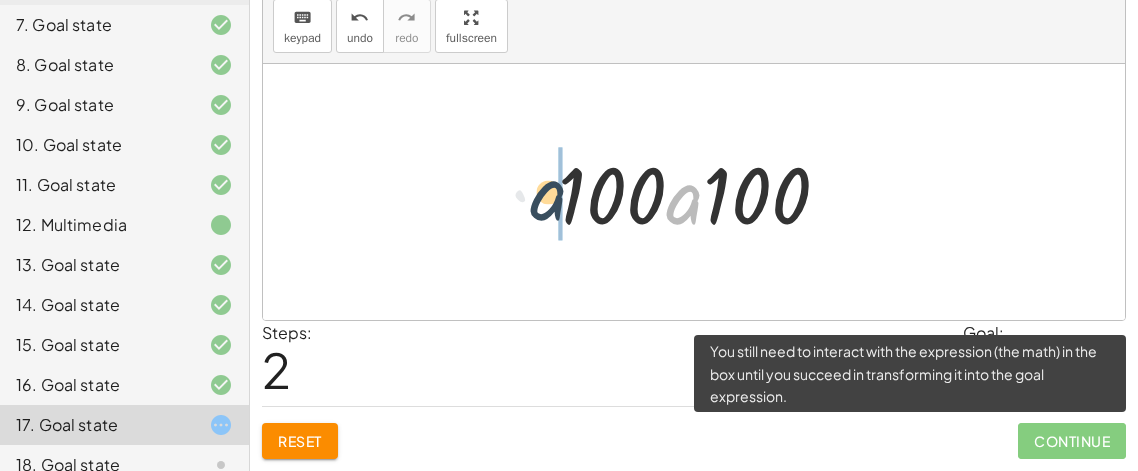drag, startPoint x: 684, startPoint y: 212, endPoint x: 526, endPoint y: 211, distance: 158.00316 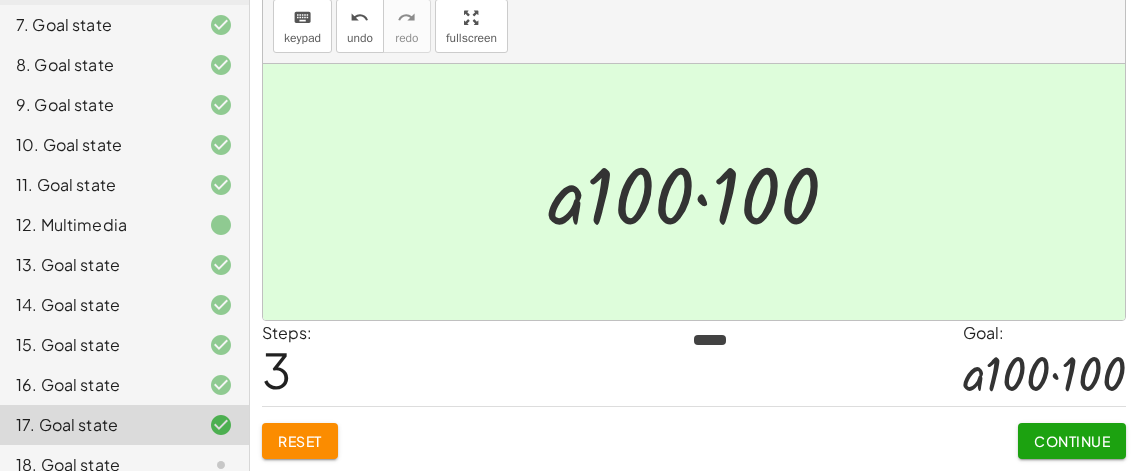 click on "Continue" 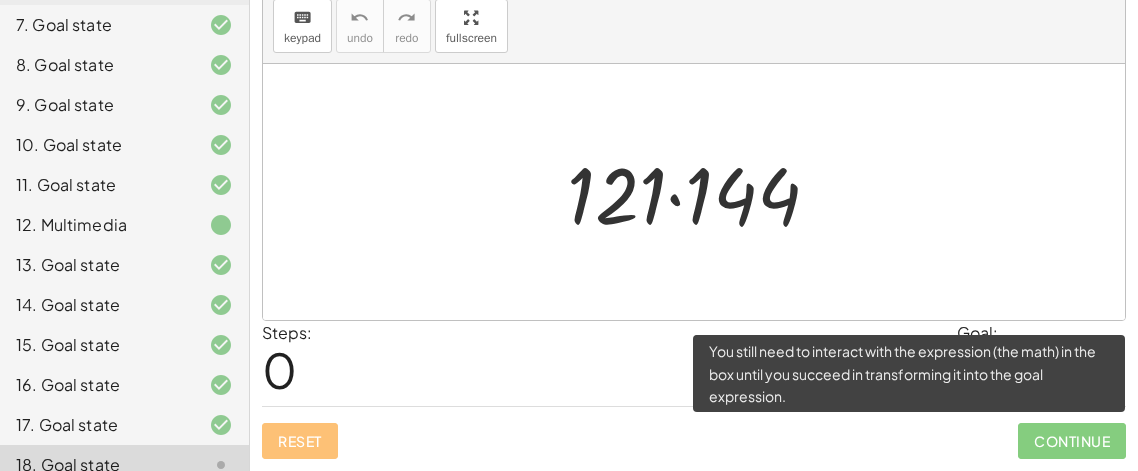 click on "Continue" 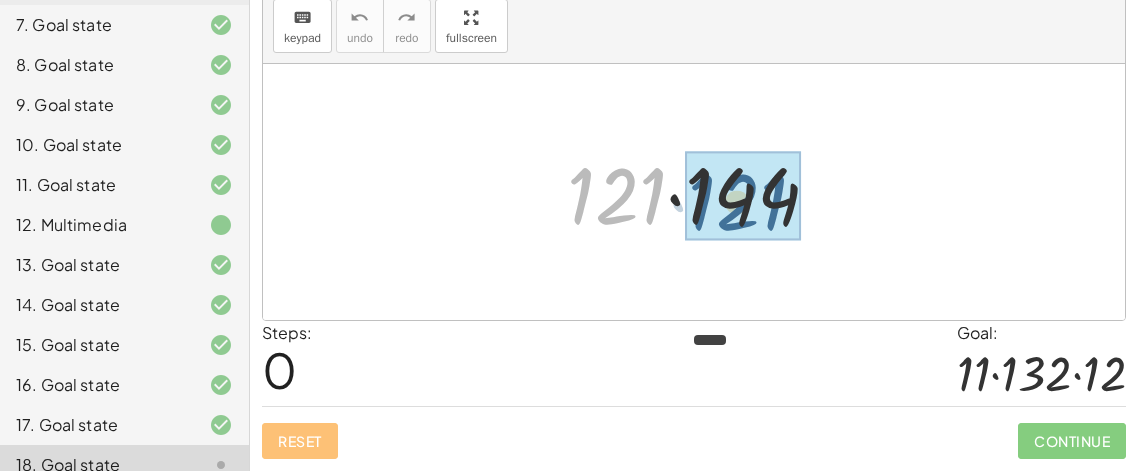 drag, startPoint x: 627, startPoint y: 197, endPoint x: 747, endPoint y: 205, distance: 120.26637 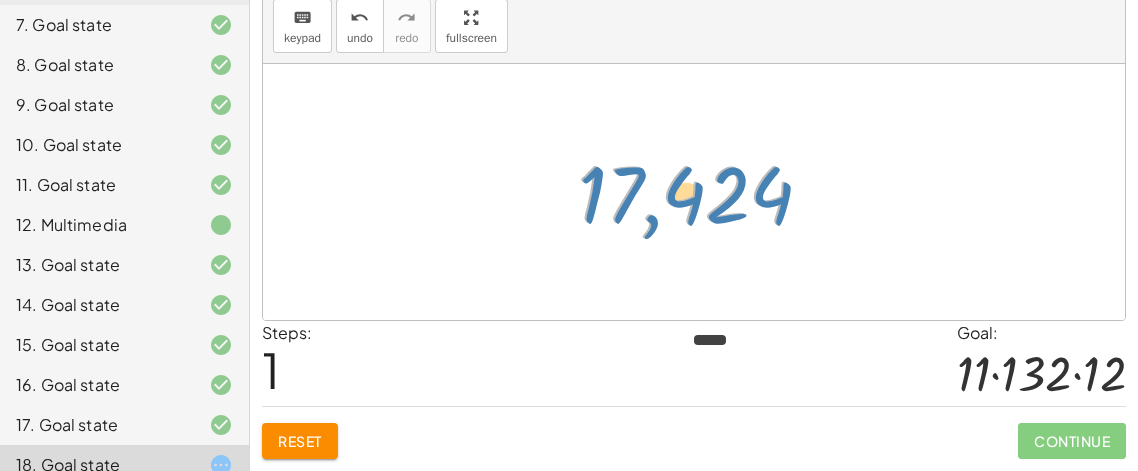click at bounding box center (702, 192) 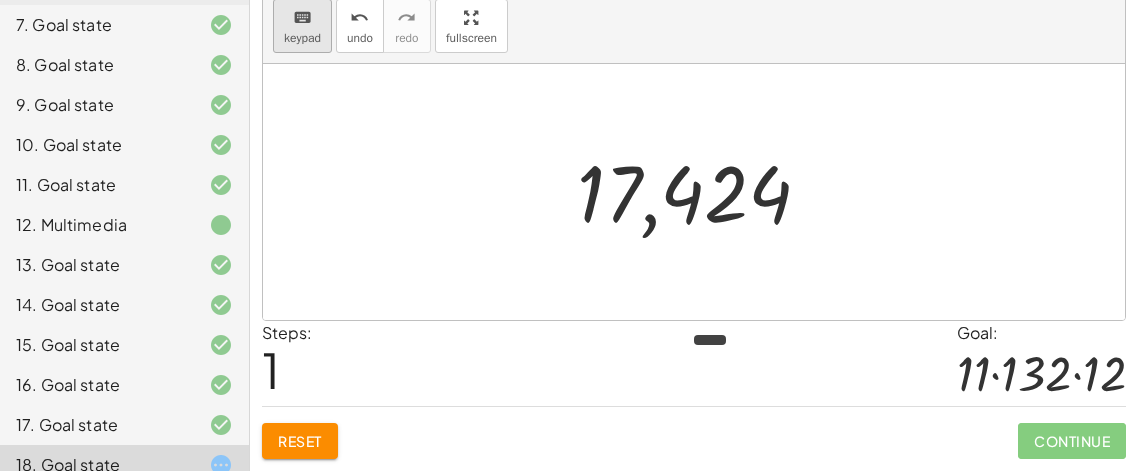 click on "keyboard" at bounding box center (302, 17) 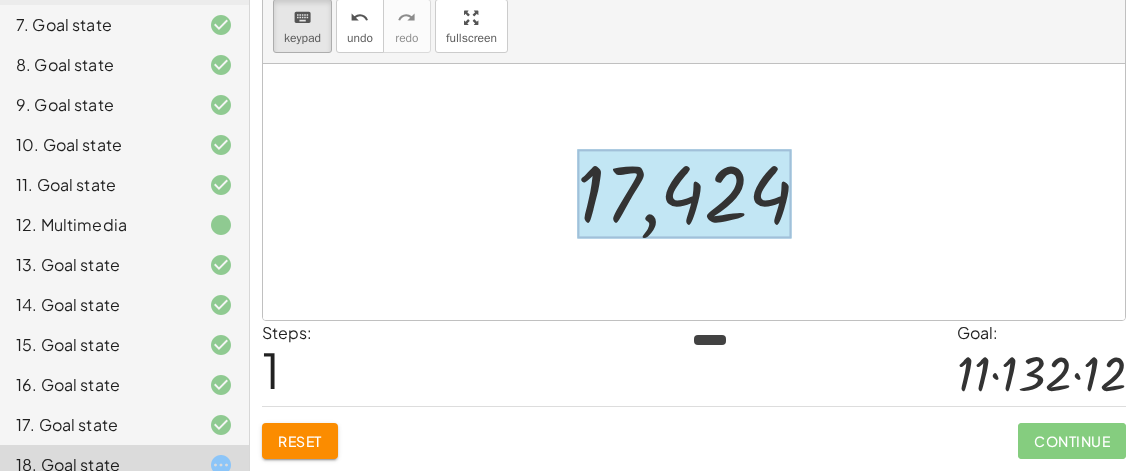 click at bounding box center [684, 194] 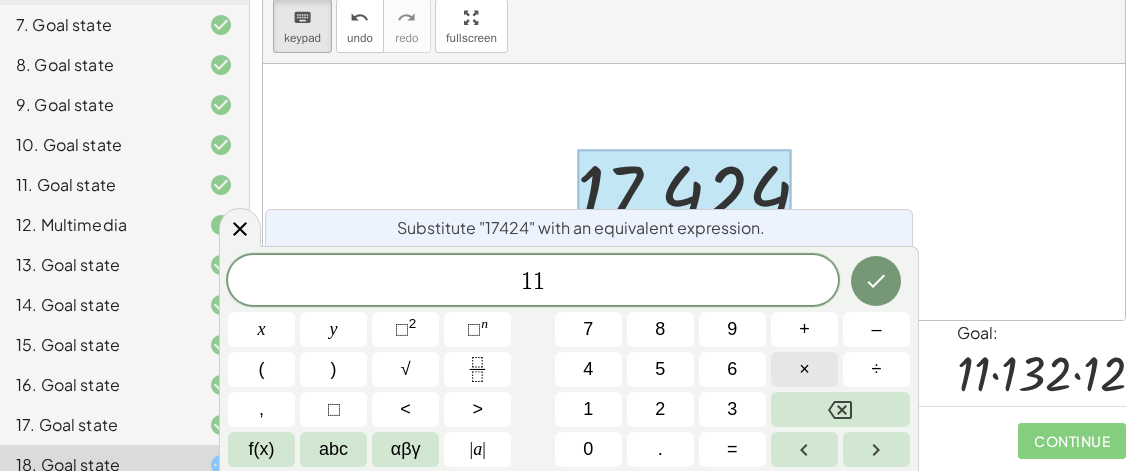 click on "×" at bounding box center (804, 369) 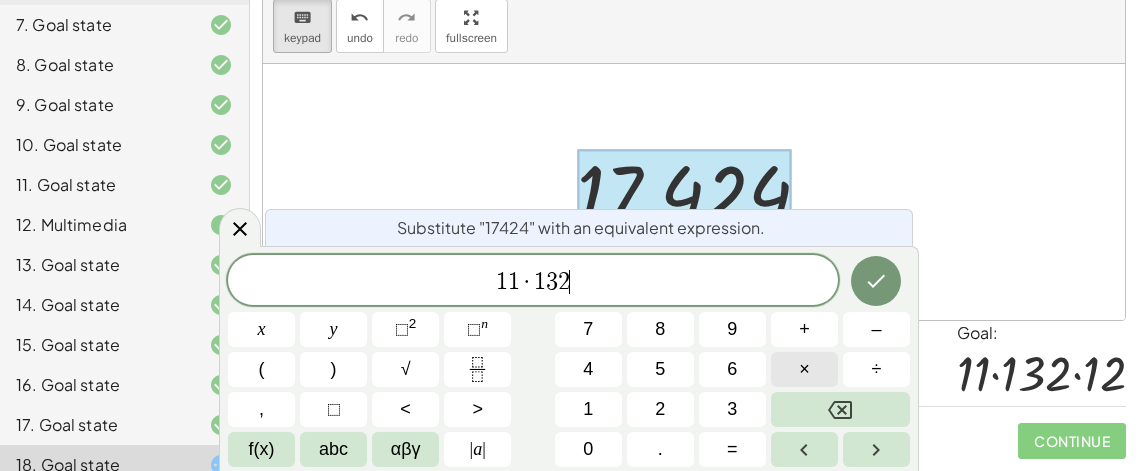 click on "×" at bounding box center (804, 369) 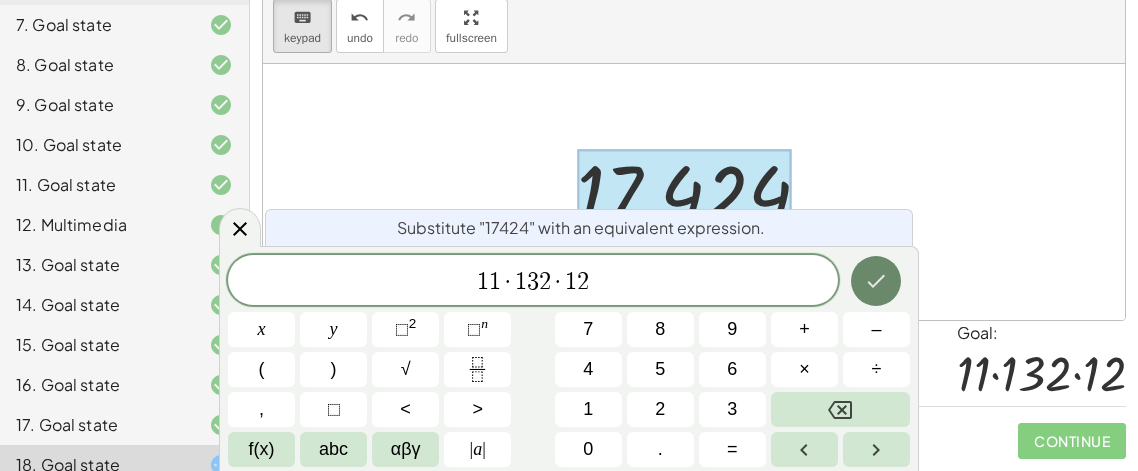 click at bounding box center [876, 281] 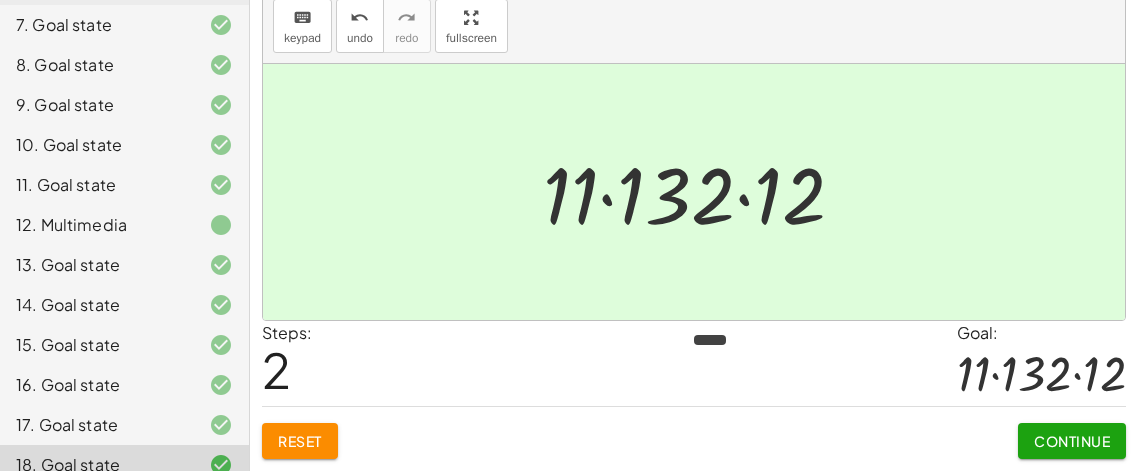 click on "Continue" 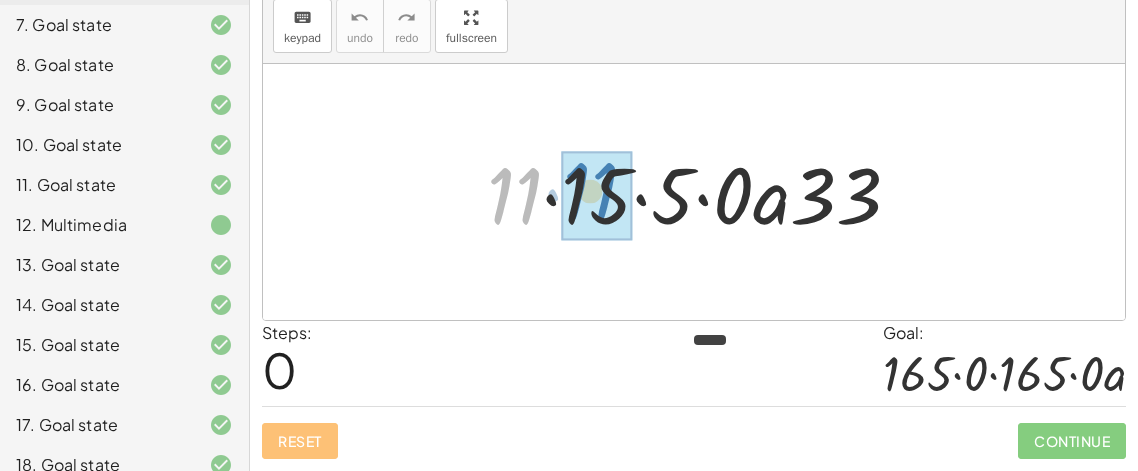 drag, startPoint x: 517, startPoint y: 202, endPoint x: 596, endPoint y: 199, distance: 79.05694 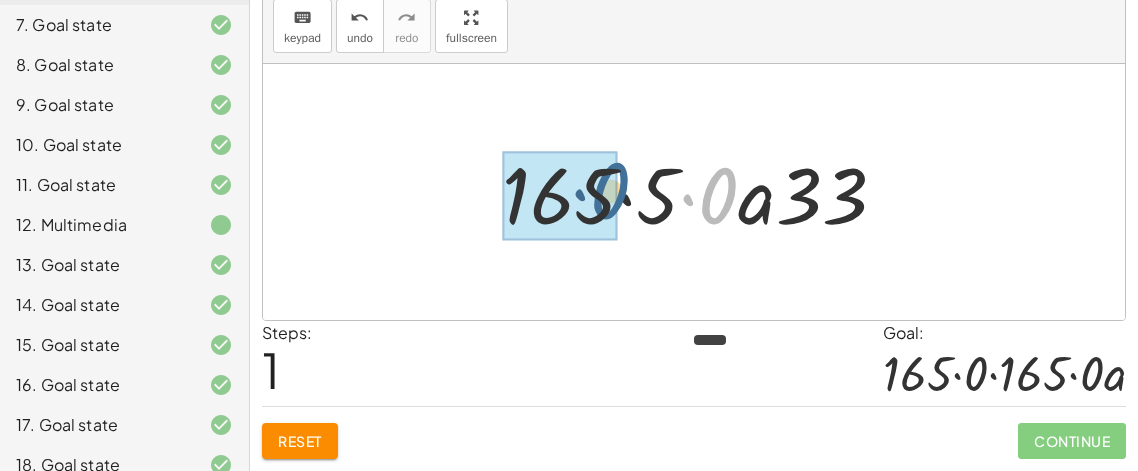 drag, startPoint x: 719, startPoint y: 194, endPoint x: 608, endPoint y: 190, distance: 111.07205 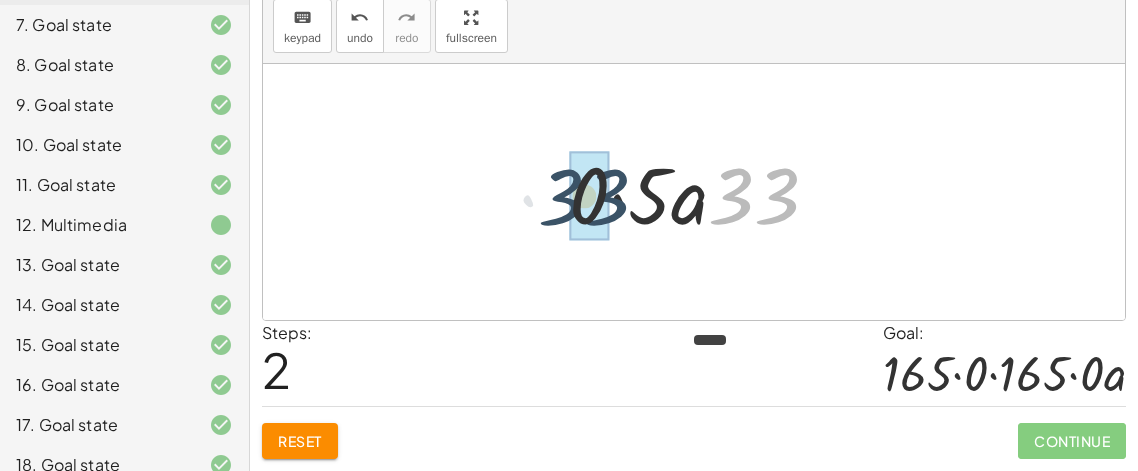 drag, startPoint x: 771, startPoint y: 204, endPoint x: 609, endPoint y: 205, distance: 162.00308 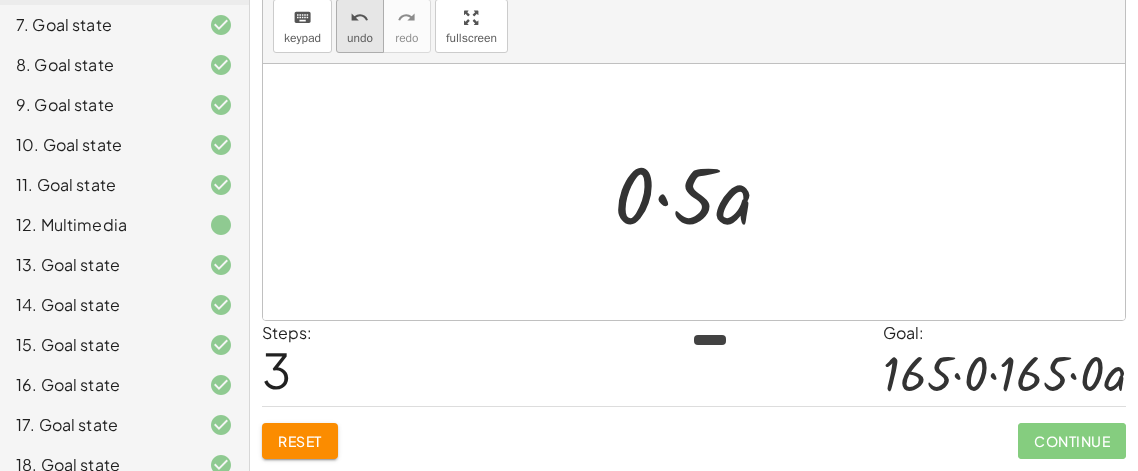 click on "undo" at bounding box center [360, 38] 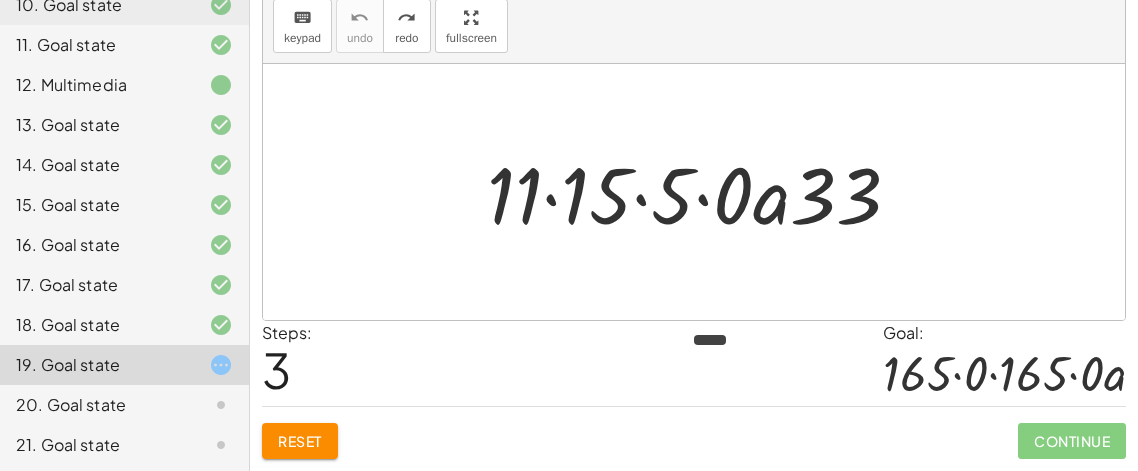 scroll, scrollTop: 569, scrollLeft: 0, axis: vertical 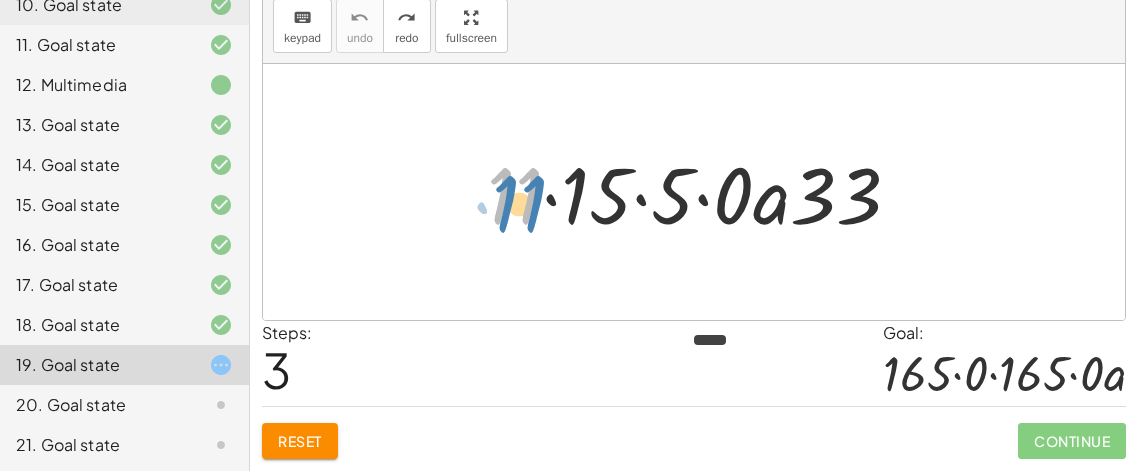 click at bounding box center [702, 192] 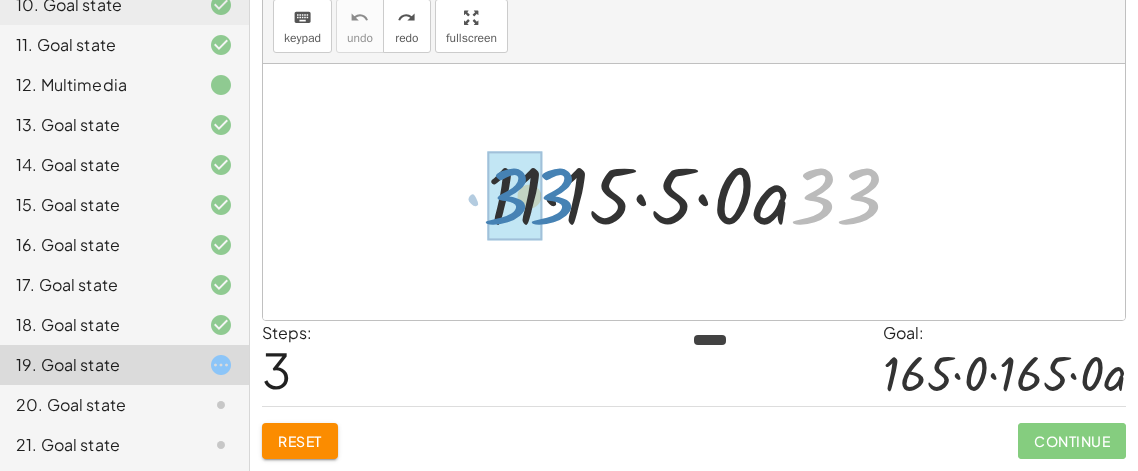 drag, startPoint x: 862, startPoint y: 205, endPoint x: 555, endPoint y: 205, distance: 307 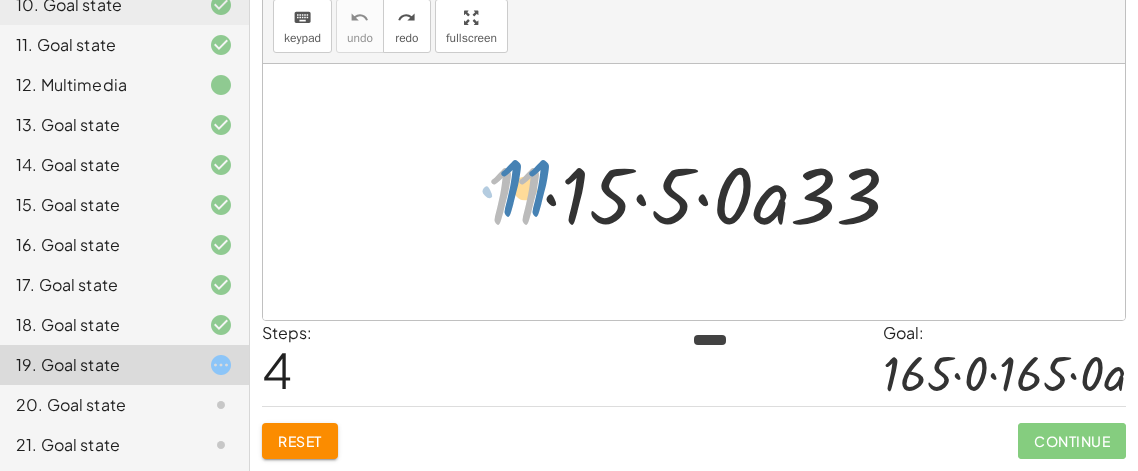 click at bounding box center [702, 192] 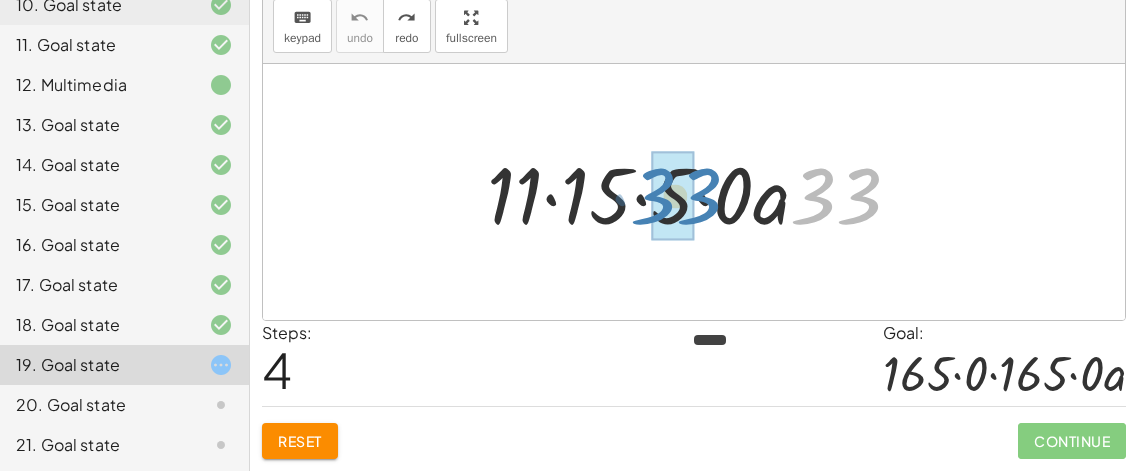 drag, startPoint x: 850, startPoint y: 203, endPoint x: 688, endPoint y: 203, distance: 162 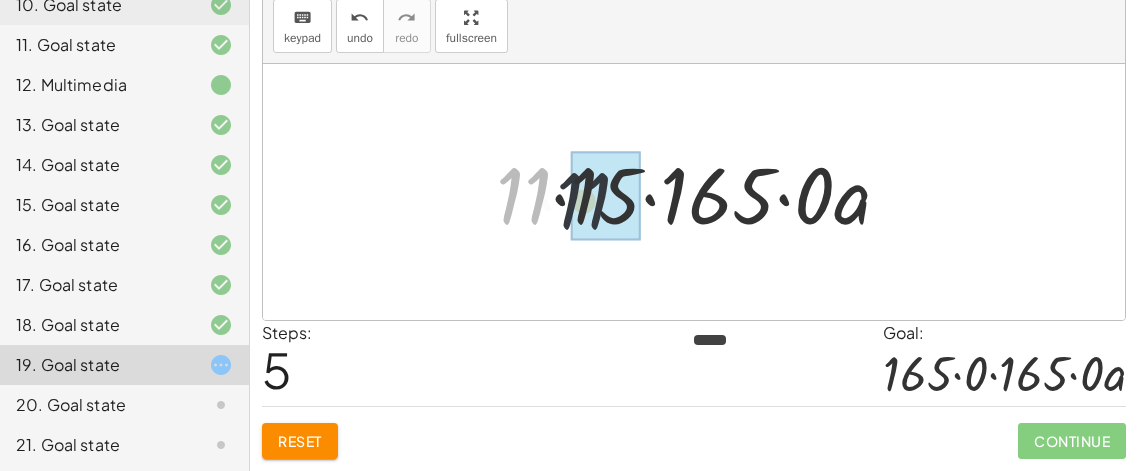 drag, startPoint x: 515, startPoint y: 209, endPoint x: 625, endPoint y: 220, distance: 110.54863 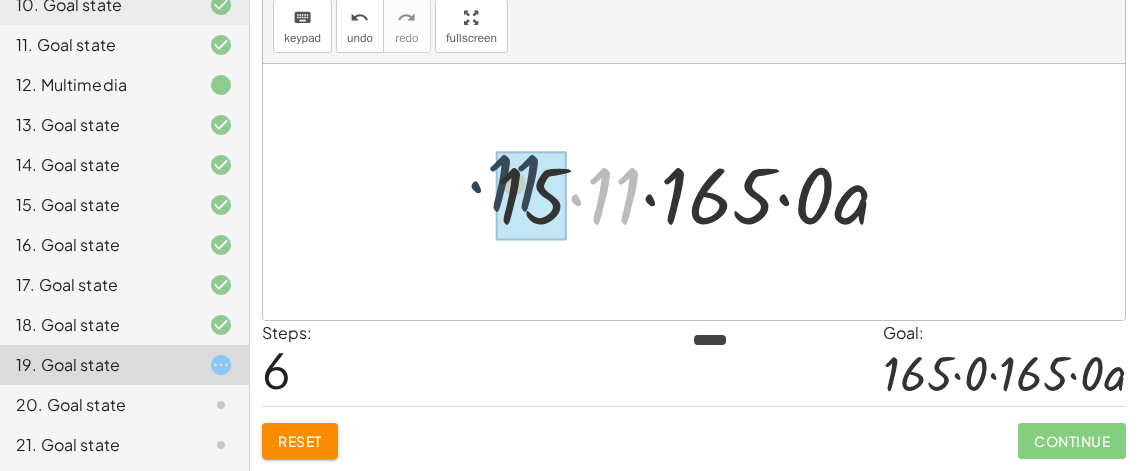 drag, startPoint x: 626, startPoint y: 205, endPoint x: 527, endPoint y: 194, distance: 99.60924 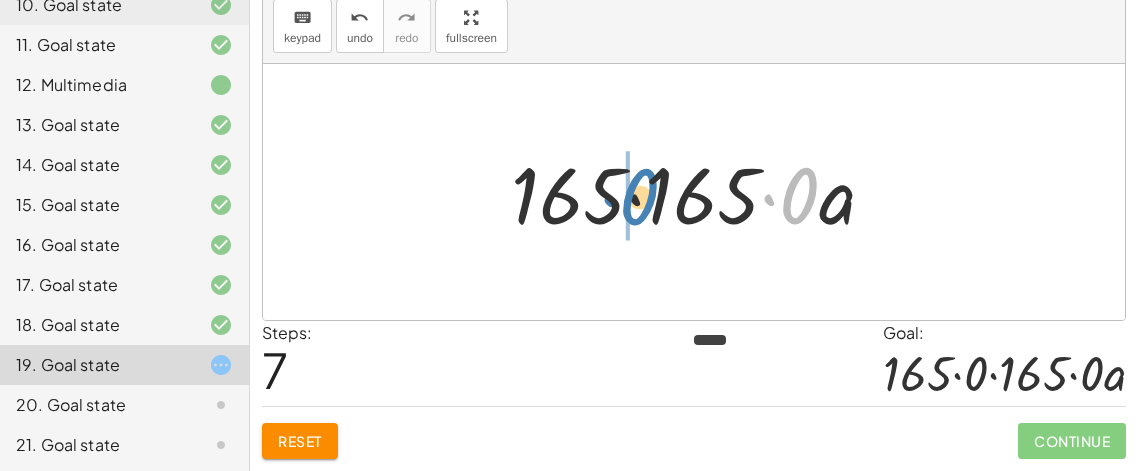 drag, startPoint x: 817, startPoint y: 214, endPoint x: 659, endPoint y: 216, distance: 158.01266 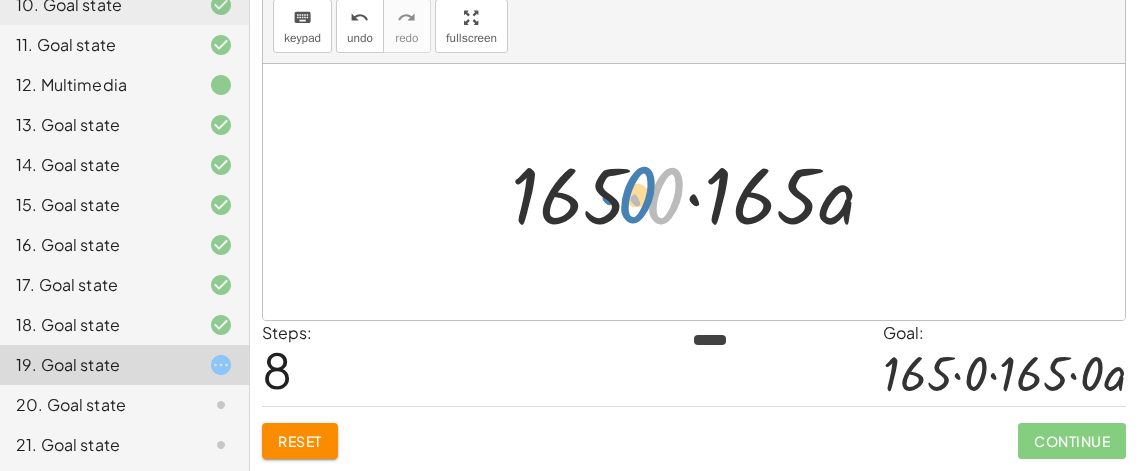 click at bounding box center (701, 192) 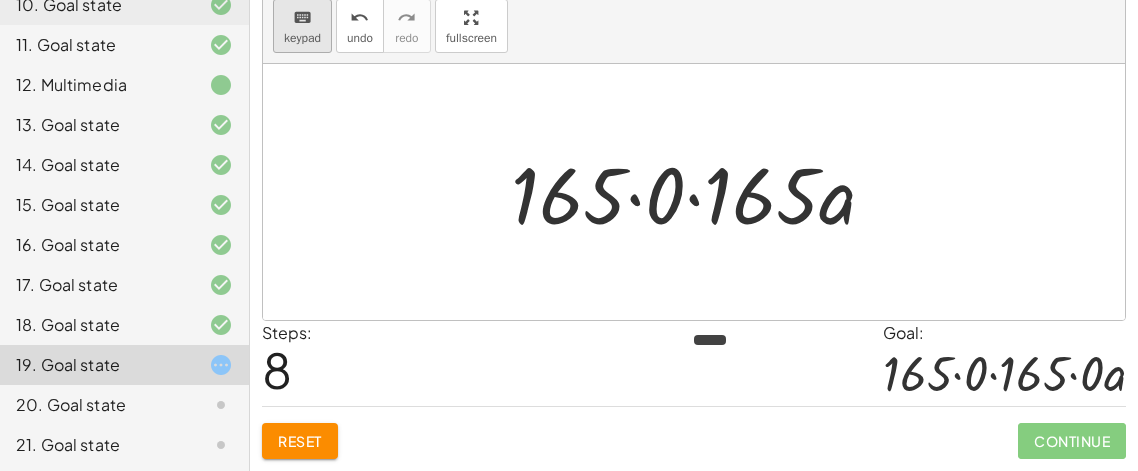 click on "keypad" at bounding box center [302, 38] 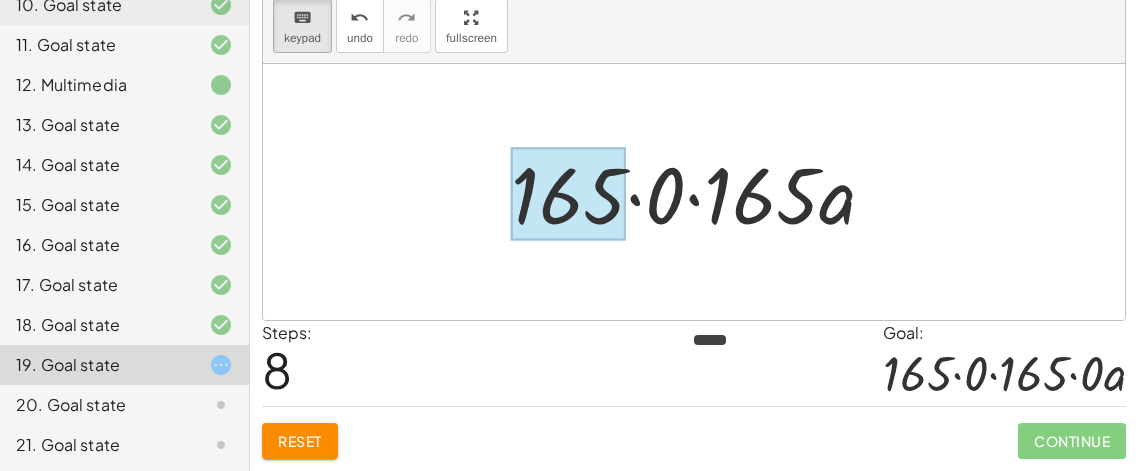 click at bounding box center (568, 194) 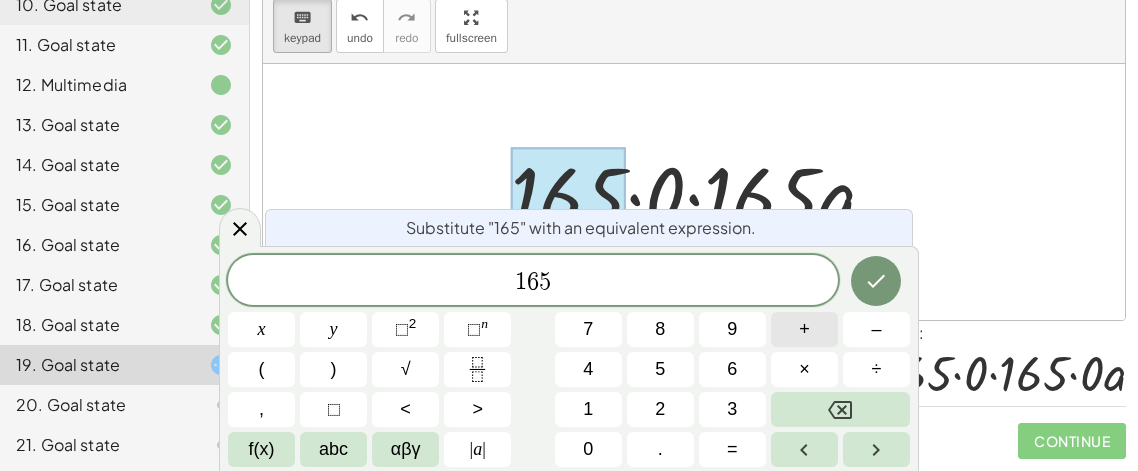 click on "+" at bounding box center (804, 329) 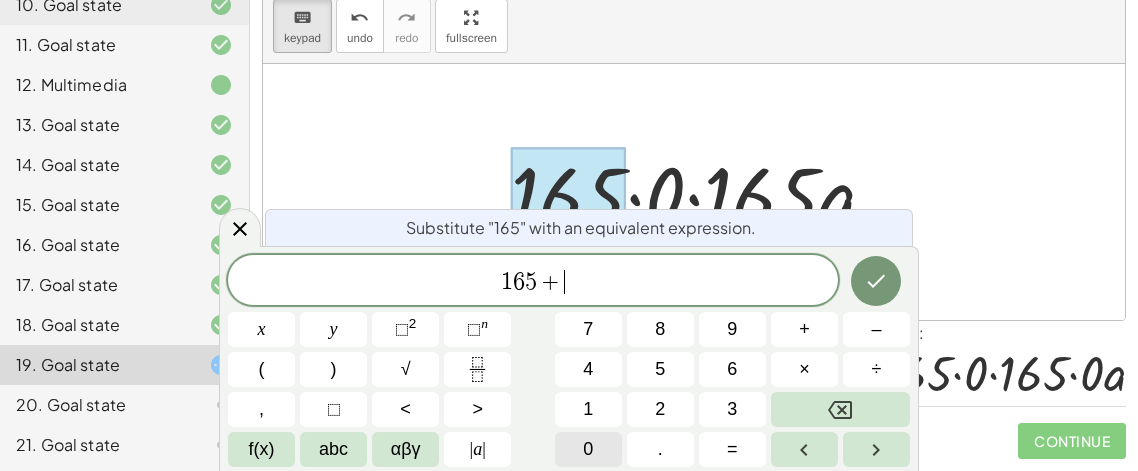 click on "0" at bounding box center [588, 449] 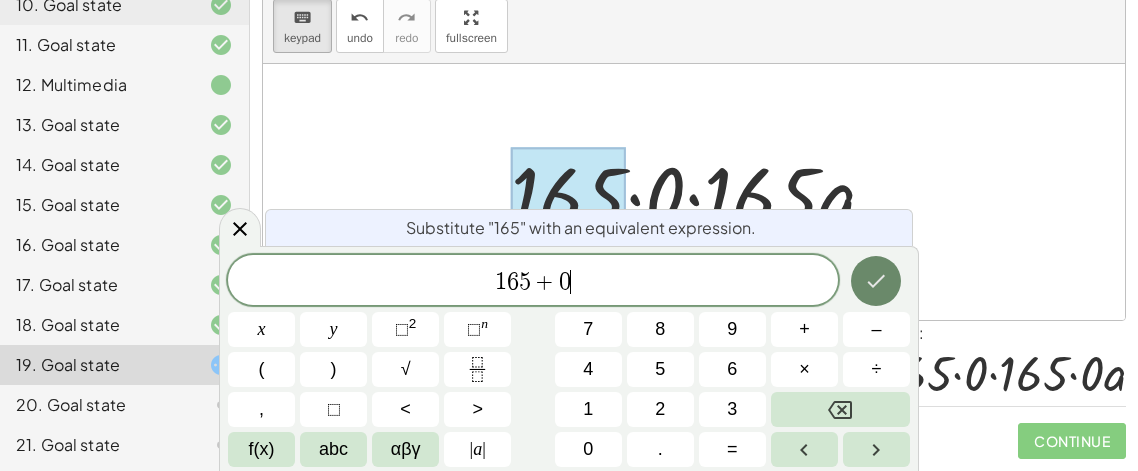 click 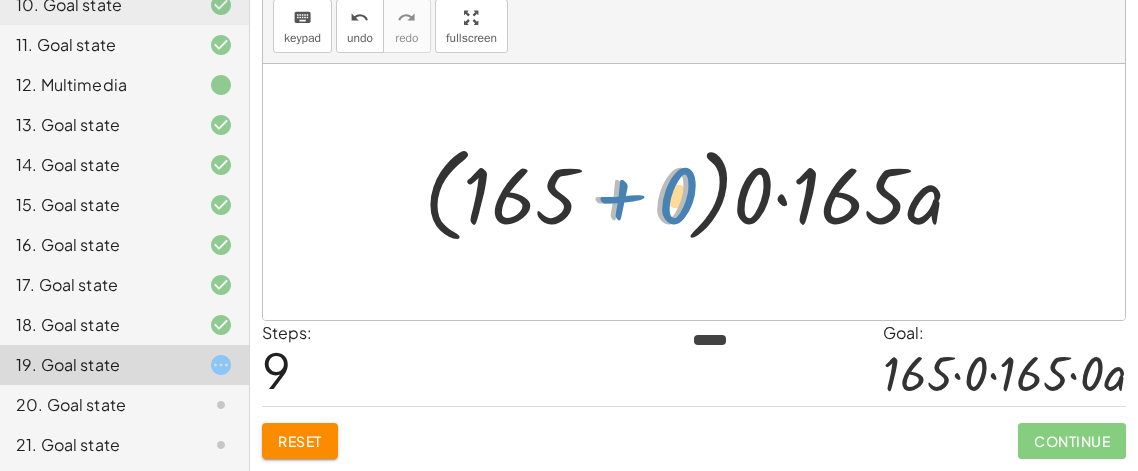 click at bounding box center (701, 192) 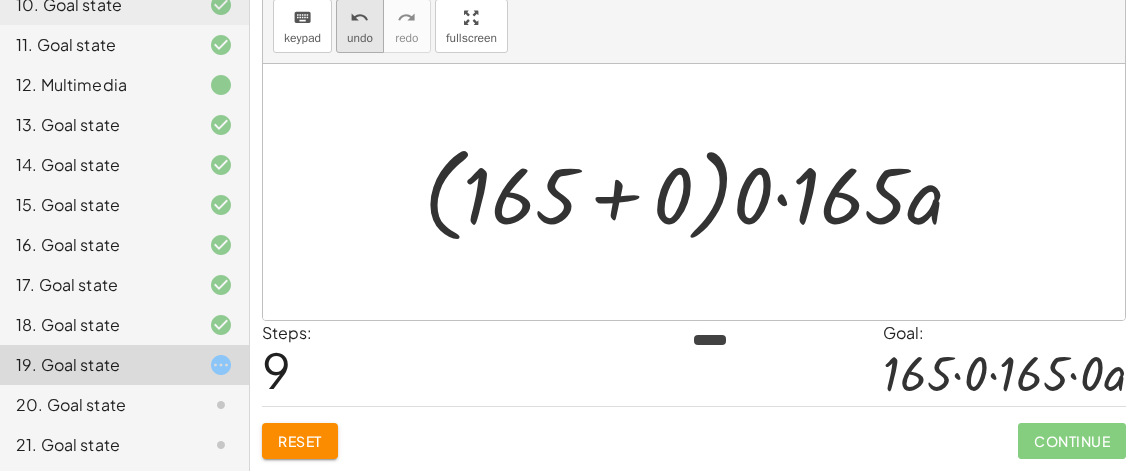 click on "undo" at bounding box center [360, 38] 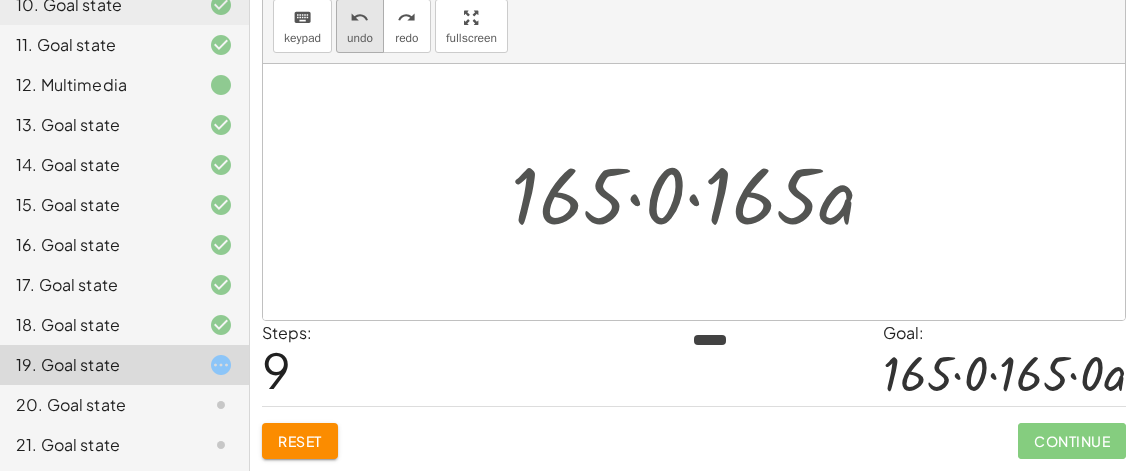 click on "undo" at bounding box center (360, 38) 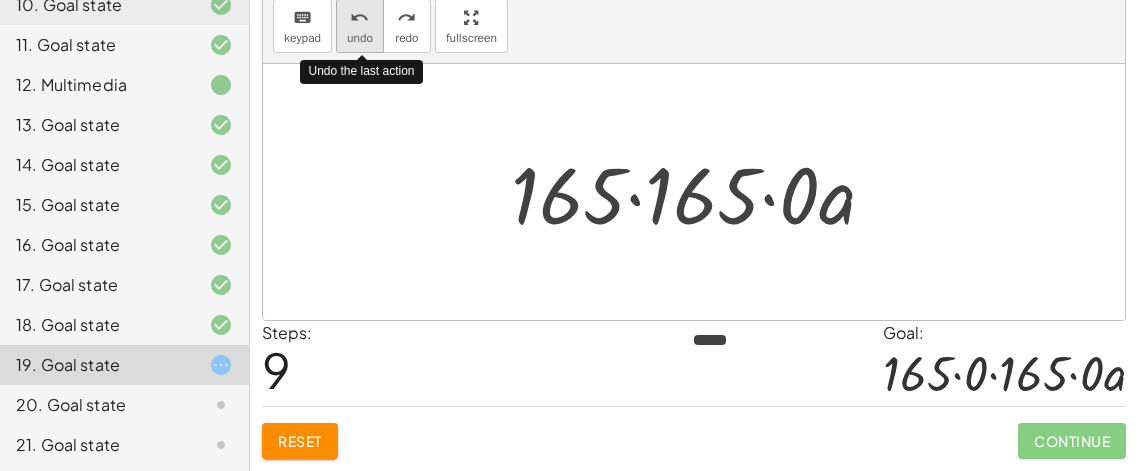 click on "undo" at bounding box center (360, 38) 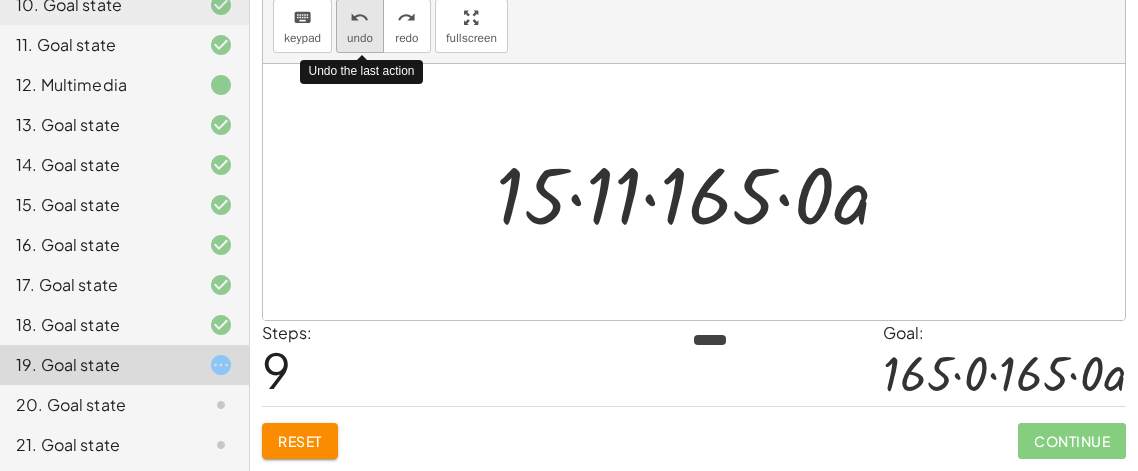 click on "undo" at bounding box center (360, 38) 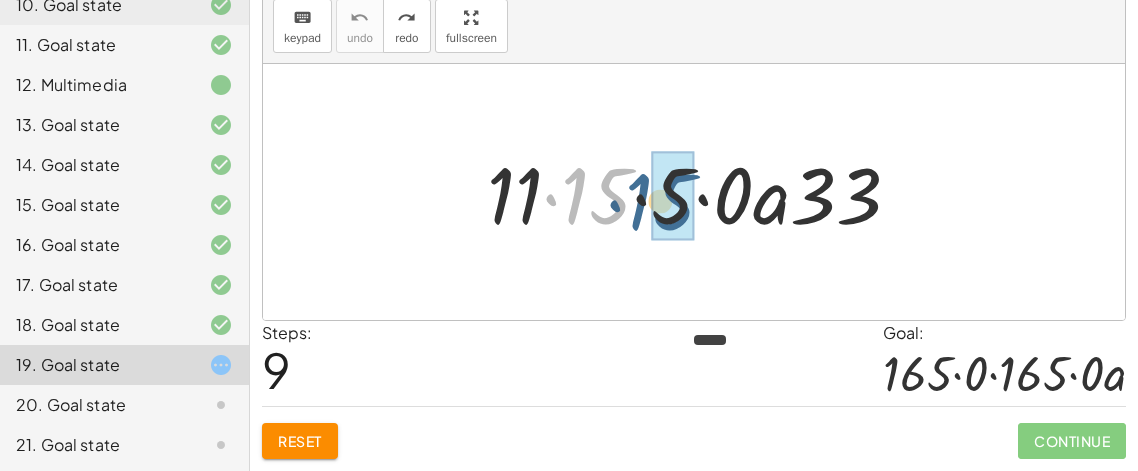 drag, startPoint x: 602, startPoint y: 194, endPoint x: 666, endPoint y: 200, distance: 64.28063 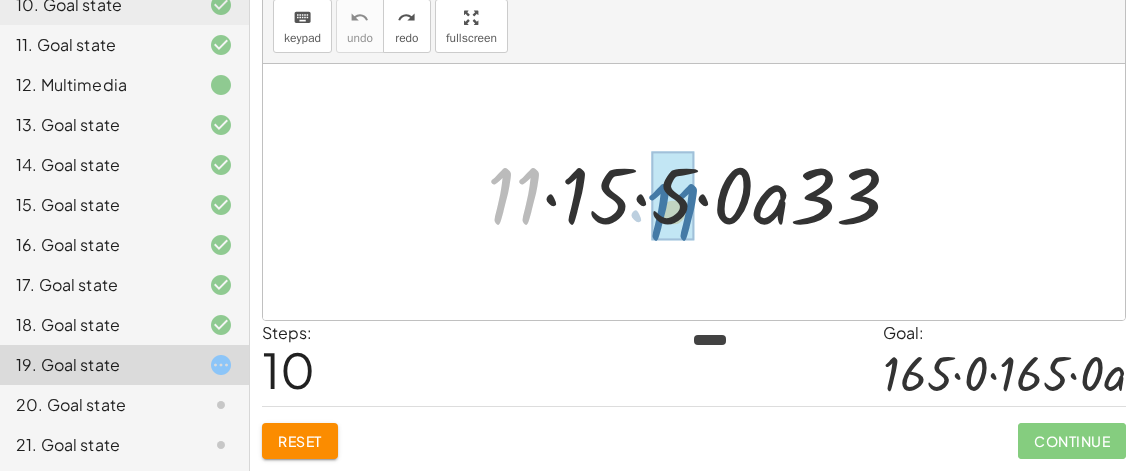 drag, startPoint x: 516, startPoint y: 203, endPoint x: 685, endPoint y: 224, distance: 170.29973 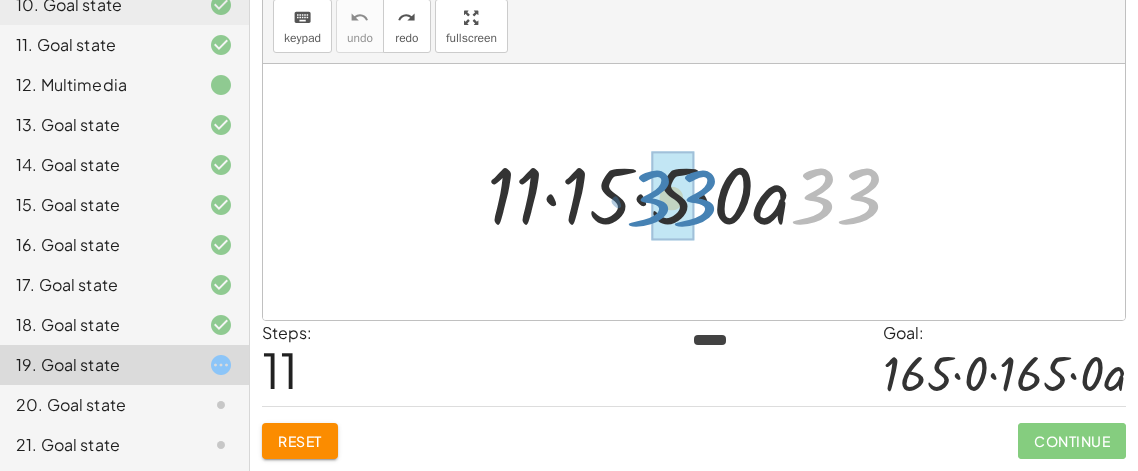 drag, startPoint x: 840, startPoint y: 203, endPoint x: 676, endPoint y: 205, distance: 164.01219 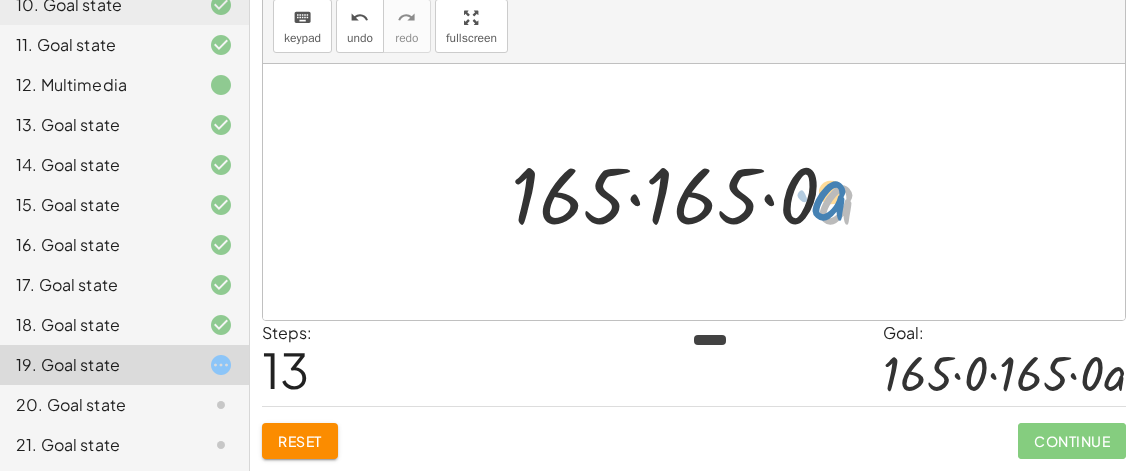 click at bounding box center [701, 192] 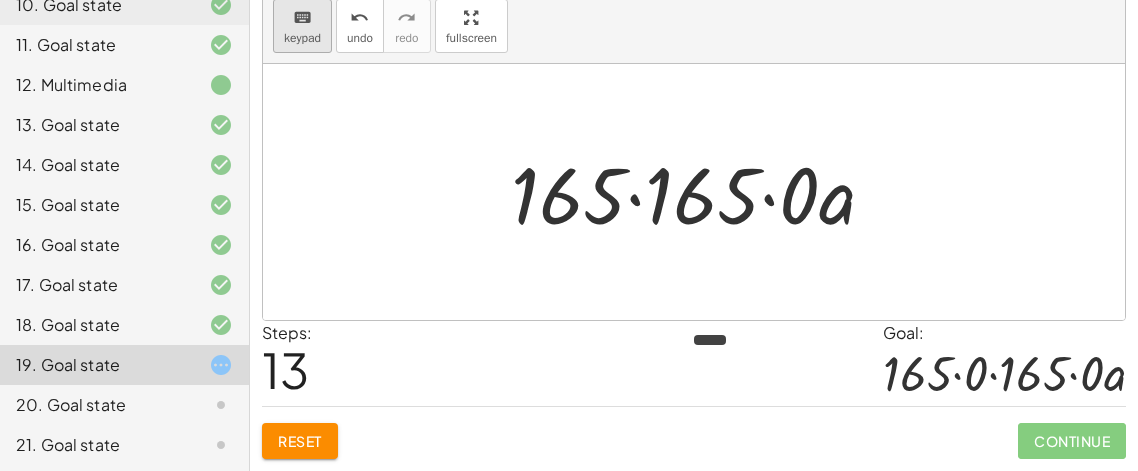 click on "keypad" at bounding box center (302, 38) 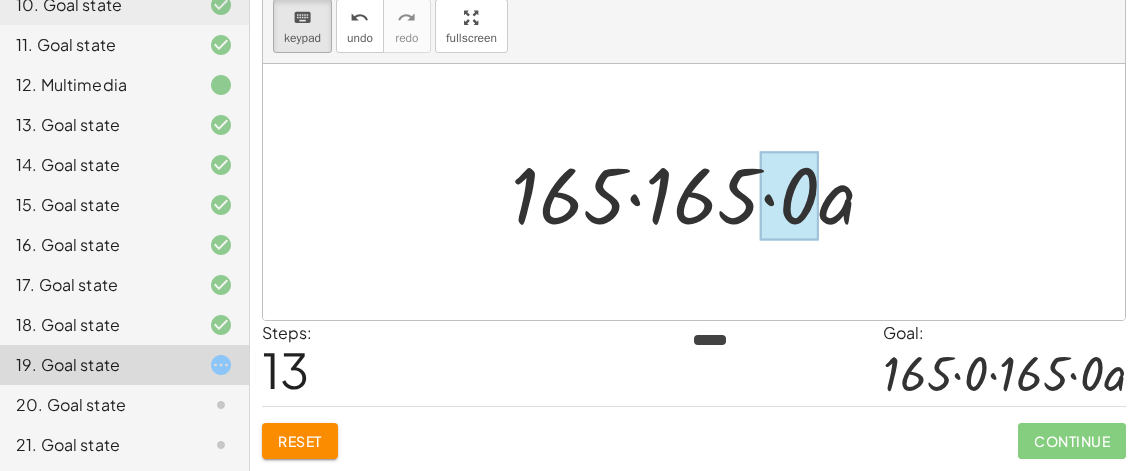 click at bounding box center [789, 196] 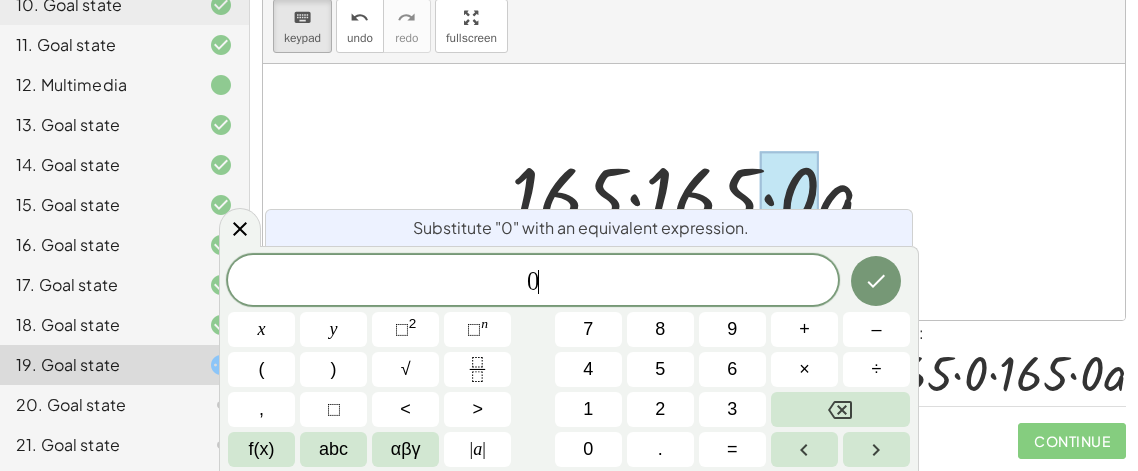click on "0 ​" at bounding box center (533, 282) 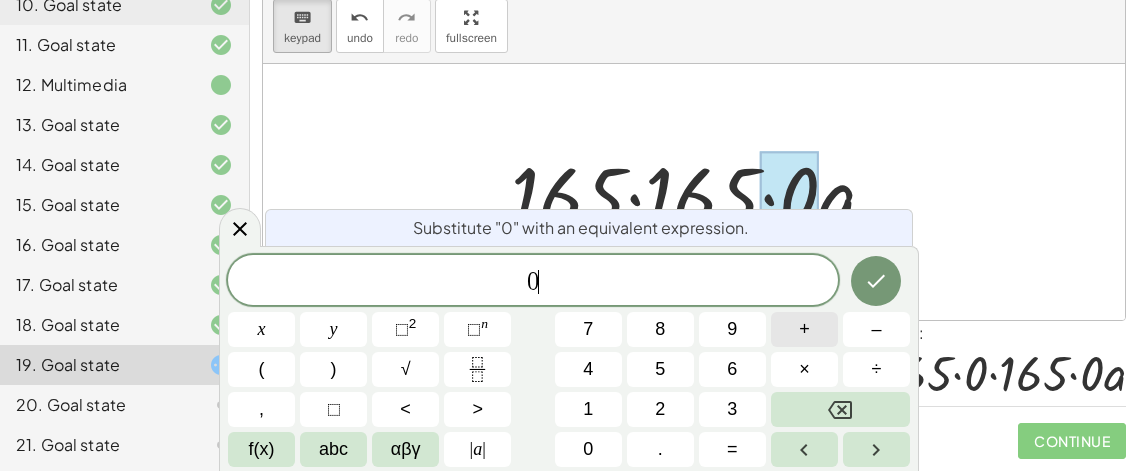 click on "+" at bounding box center (804, 329) 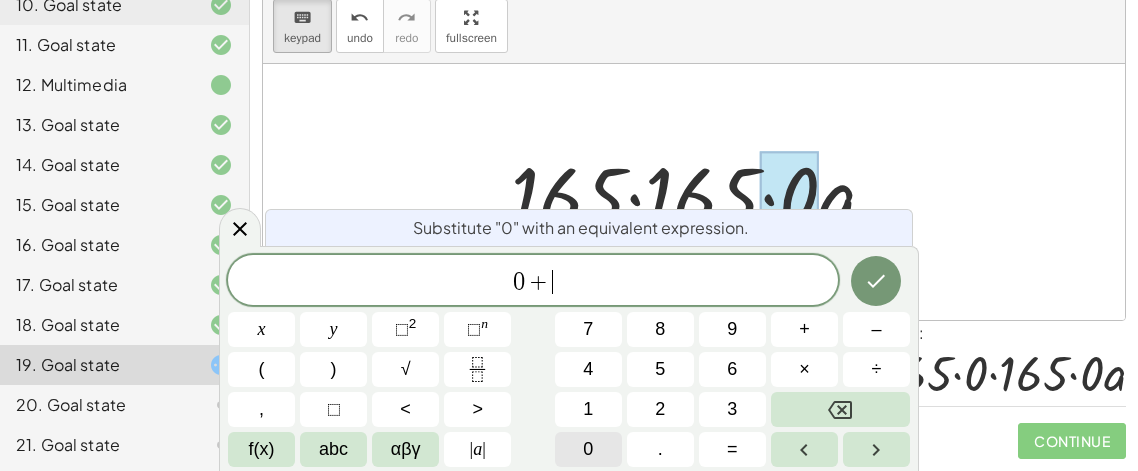 click on "0" at bounding box center [588, 449] 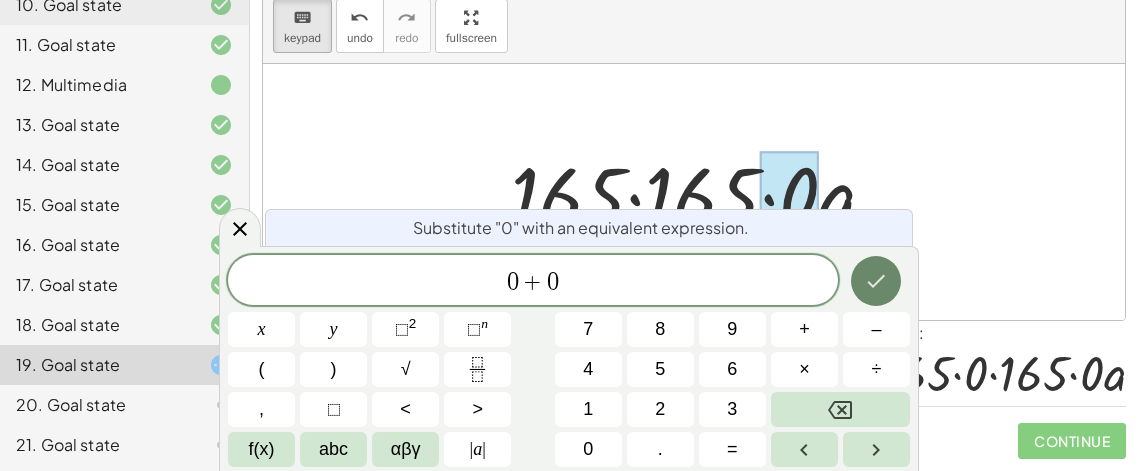click 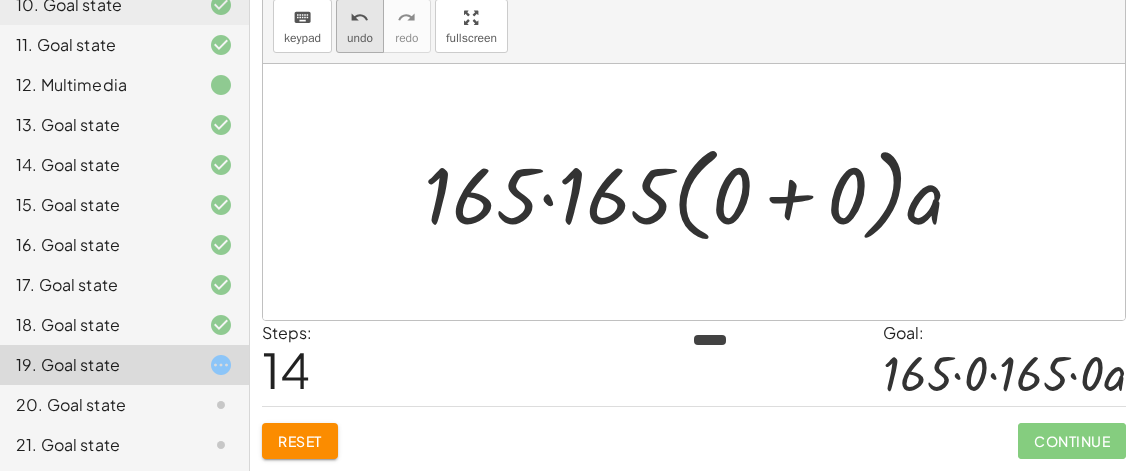 click on "undo" at bounding box center (360, 38) 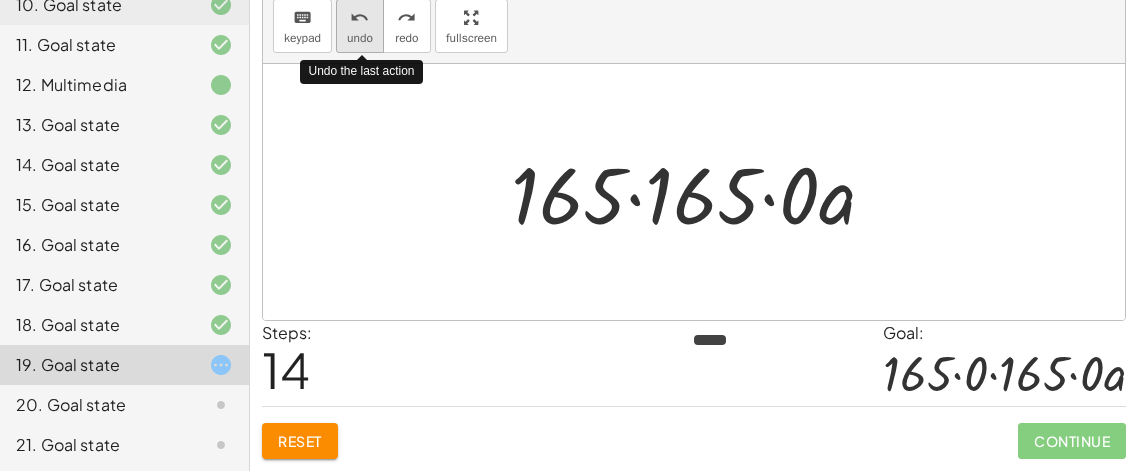click on "undo" at bounding box center [360, 38] 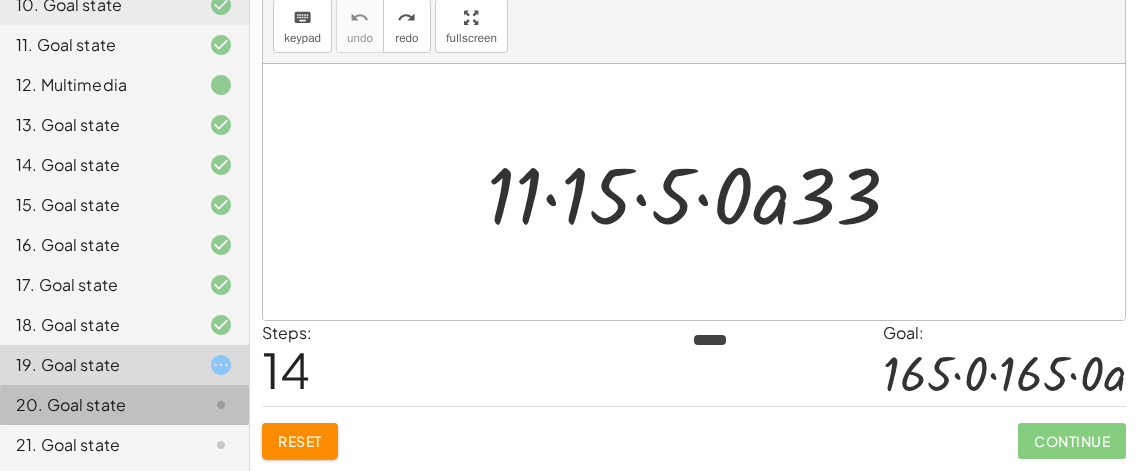 click on "20. Goal state" 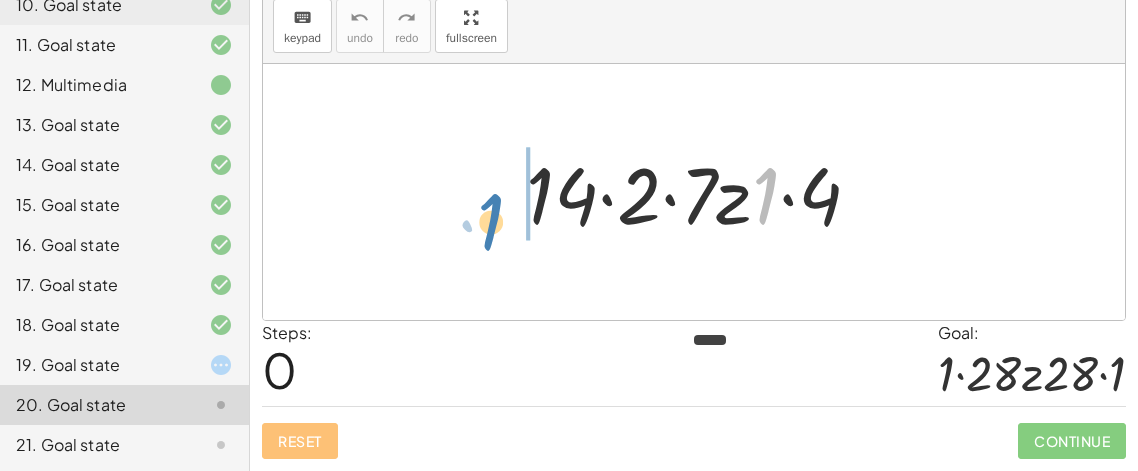 drag, startPoint x: 760, startPoint y: 201, endPoint x: 485, endPoint y: 225, distance: 276.0453 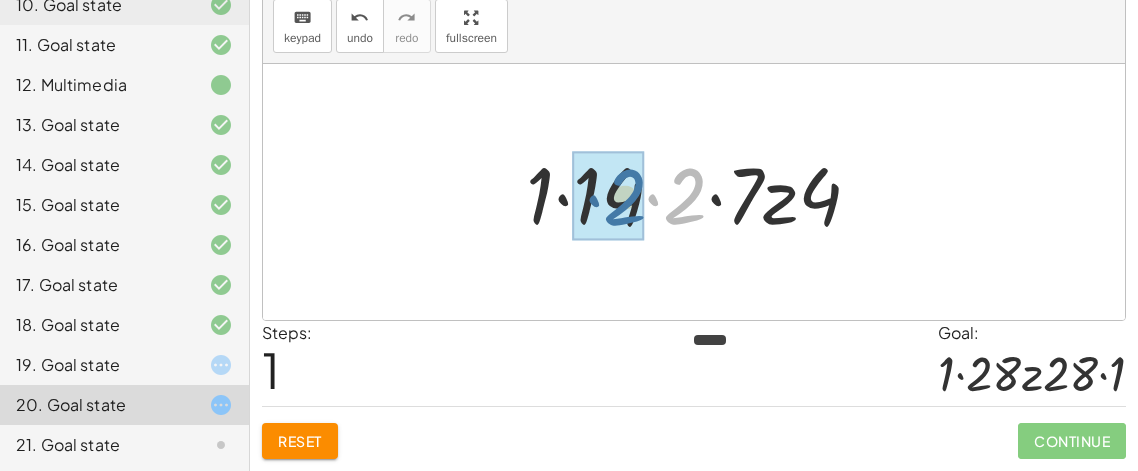 drag, startPoint x: 691, startPoint y: 194, endPoint x: 633, endPoint y: 197, distance: 58.077534 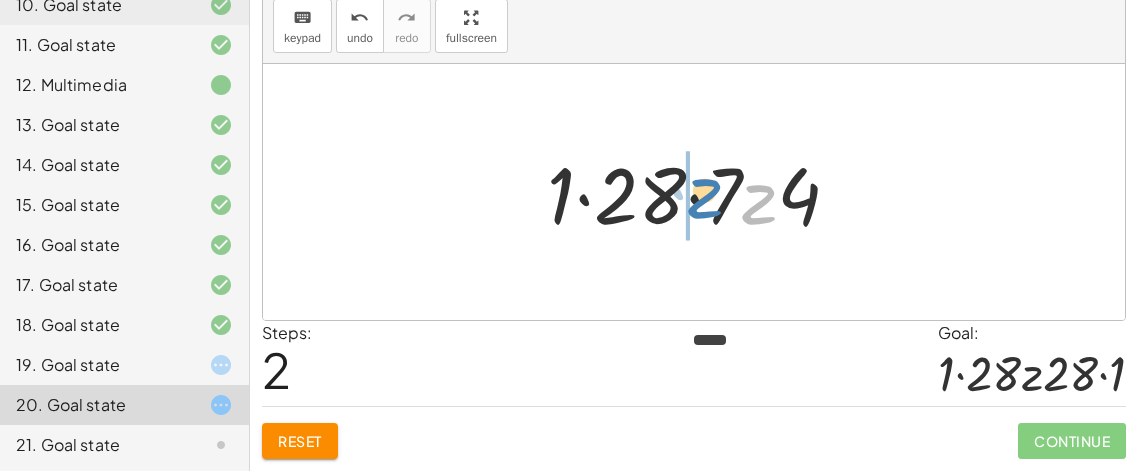 drag, startPoint x: 758, startPoint y: 214, endPoint x: 705, endPoint y: 209, distance: 53.235325 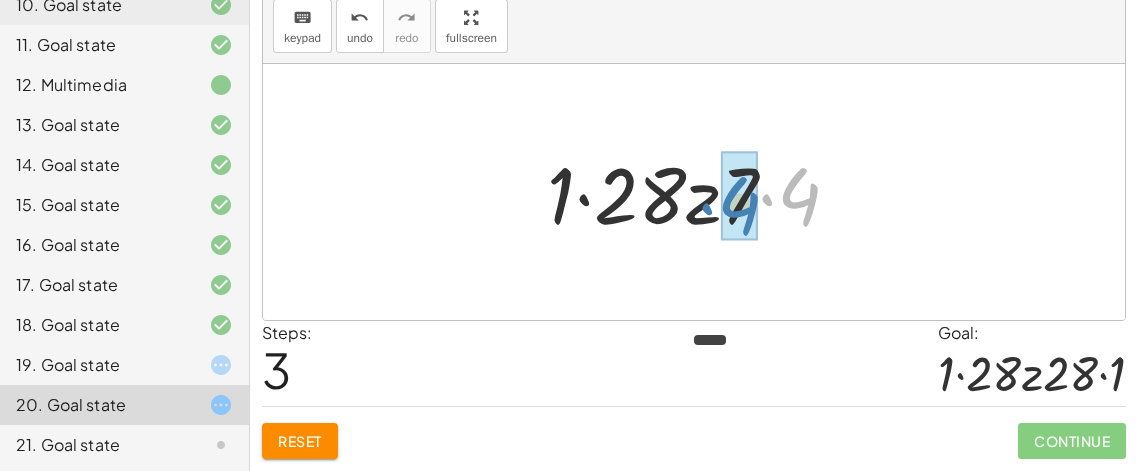 drag, startPoint x: 811, startPoint y: 202, endPoint x: 752, endPoint y: 211, distance: 59.682495 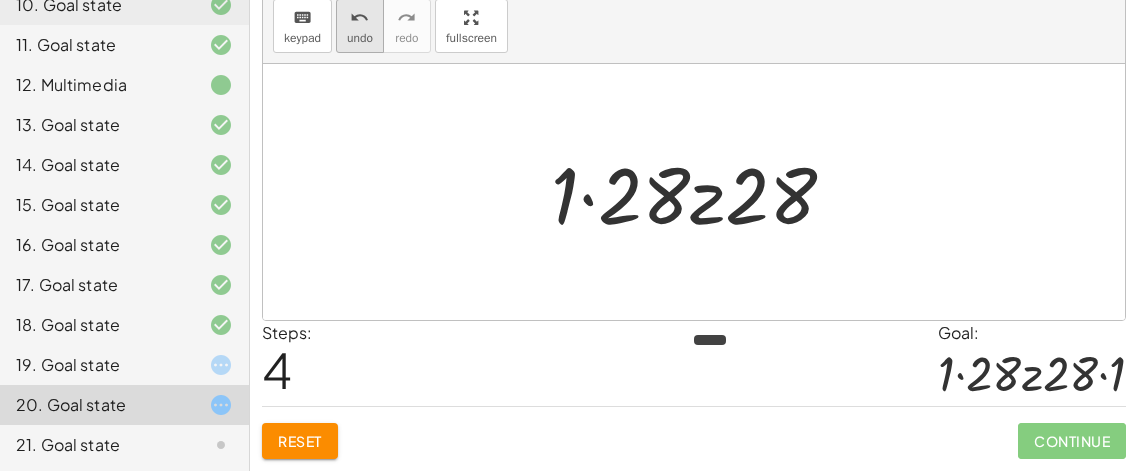 click on "undo" at bounding box center (360, 38) 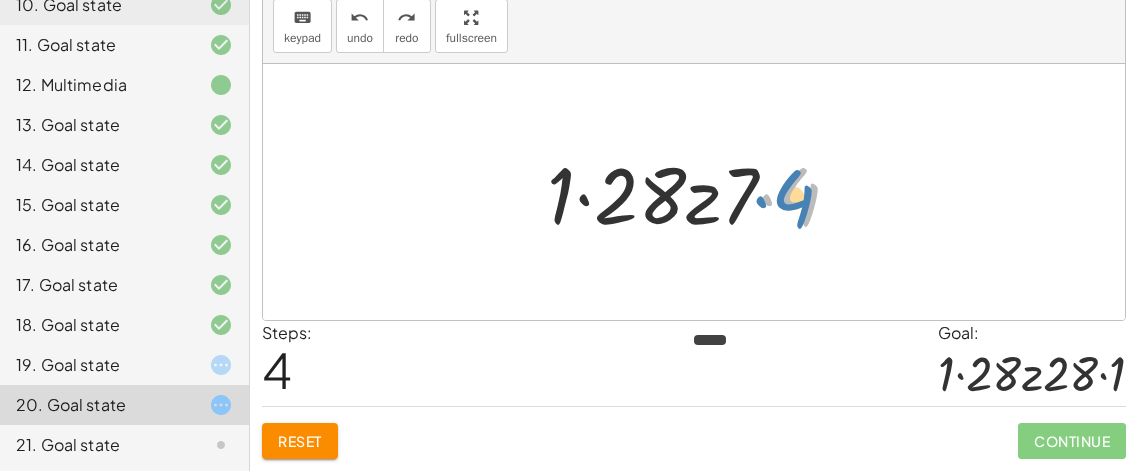 click at bounding box center (701, 192) 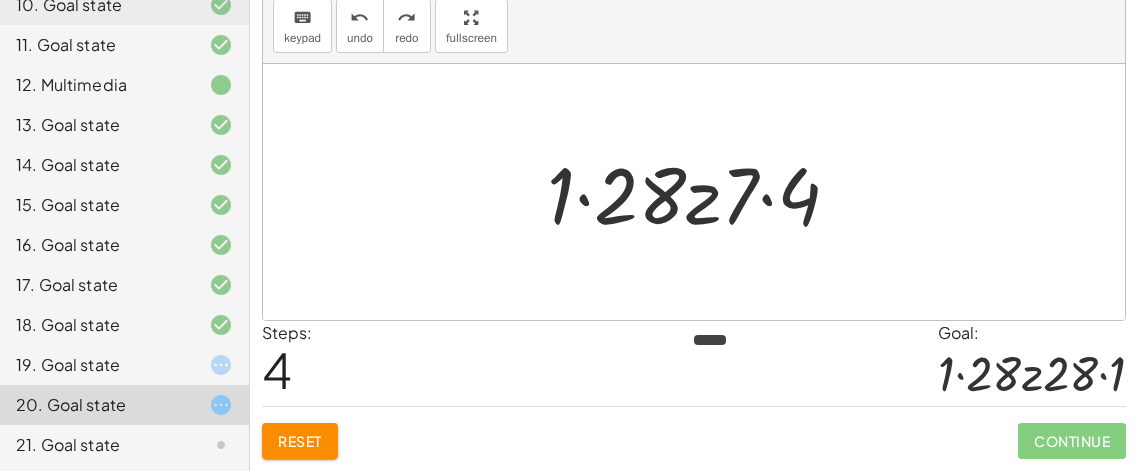 click on "19. Goal state" 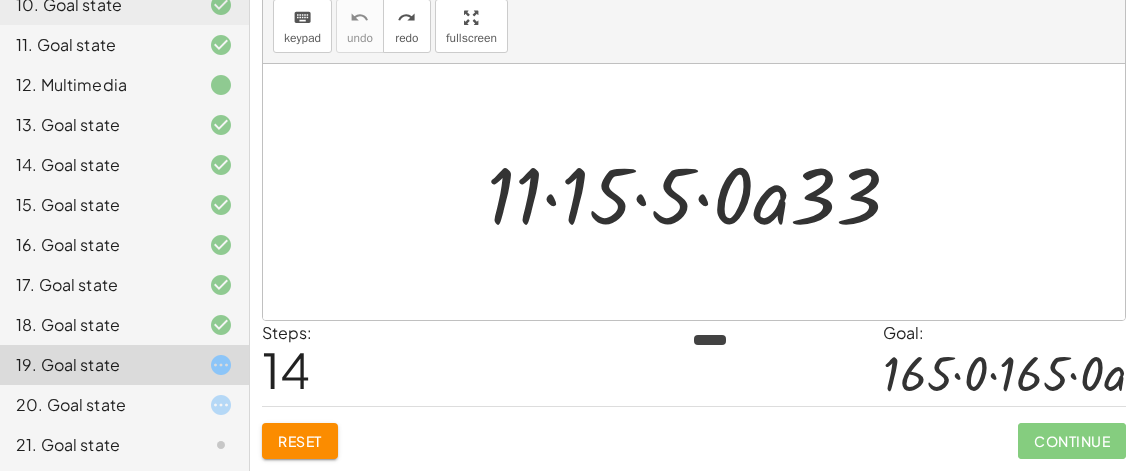click at bounding box center [702, 192] 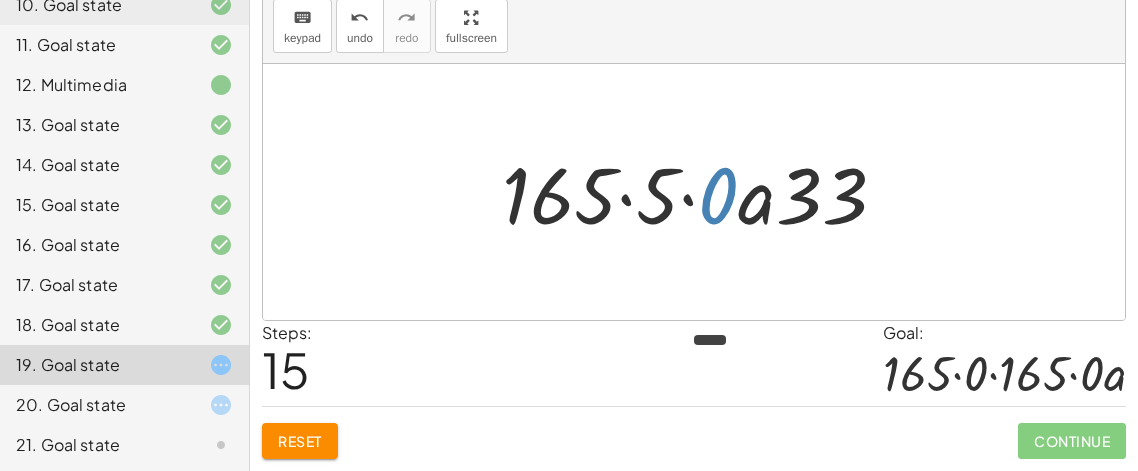 click at bounding box center (702, 192) 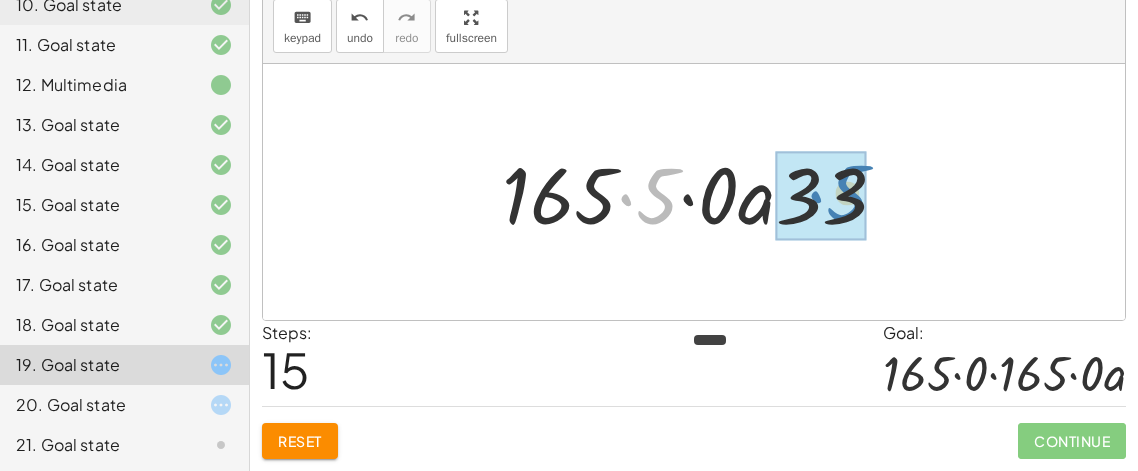 drag, startPoint x: 652, startPoint y: 197, endPoint x: 841, endPoint y: 193, distance: 189.04233 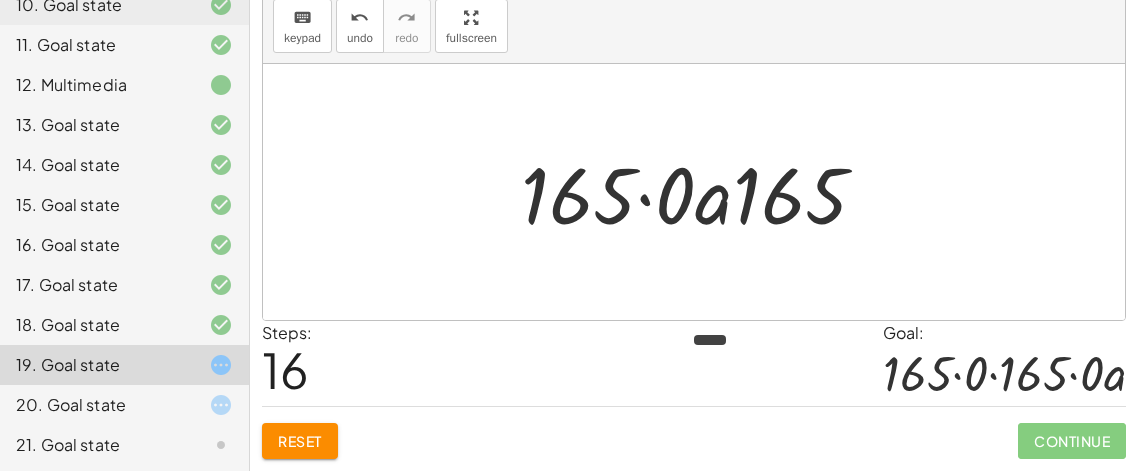 click at bounding box center (702, 192) 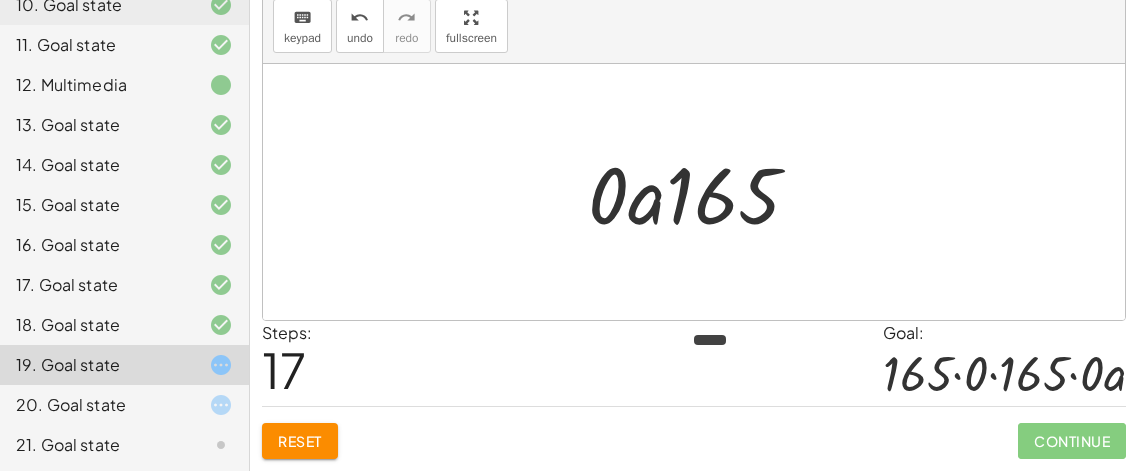 click on "Reset" 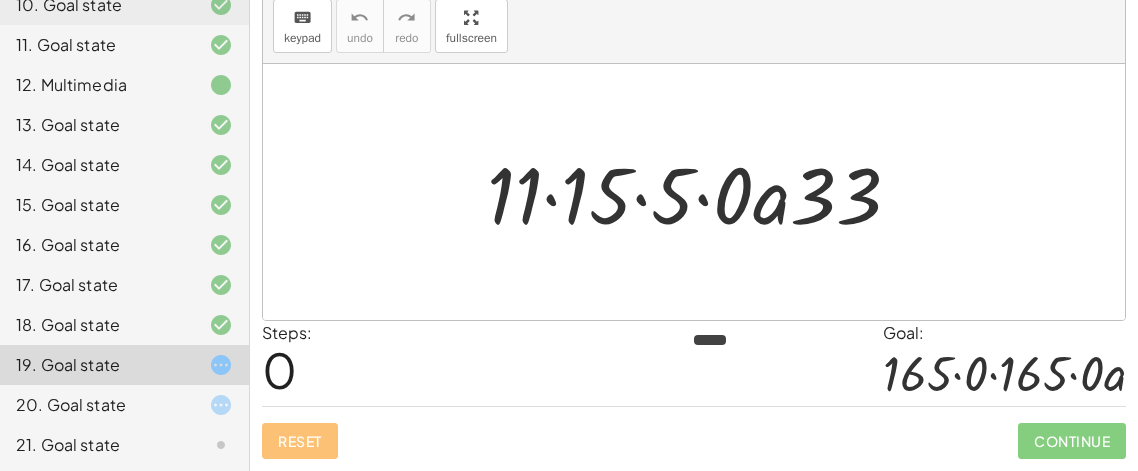 click at bounding box center (702, 192) 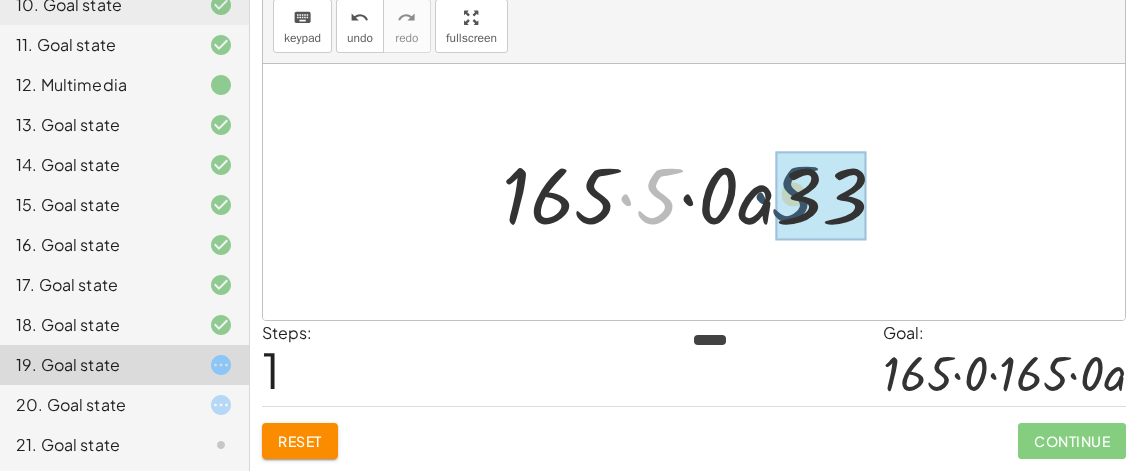 drag, startPoint x: 655, startPoint y: 195, endPoint x: 822, endPoint y: 184, distance: 167.36188 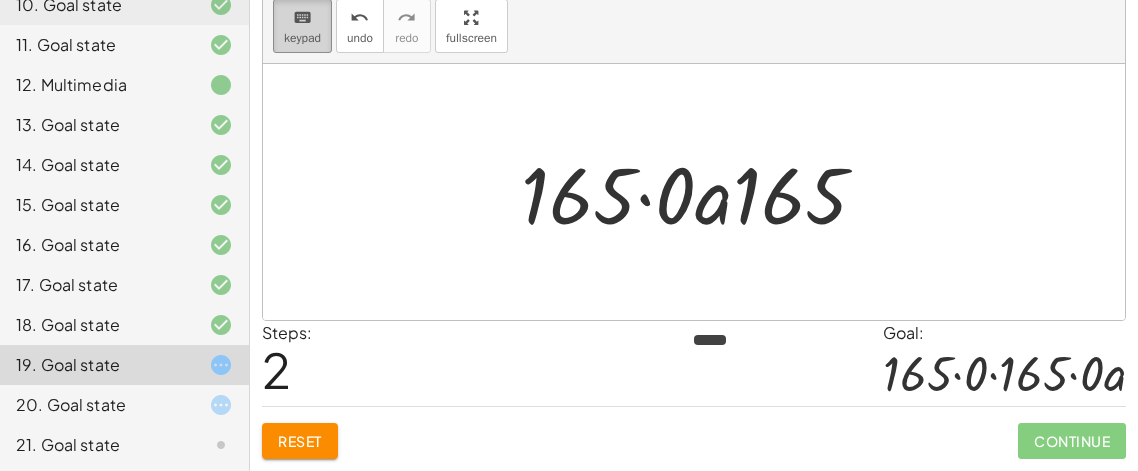 click on "keypad" at bounding box center (302, 38) 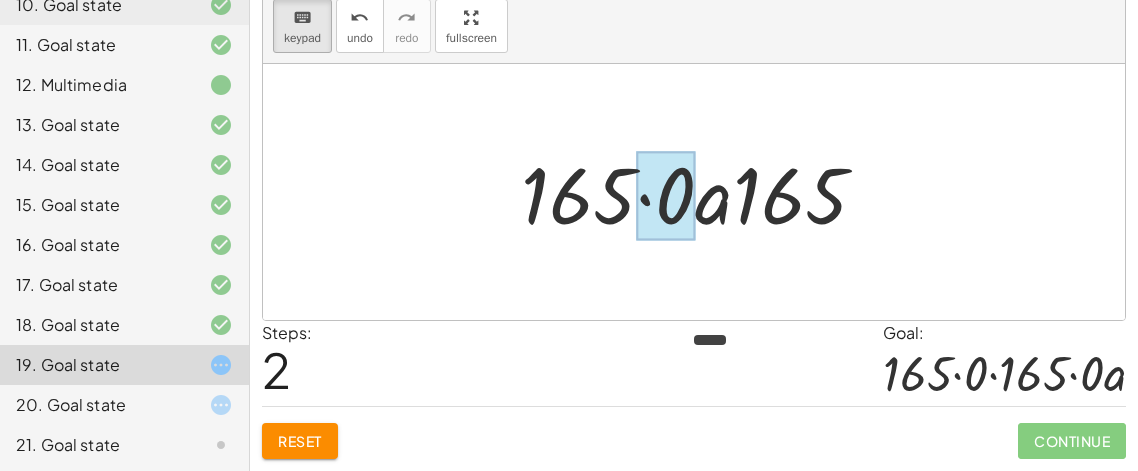 click at bounding box center [665, 196] 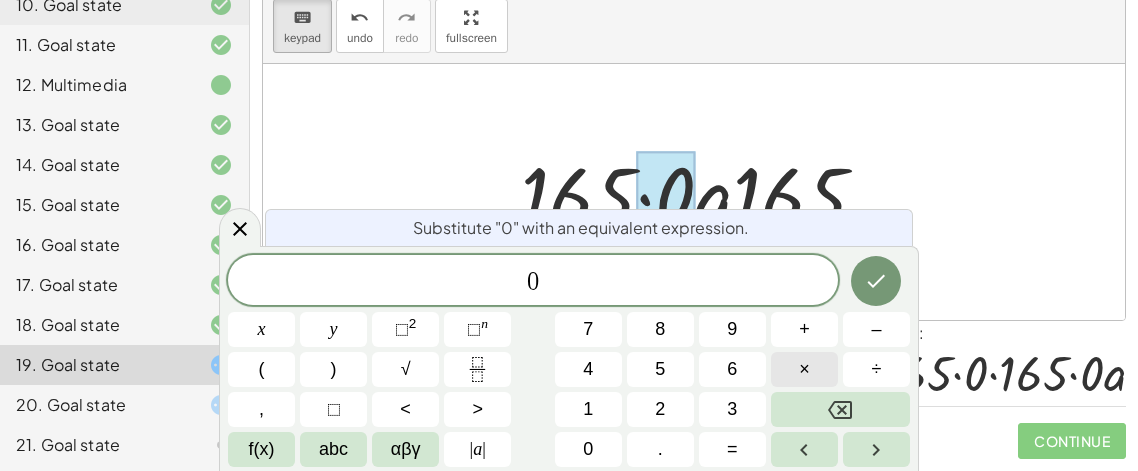 click on "×" at bounding box center (804, 369) 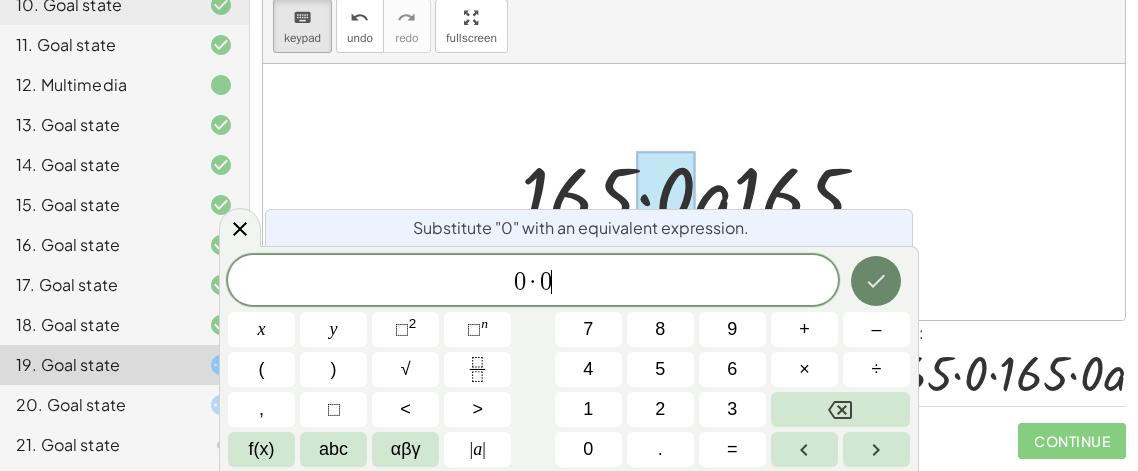 click 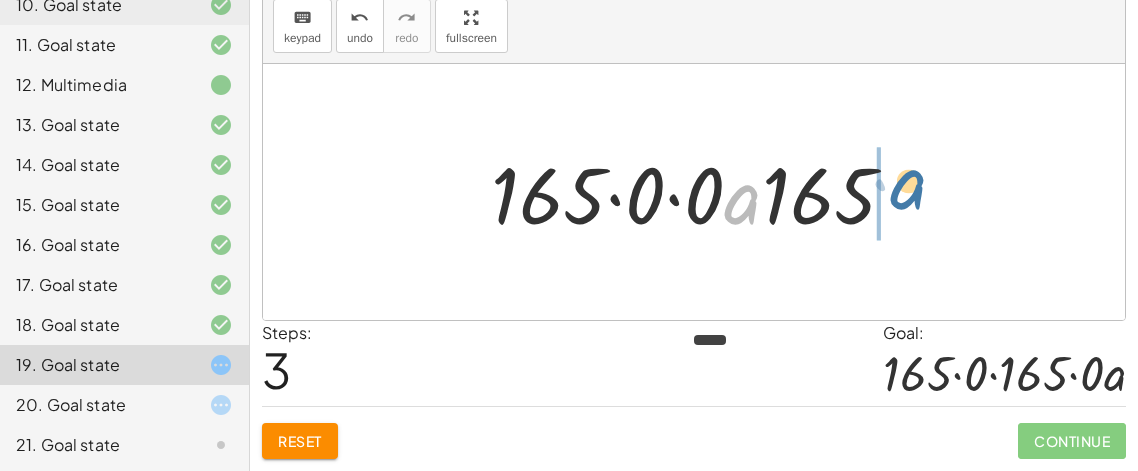 drag, startPoint x: 748, startPoint y: 201, endPoint x: 923, endPoint y: 185, distance: 175.7299 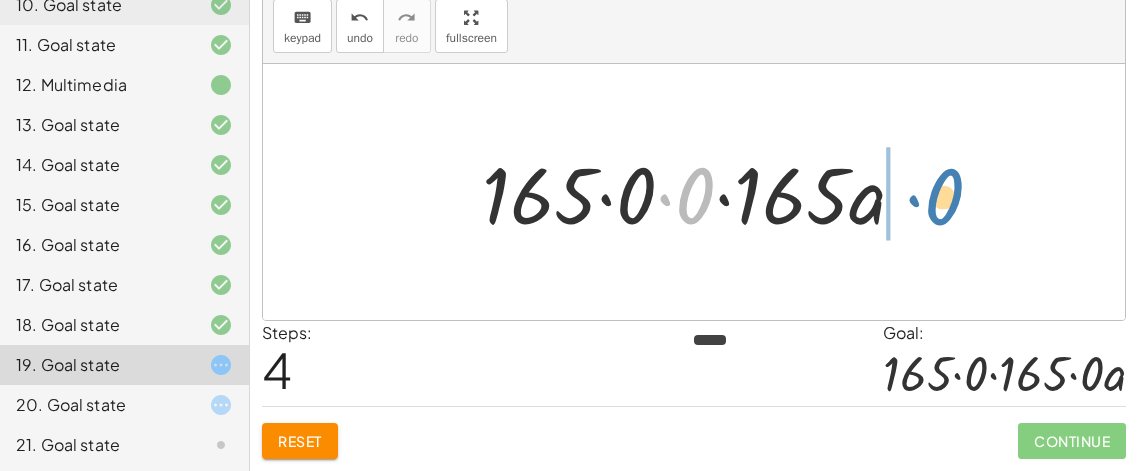 drag, startPoint x: 688, startPoint y: 189, endPoint x: 936, endPoint y: 190, distance: 248.00201 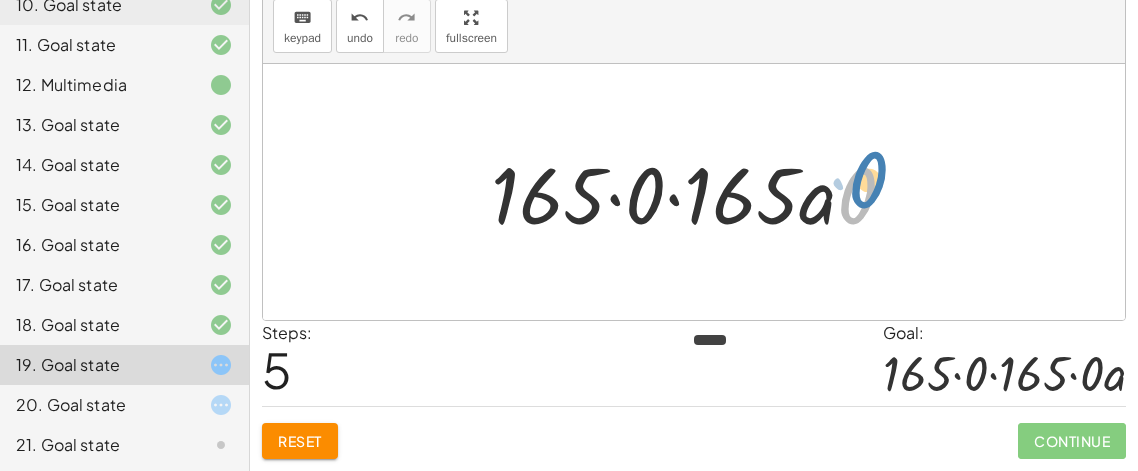 drag, startPoint x: 859, startPoint y: 195, endPoint x: 893, endPoint y: 175, distance: 39.446167 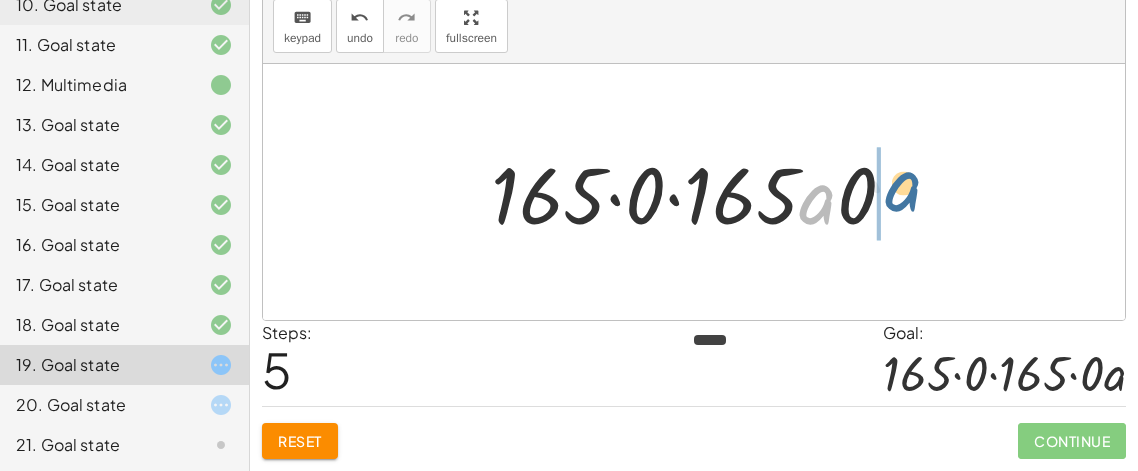 drag, startPoint x: 820, startPoint y: 199, endPoint x: 943, endPoint y: 174, distance: 125.51494 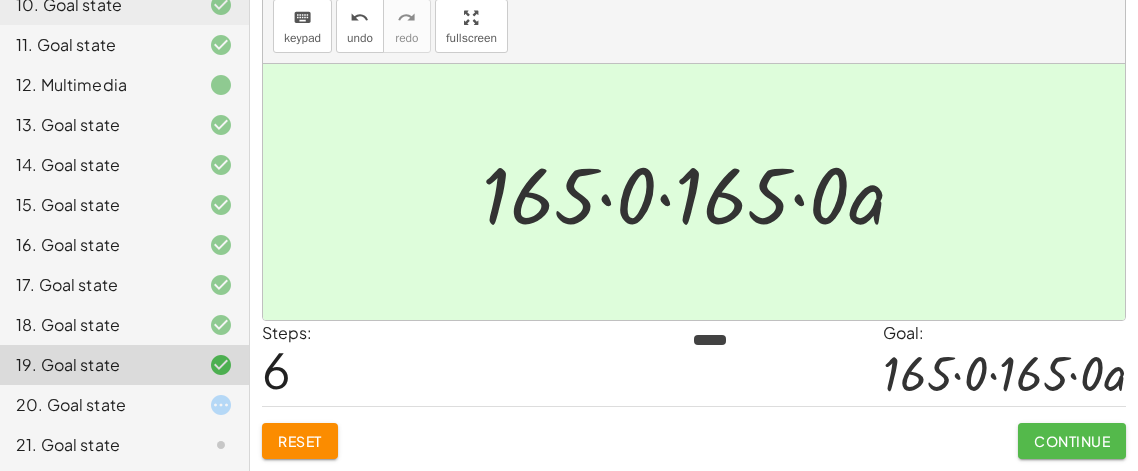 click on "Continue" at bounding box center [1072, 441] 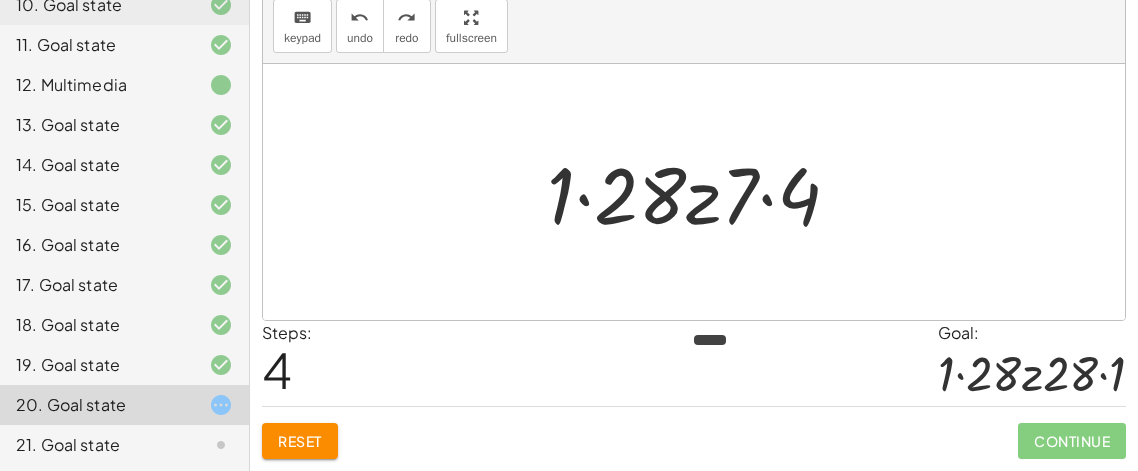 click on "Make the expression match the goal! keyboard keypad undo undo redo redo fullscreen · 14 · 2 · 7 · z · 1 · 4 · 1 · 14 · 2 · 7 · z · 4 · 1 · 28 · 7 · z · 4 · 1 · 28 · z · 7 · 4 × Steps:  4 Goal: · 1 · 28 · z · 28 · 1 Reset   Continue" 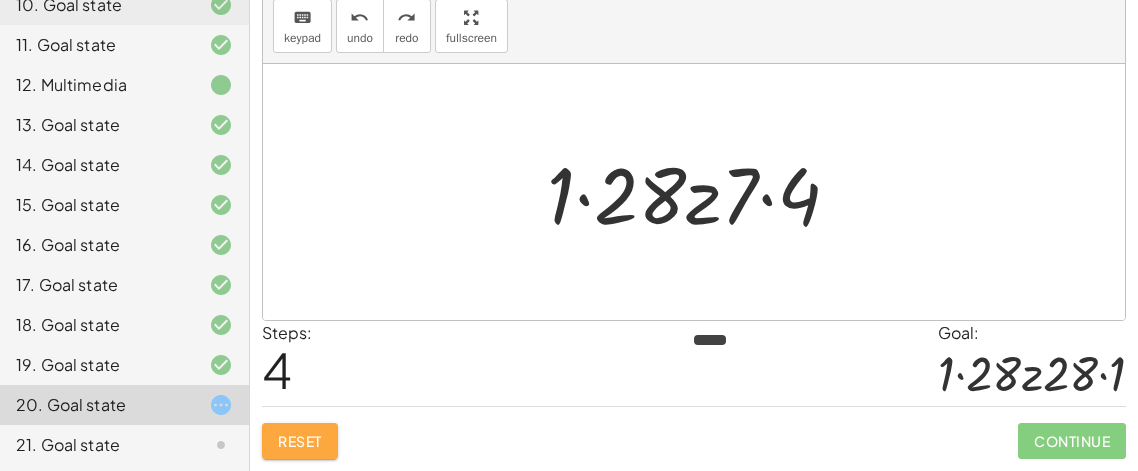 click on "Reset" at bounding box center [300, 441] 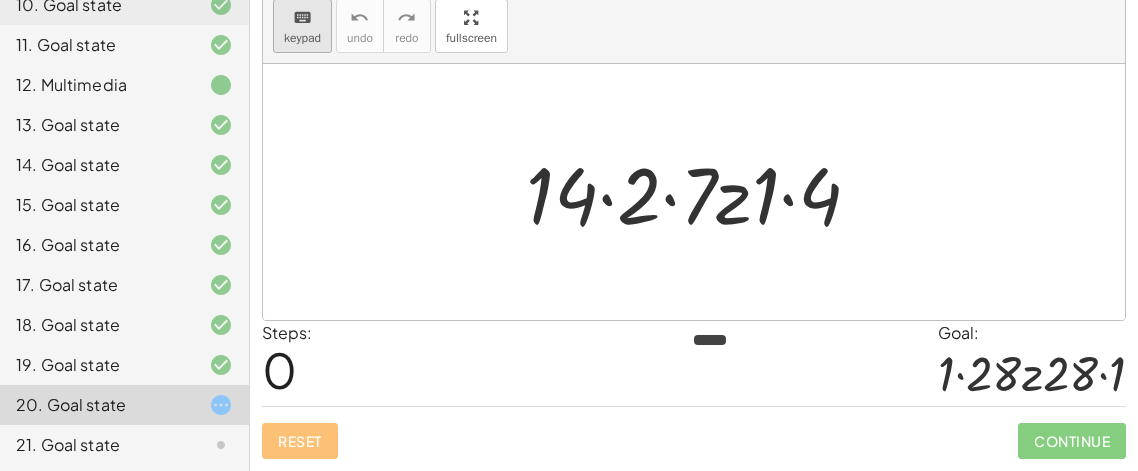 click on "keypad" at bounding box center (302, 38) 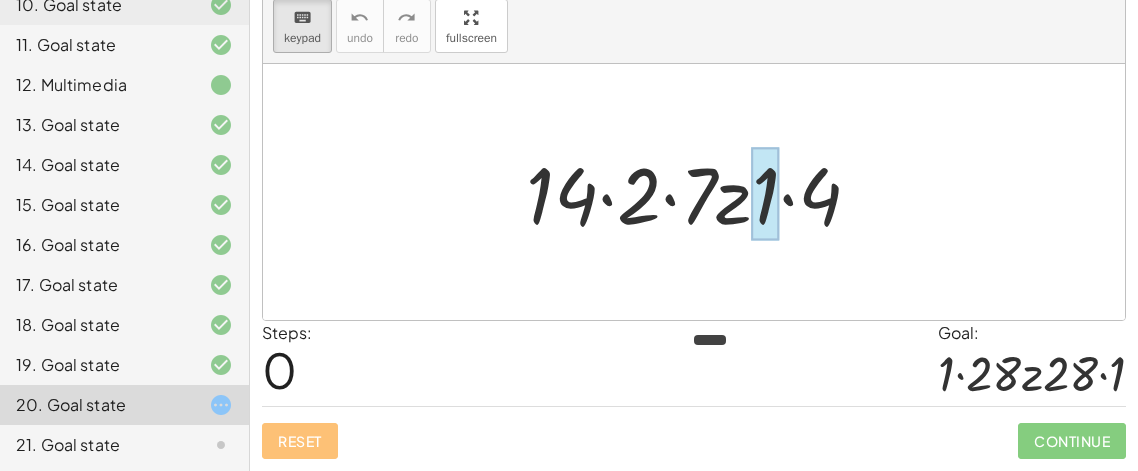 click at bounding box center (766, 194) 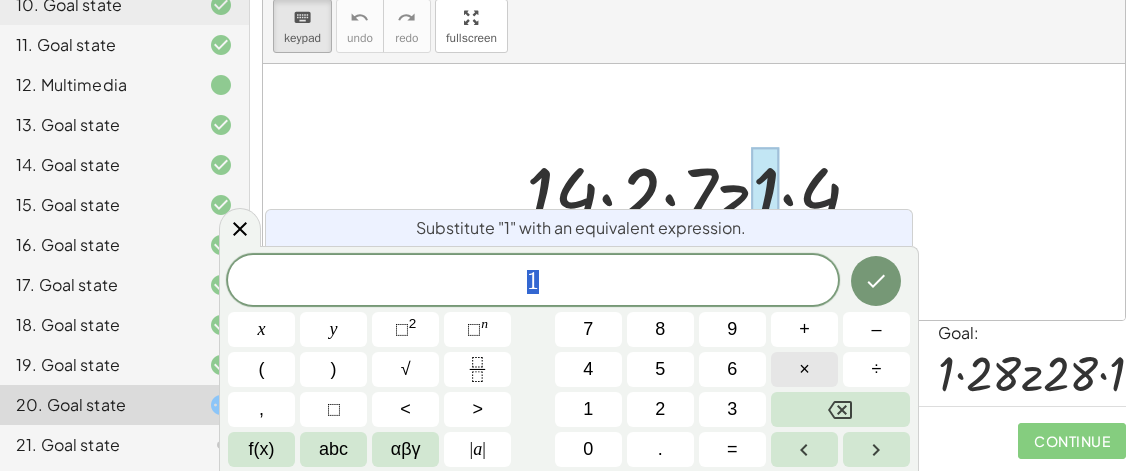 click on "×" at bounding box center [804, 369] 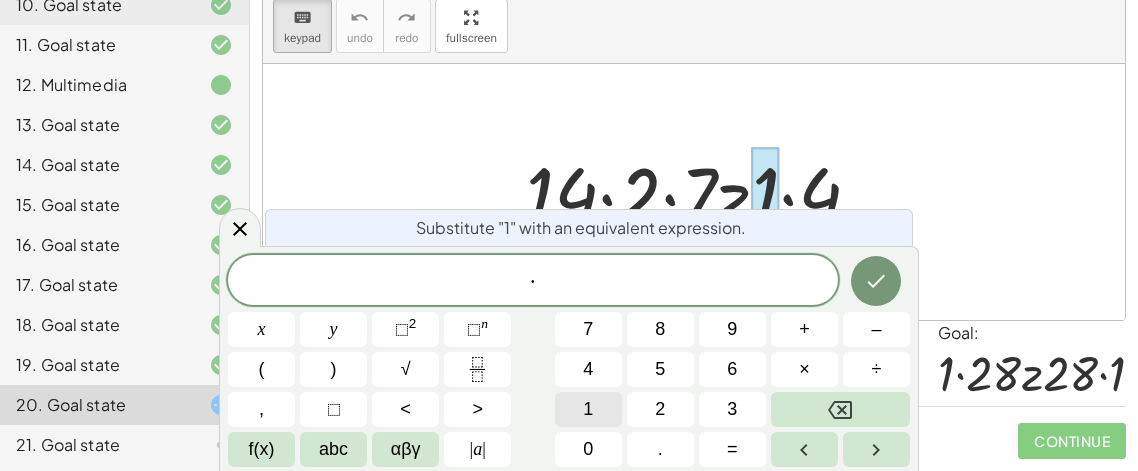click on "1" at bounding box center [588, 409] 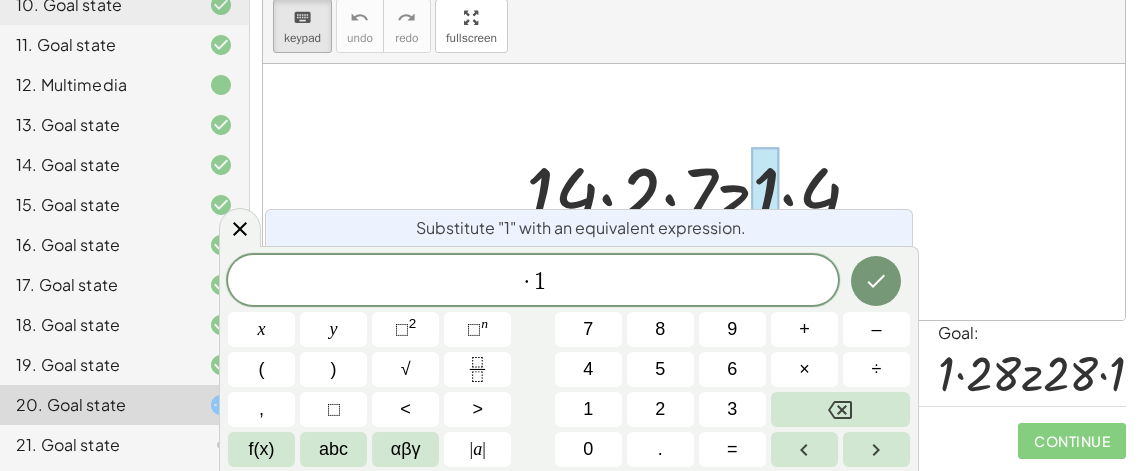 click on "· 1 ​" at bounding box center (533, 282) 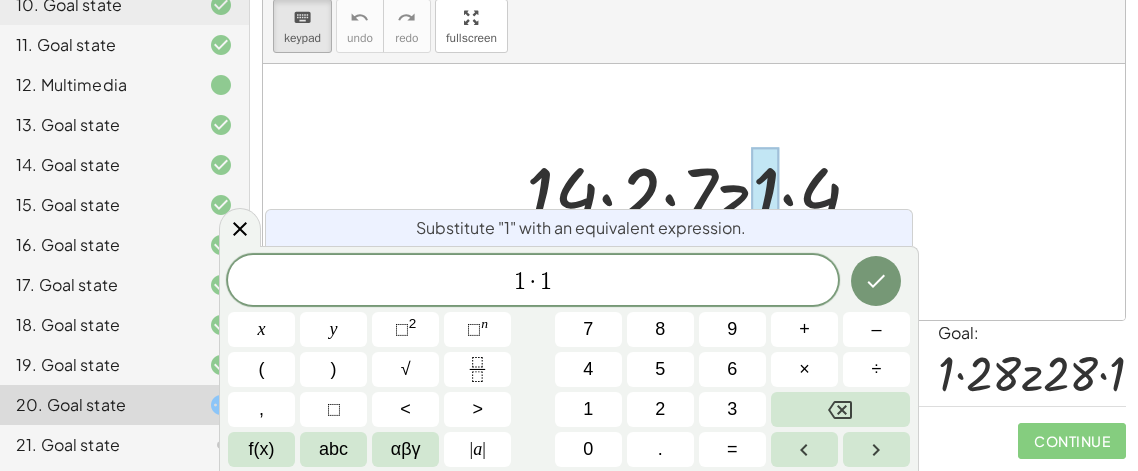 click 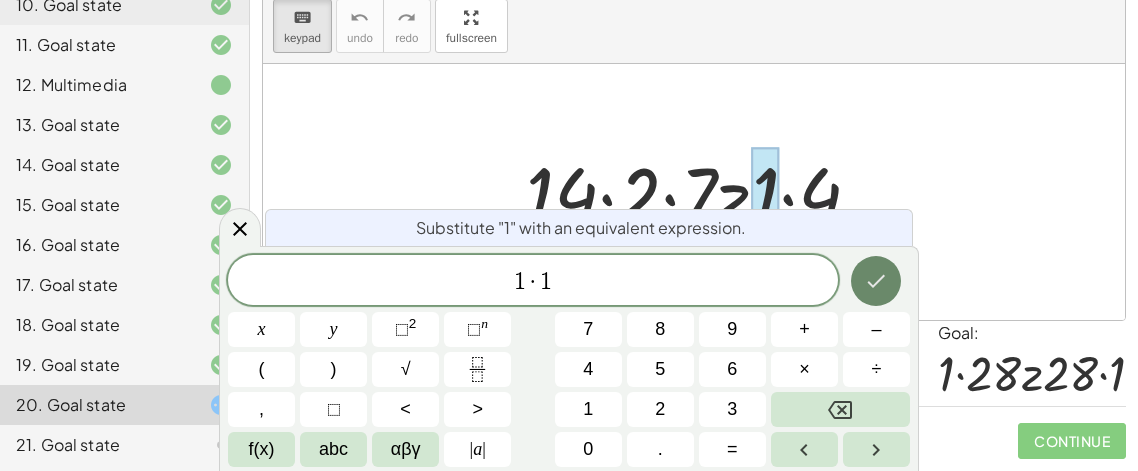 click at bounding box center [876, 281] 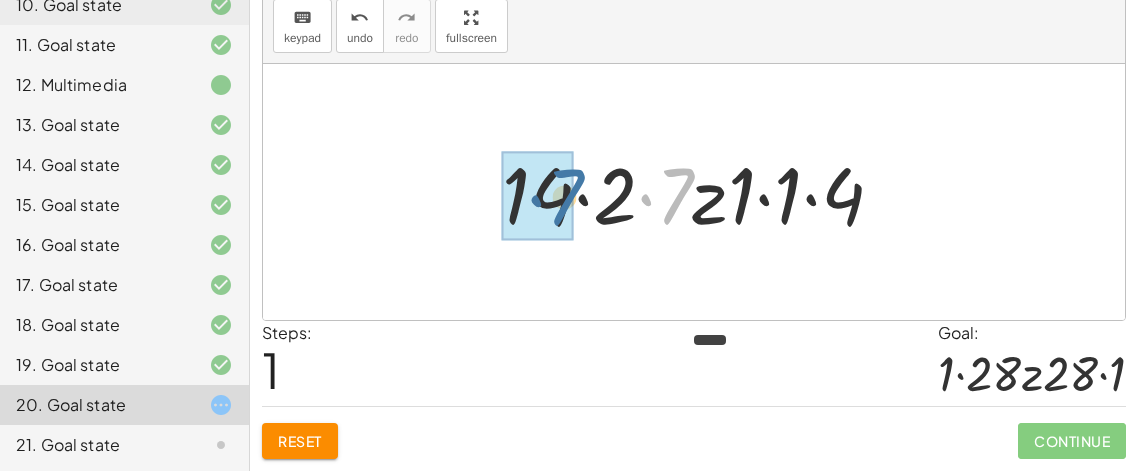 drag, startPoint x: 664, startPoint y: 199, endPoint x: 550, endPoint y: 200, distance: 114.00439 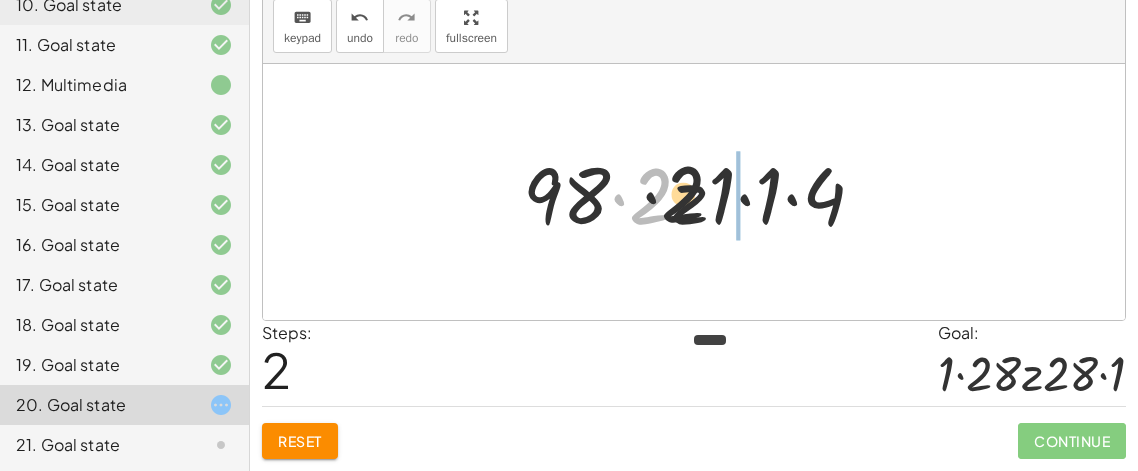 drag, startPoint x: 747, startPoint y: 201, endPoint x: 729, endPoint y: 198, distance: 18.248287 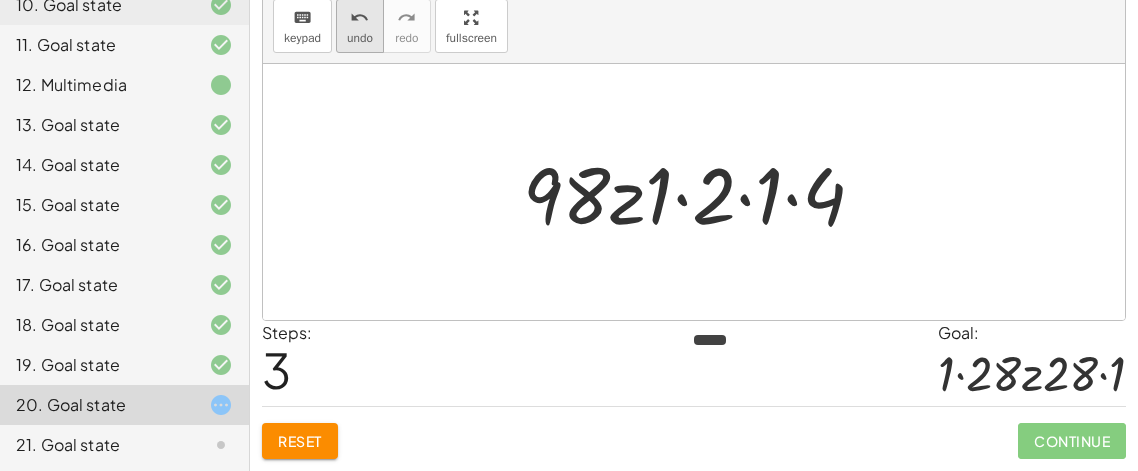 click on "undo" at bounding box center [359, 18] 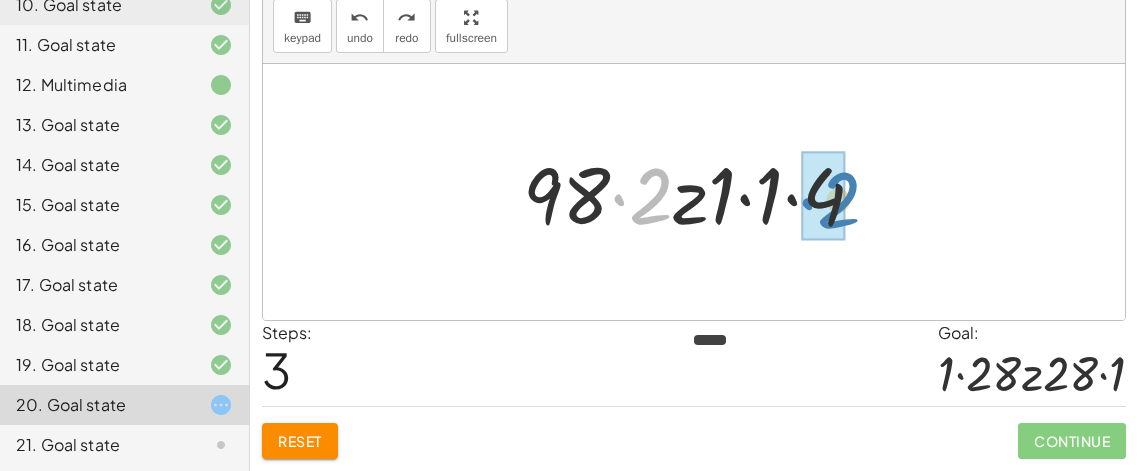 drag, startPoint x: 646, startPoint y: 196, endPoint x: 833, endPoint y: 200, distance: 187.04277 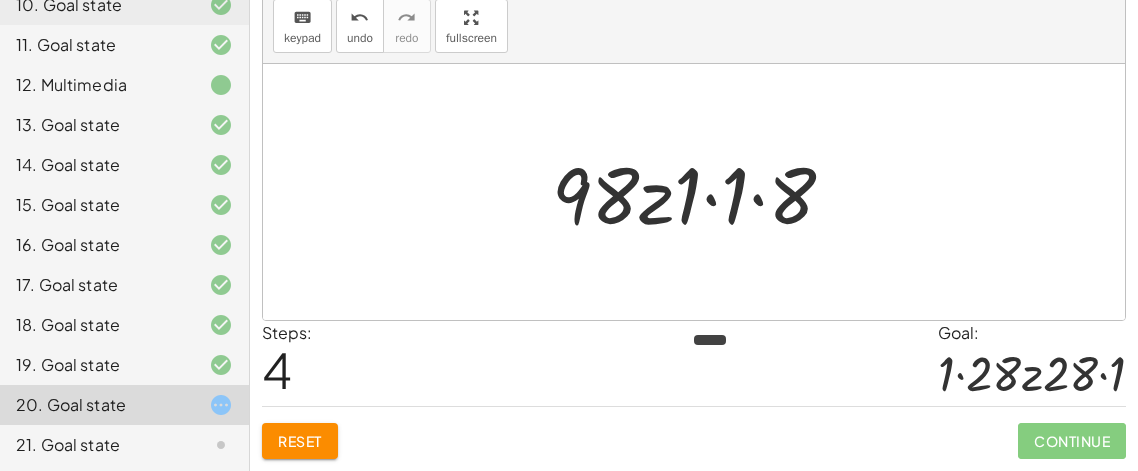 click at bounding box center [701, 192] 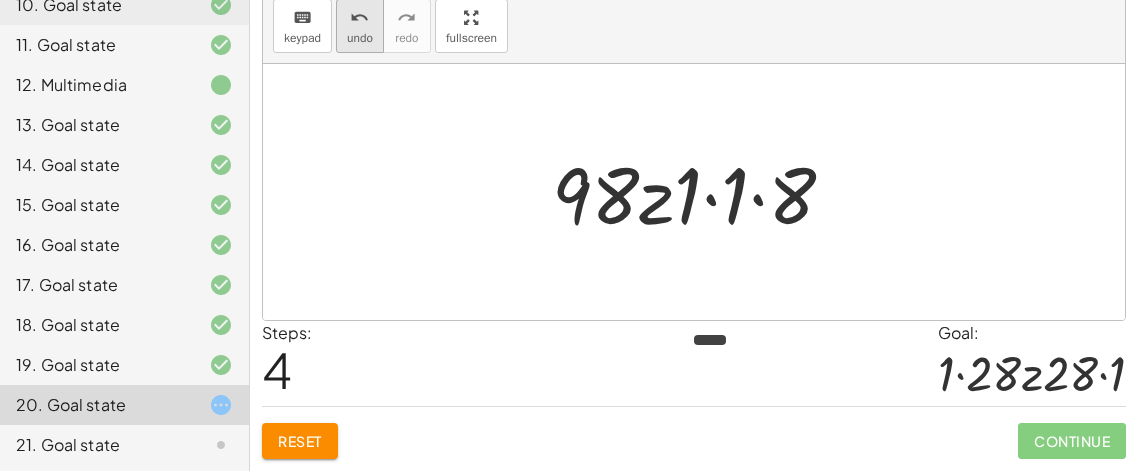 click on "undo" at bounding box center [359, 18] 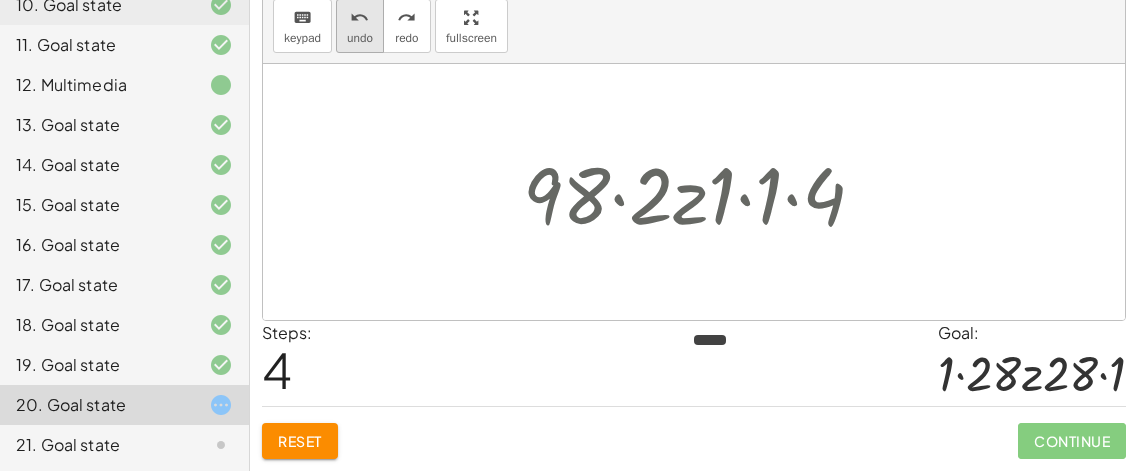 click on "undo" at bounding box center [359, 18] 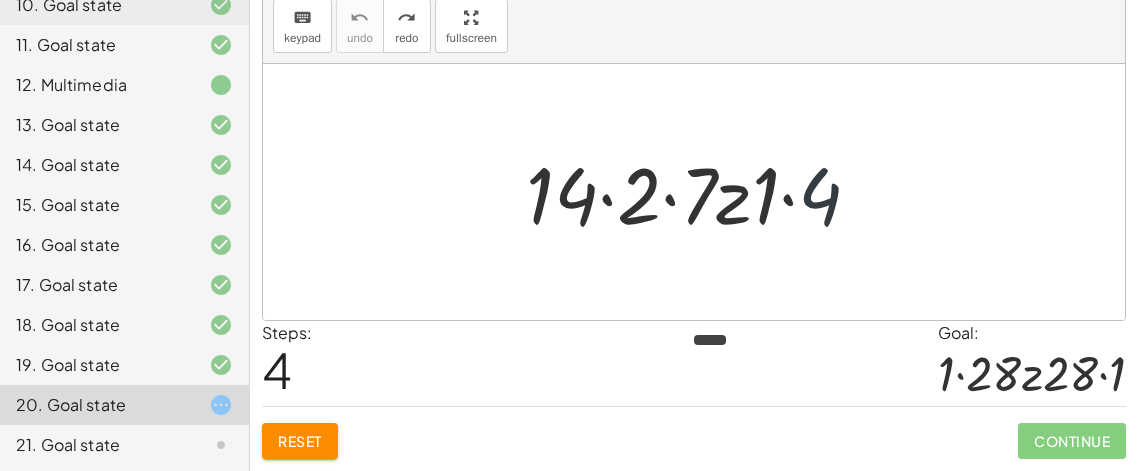 click at bounding box center [701, 192] 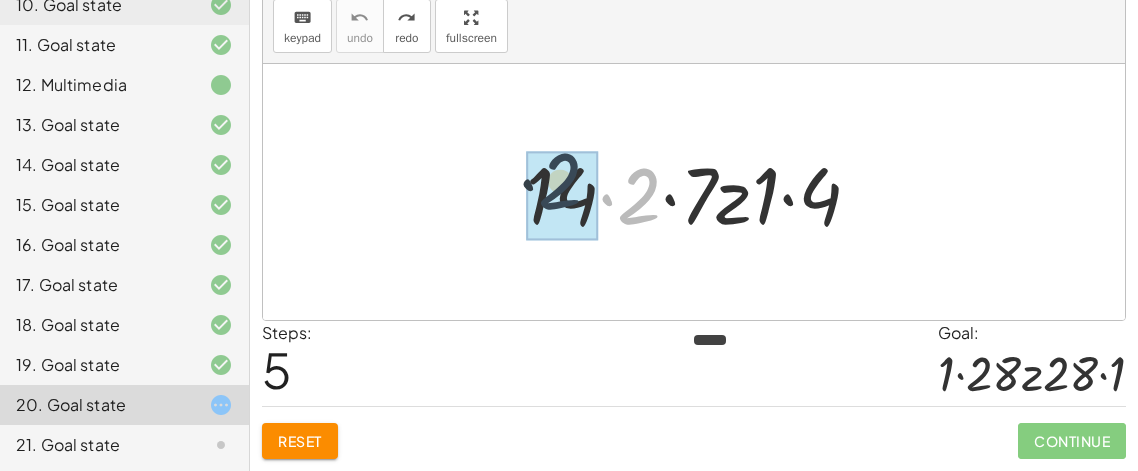 drag, startPoint x: 635, startPoint y: 206, endPoint x: 555, endPoint y: 191, distance: 81.394104 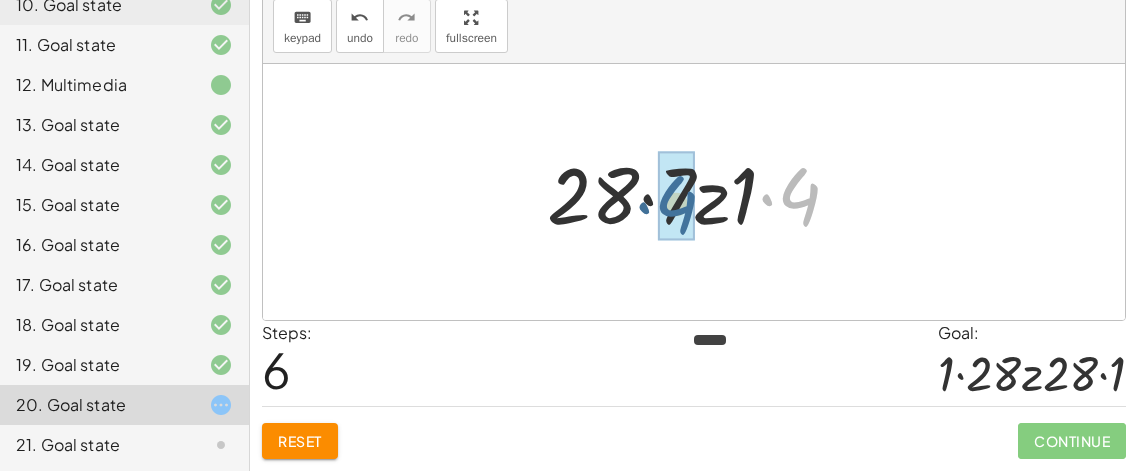 drag, startPoint x: 813, startPoint y: 197, endPoint x: 690, endPoint y: 203, distance: 123.146255 